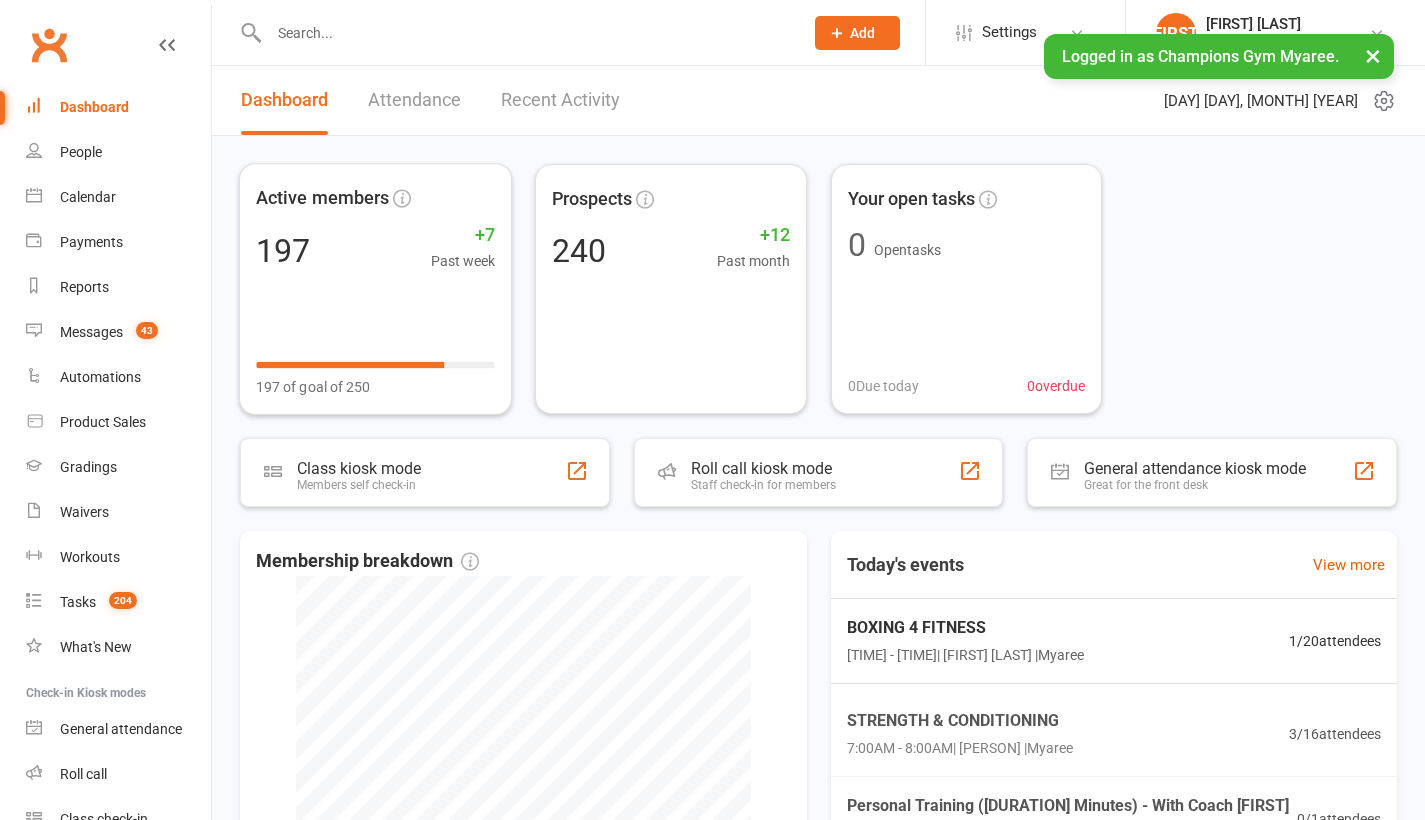scroll, scrollTop: 0, scrollLeft: 0, axis: both 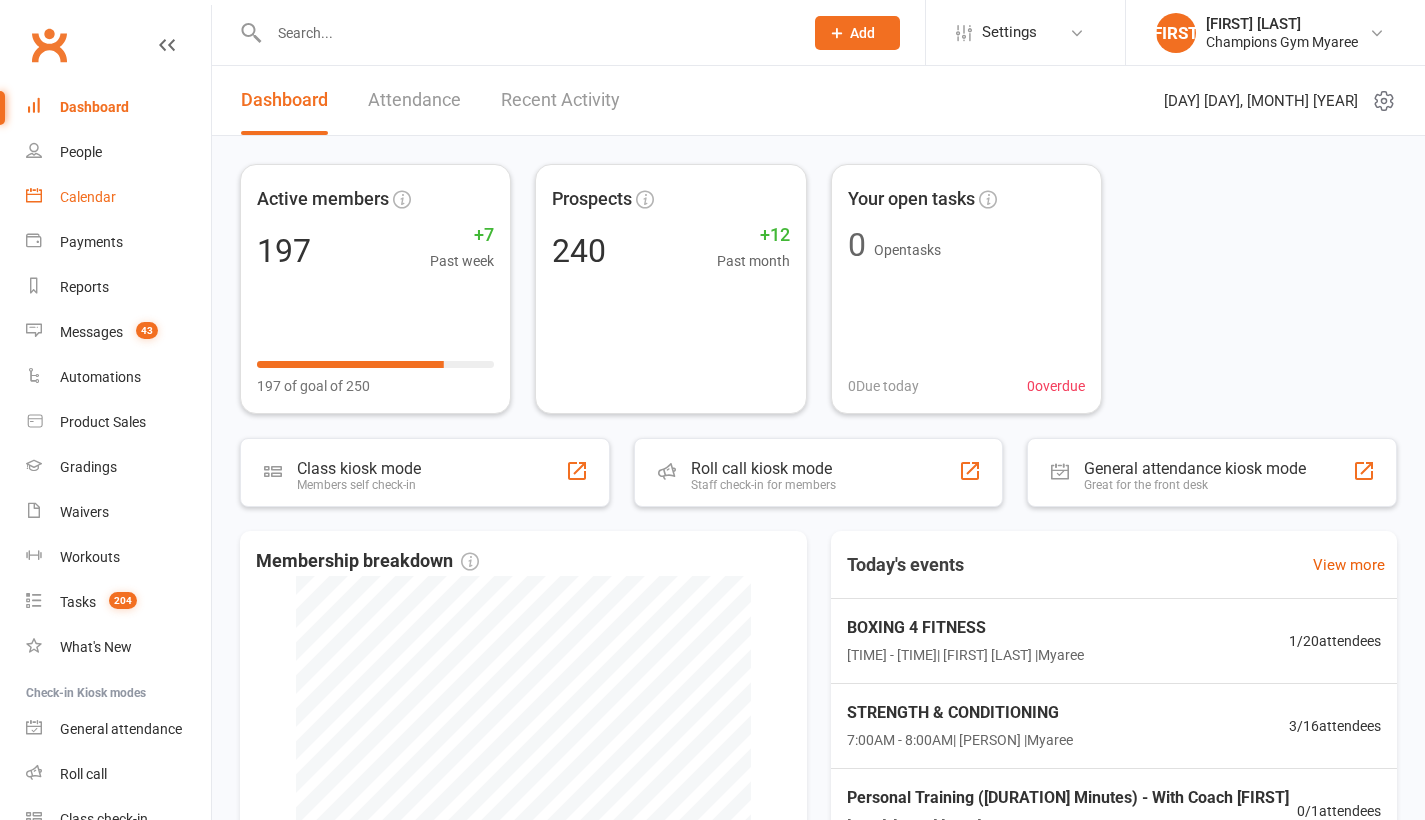 click on "Calendar" at bounding box center (88, 197) 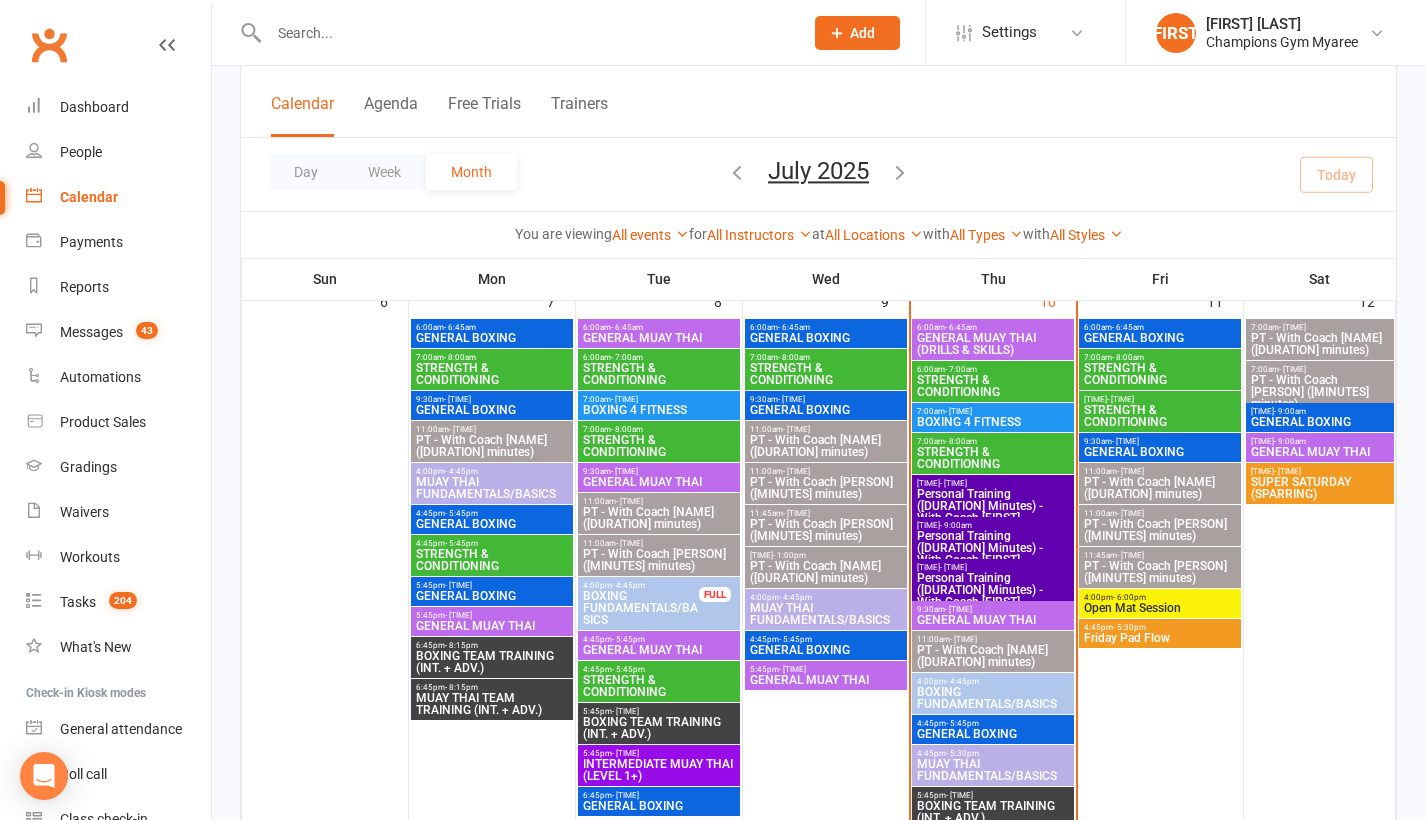 scroll, scrollTop: 666, scrollLeft: 0, axis: vertical 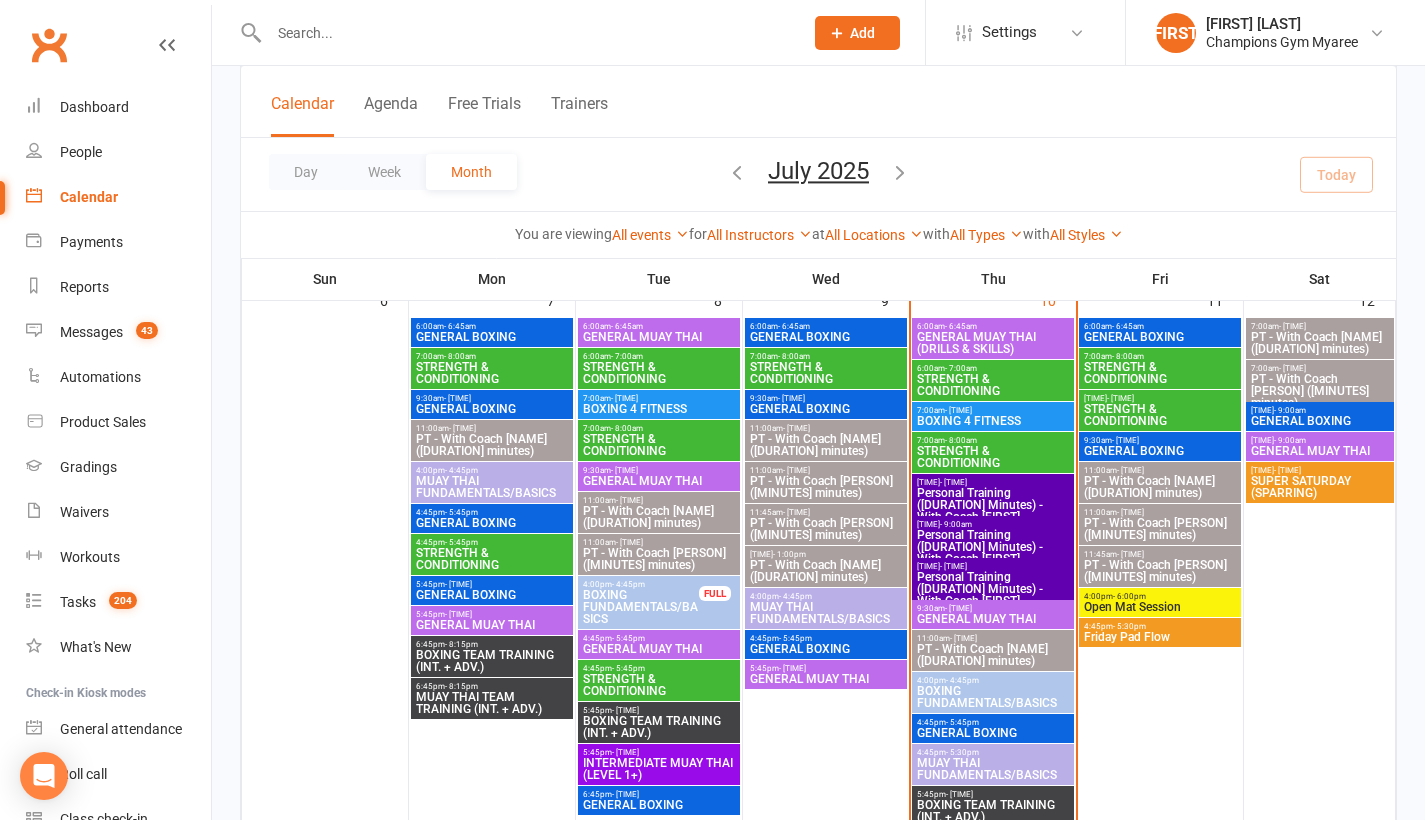 click on "GENERAL MUAY THAI (DRILLS & SKILLS)" at bounding box center (993, 343) 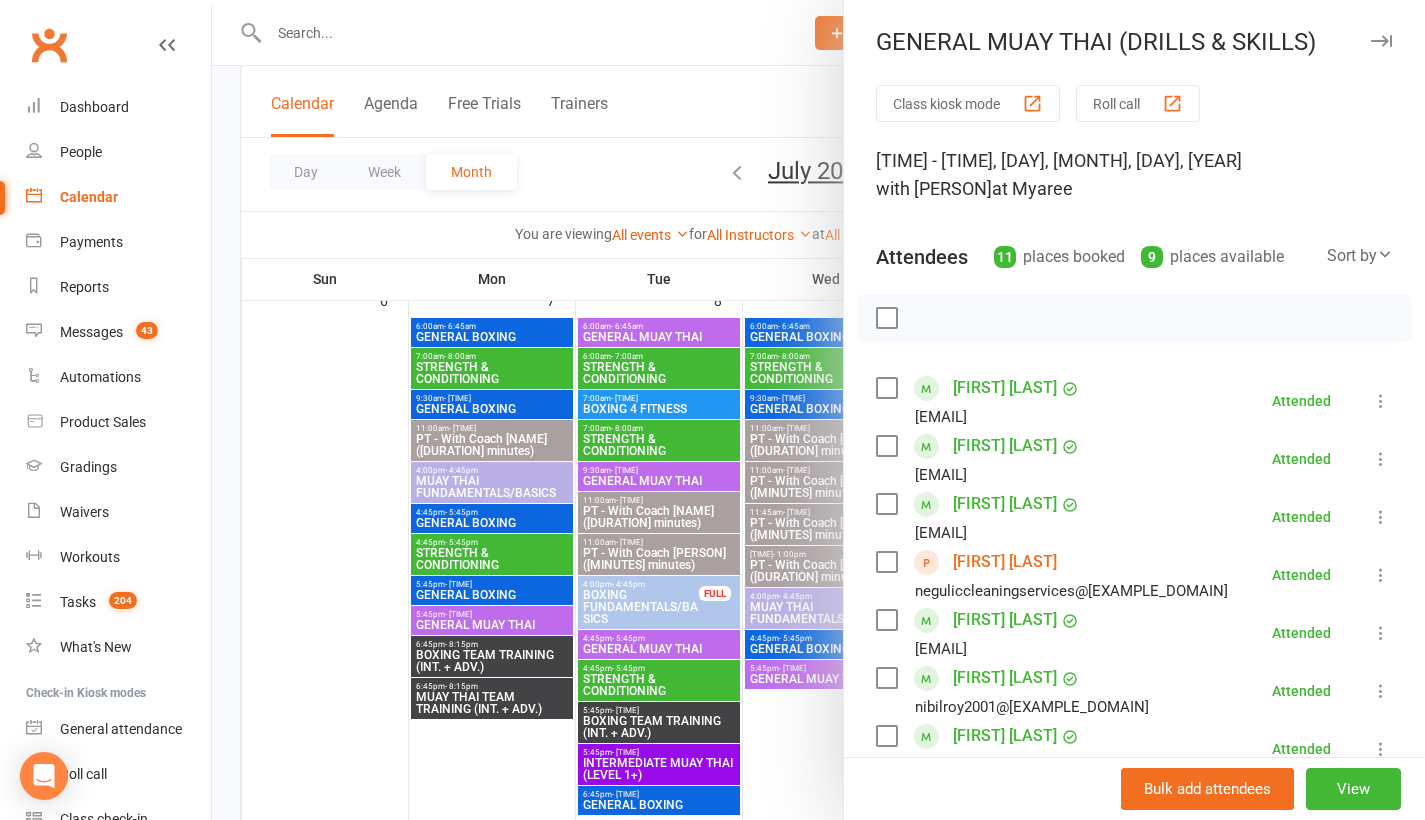 click at bounding box center (818, 410) 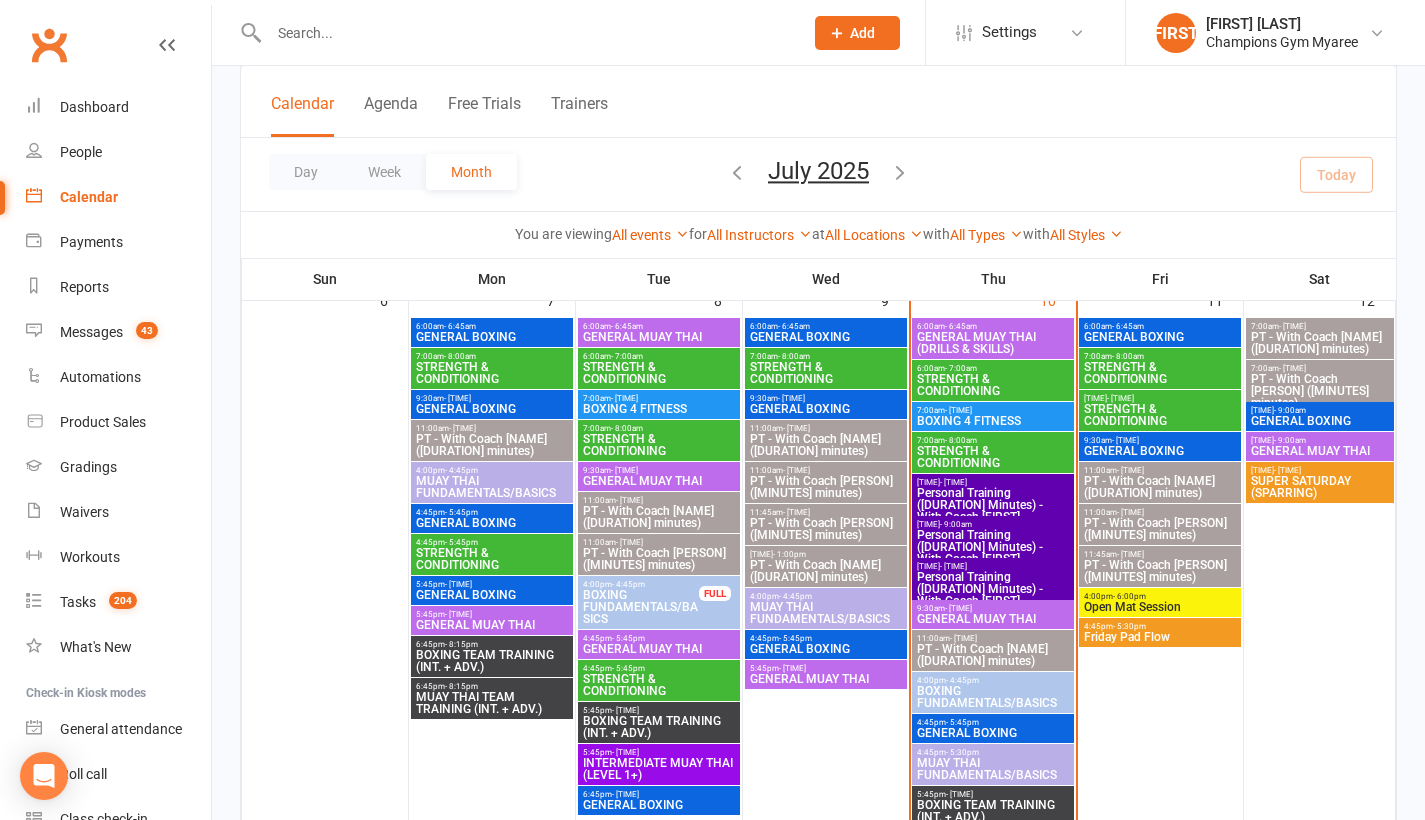 click on "GENERAL MUAY THAI (DRILLS & SKILLS)" at bounding box center [993, 343] 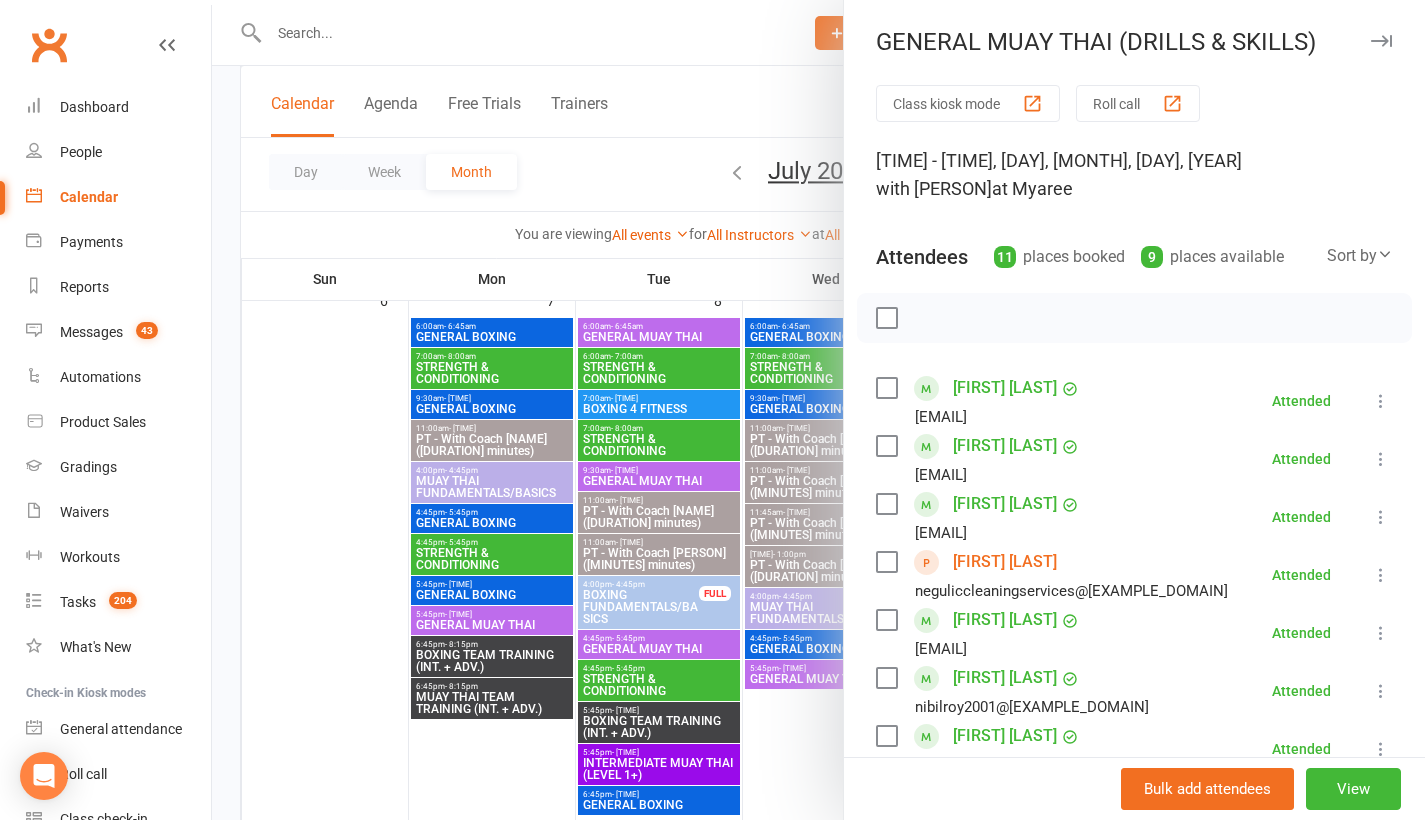 click on "[FIRST] [LAST]" at bounding box center (1005, 388) 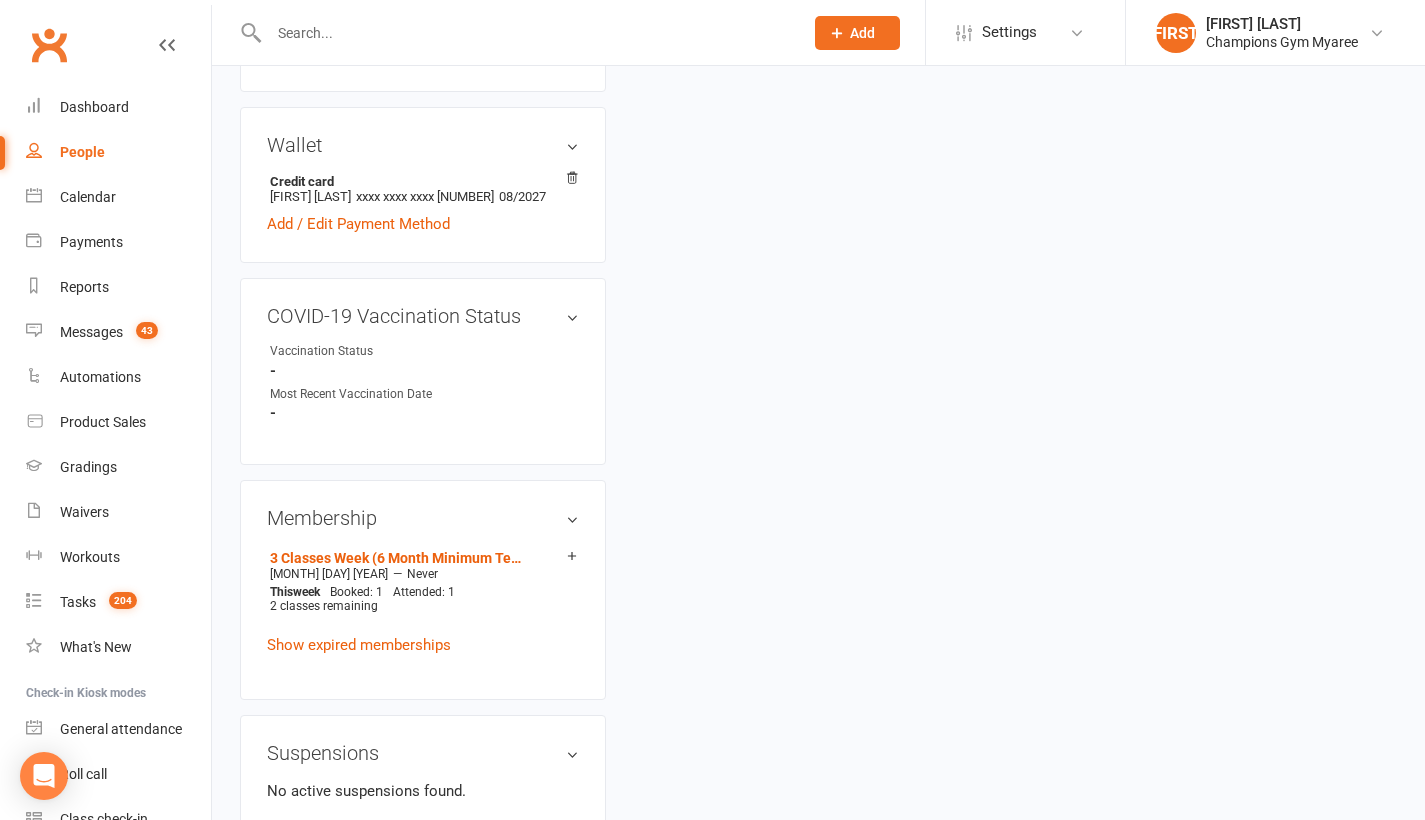 scroll, scrollTop: 0, scrollLeft: 0, axis: both 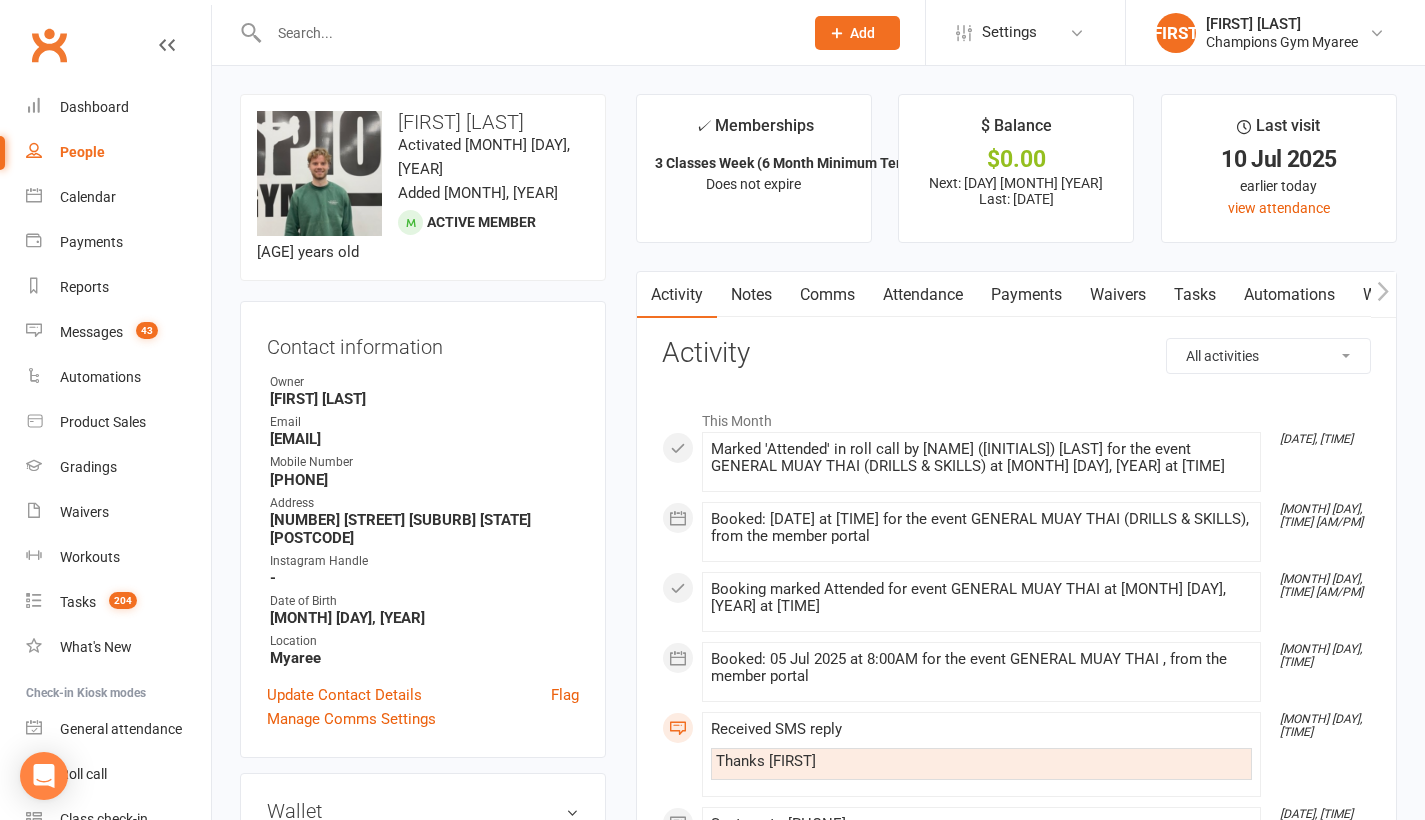 click on "Comms" at bounding box center [827, 295] 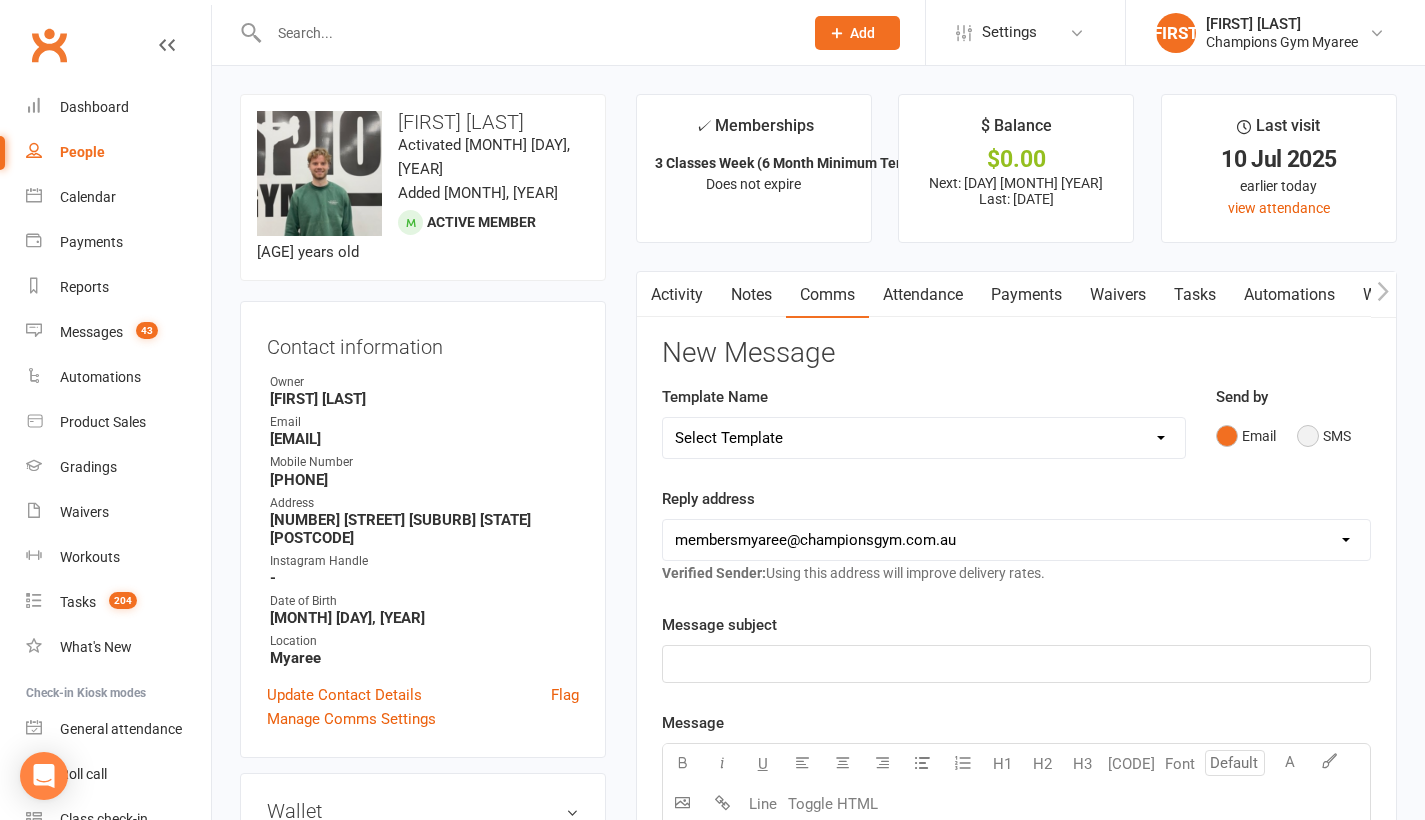 click on "SMS" at bounding box center (1324, 436) 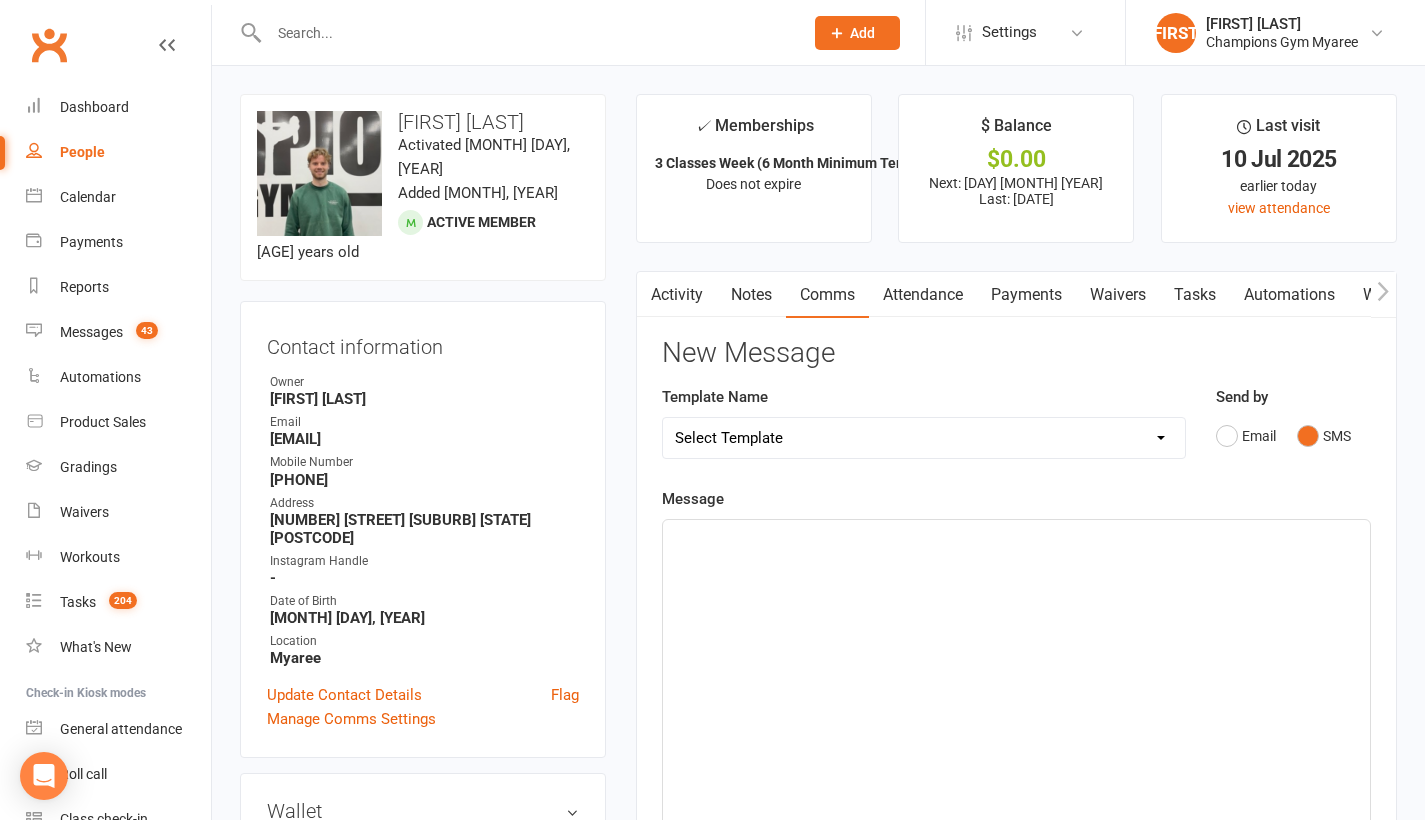 click on "﻿" at bounding box center (1016, 670) 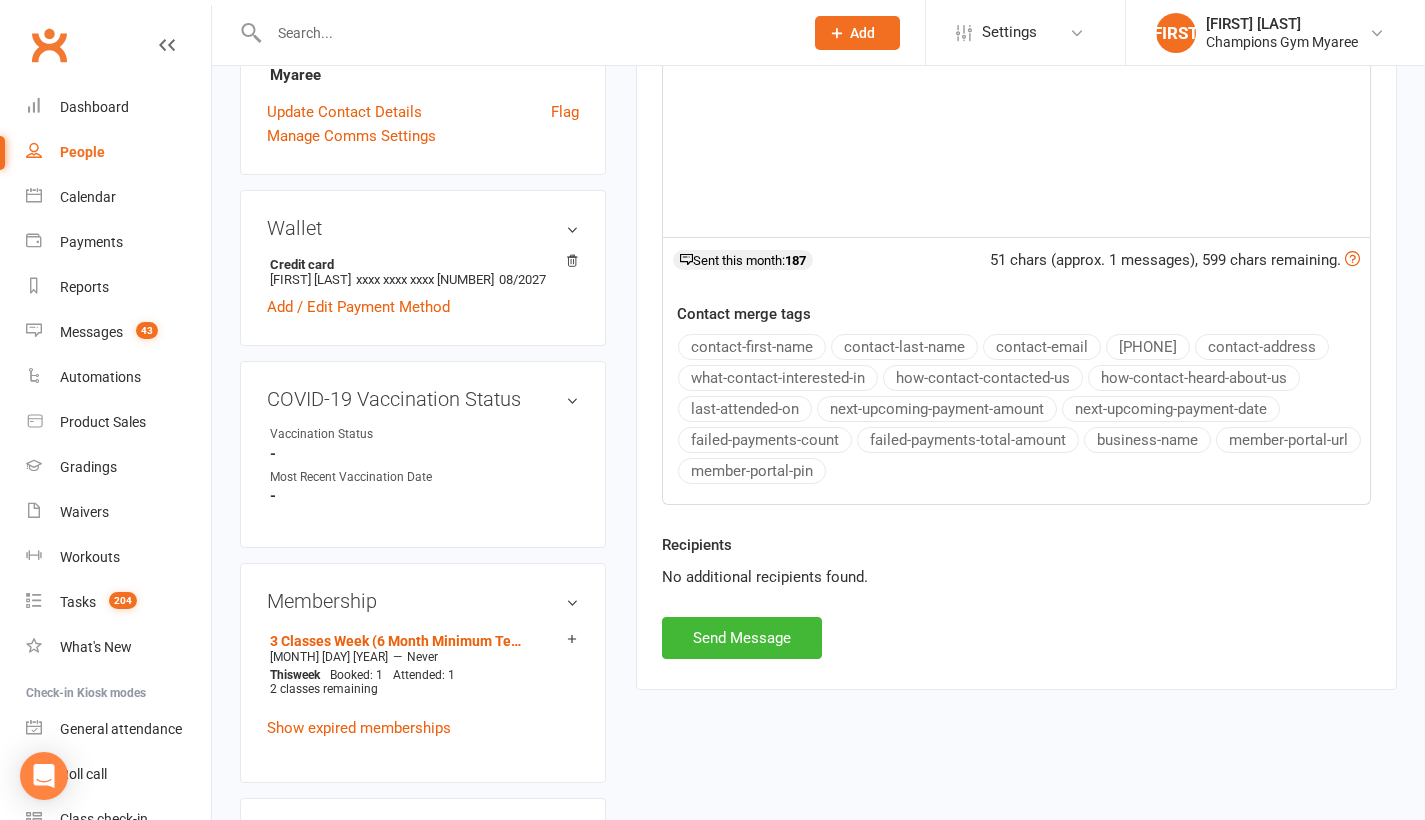 scroll, scrollTop: 586, scrollLeft: 0, axis: vertical 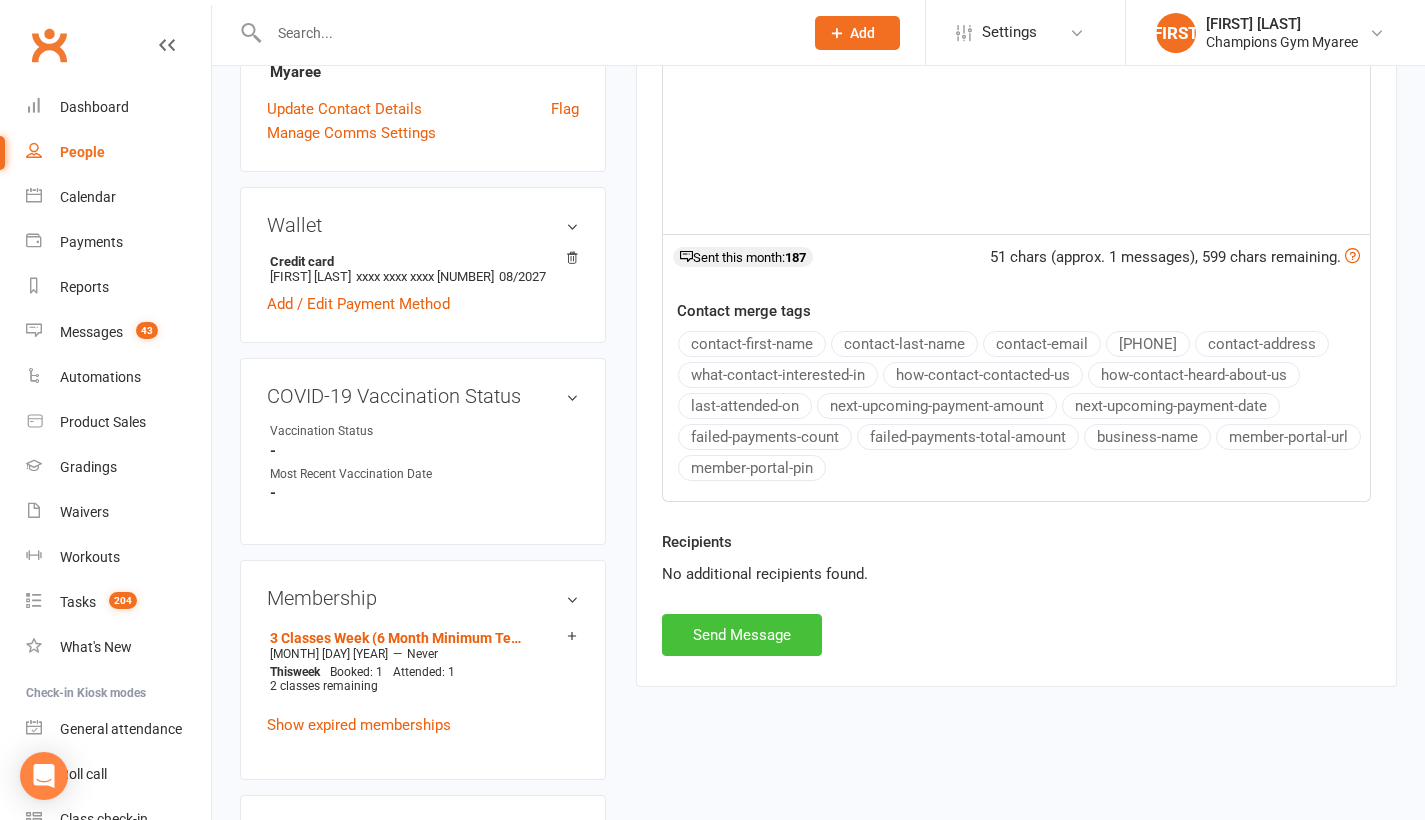 click on "Send Message" at bounding box center [742, 635] 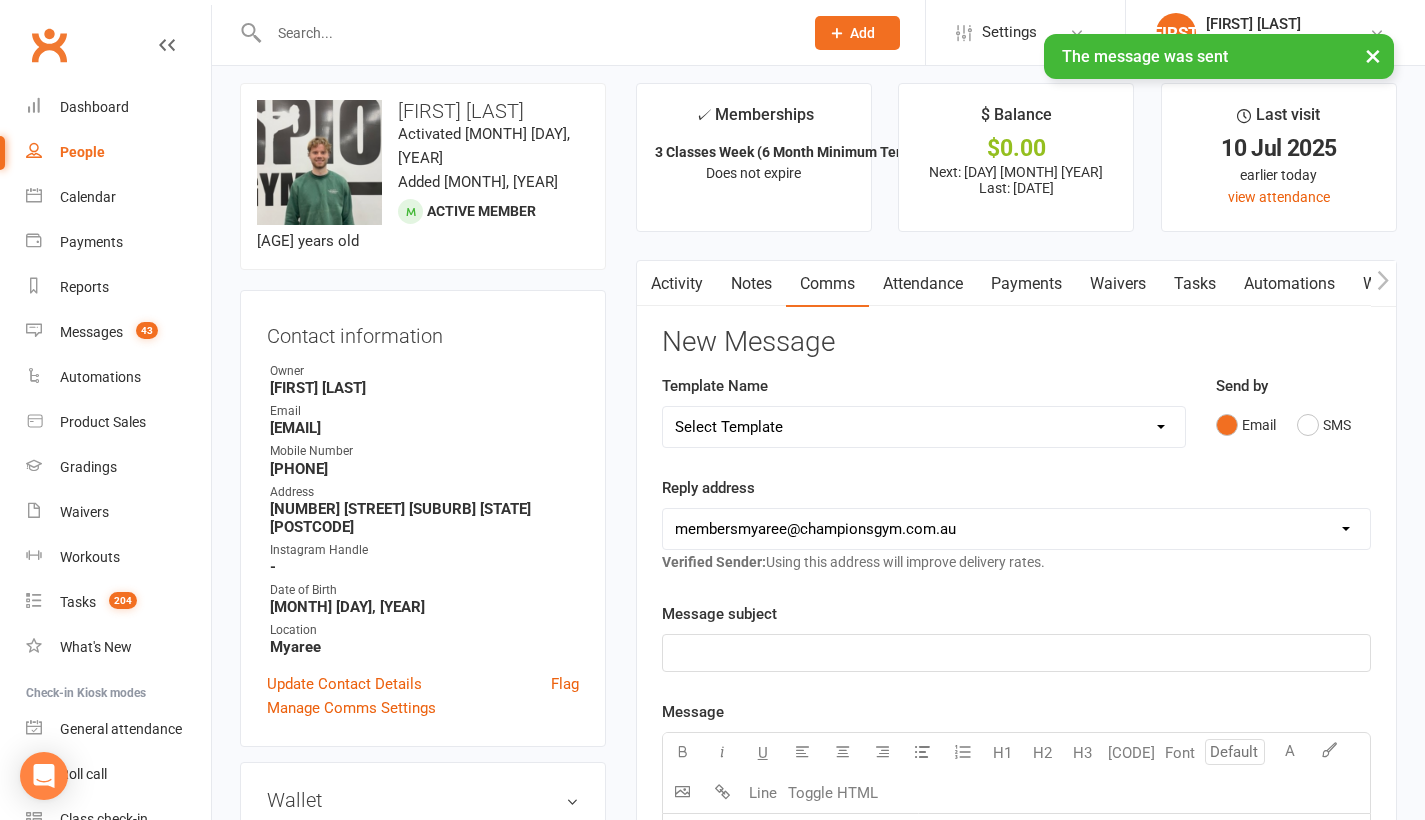 scroll, scrollTop: 0, scrollLeft: 0, axis: both 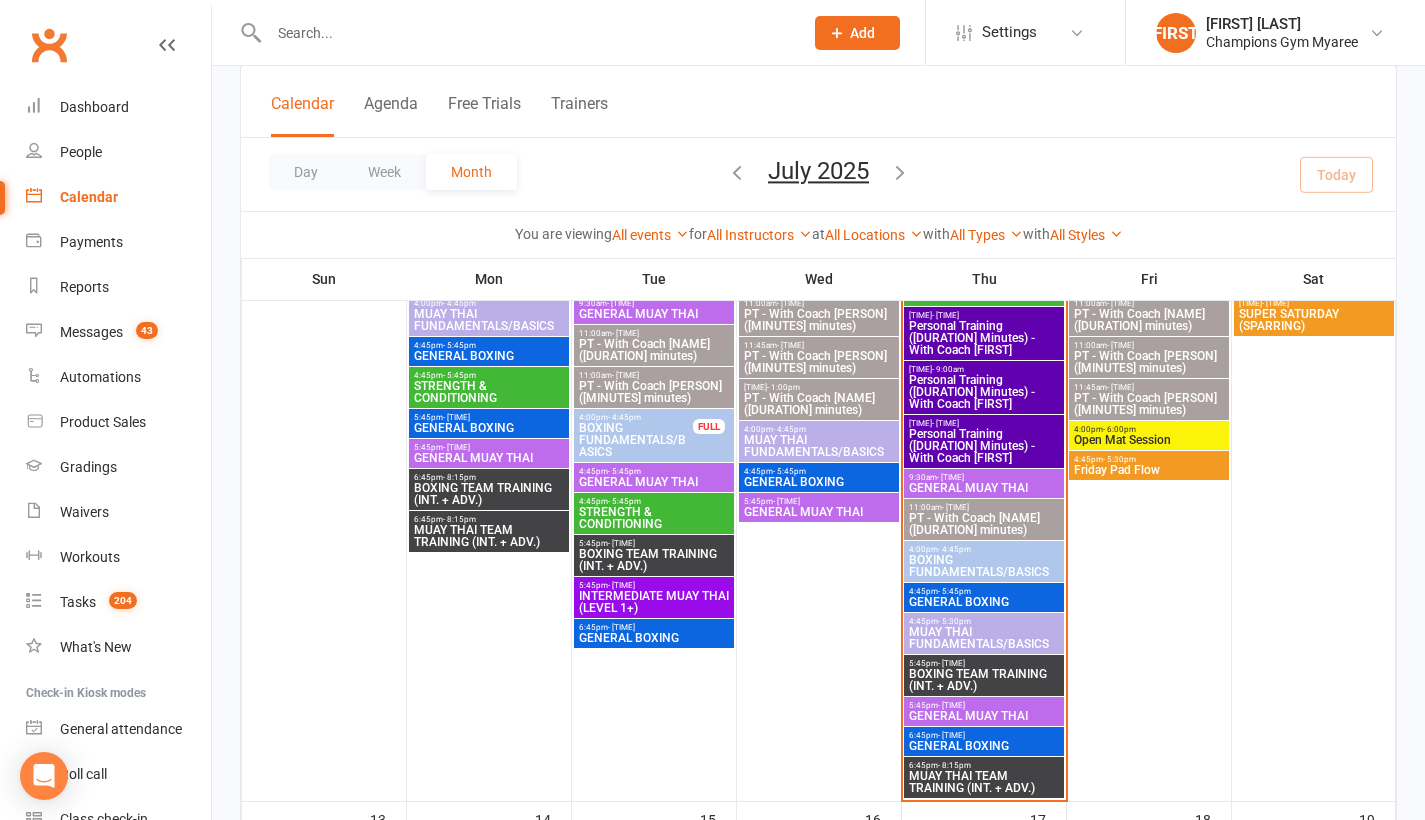 click on "GENERAL MUAY THAI (DRILLS & SKILLS)" at bounding box center (984, 176) 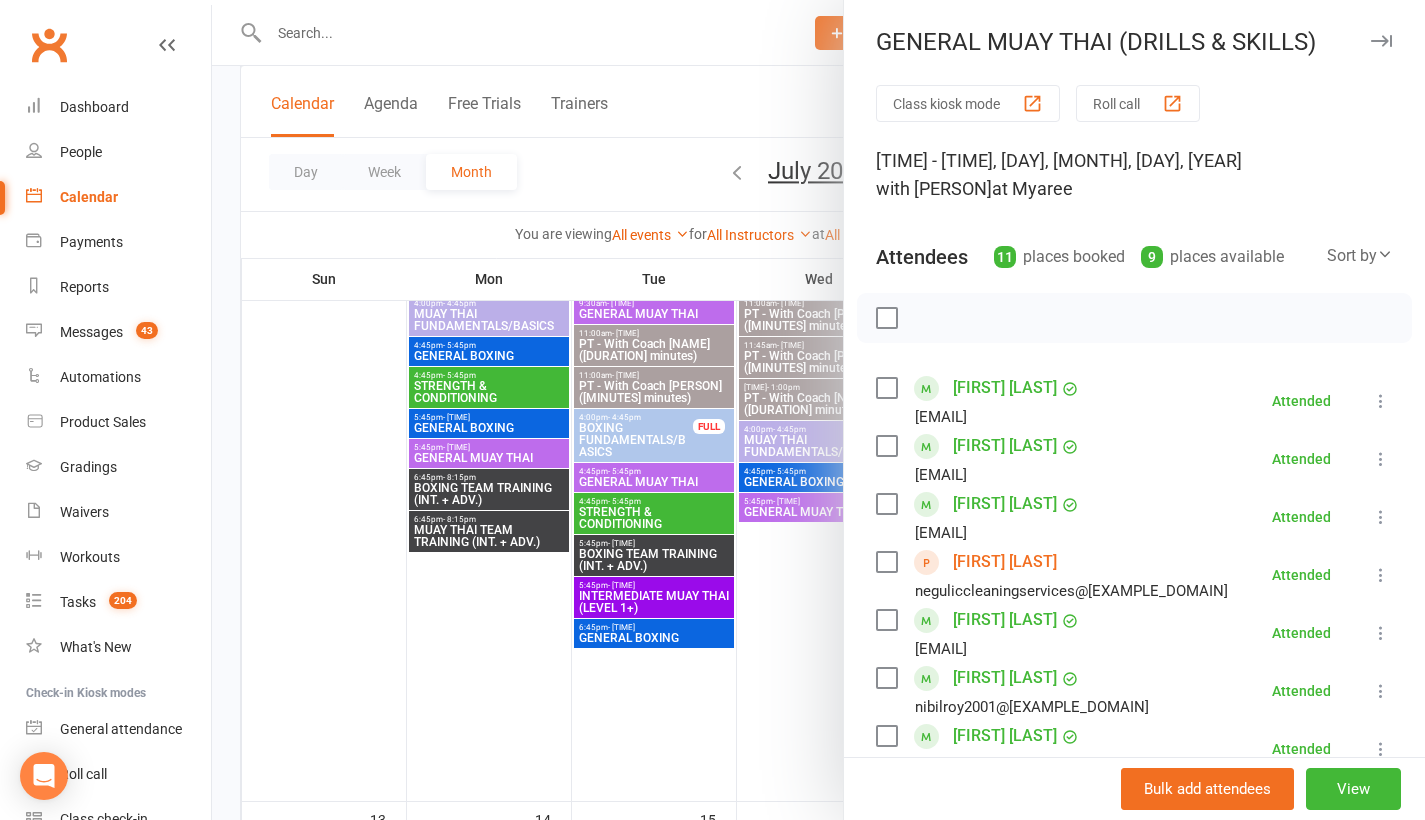 click on "[FIRST] [LAST]" at bounding box center (1005, 446) 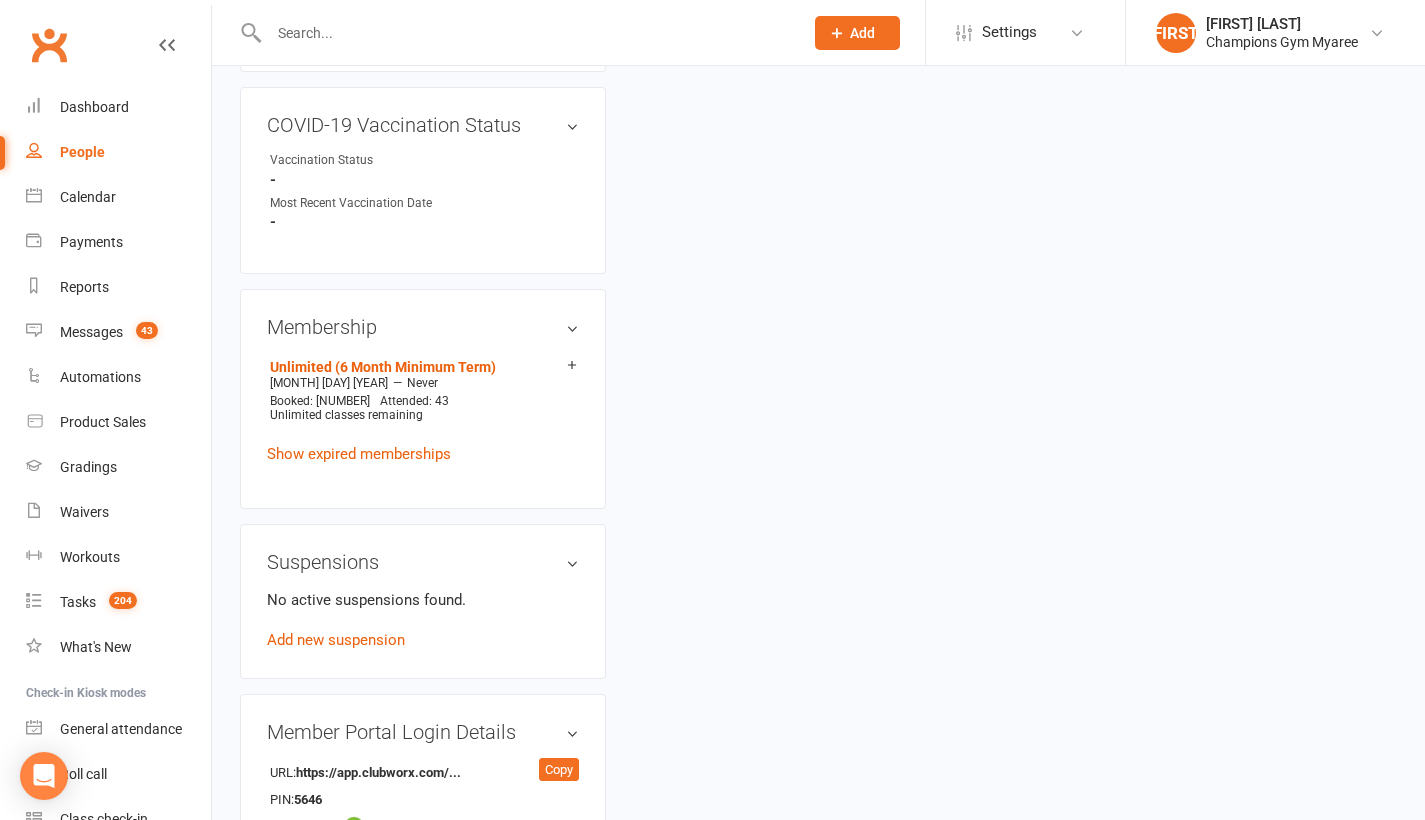 scroll, scrollTop: 0, scrollLeft: 0, axis: both 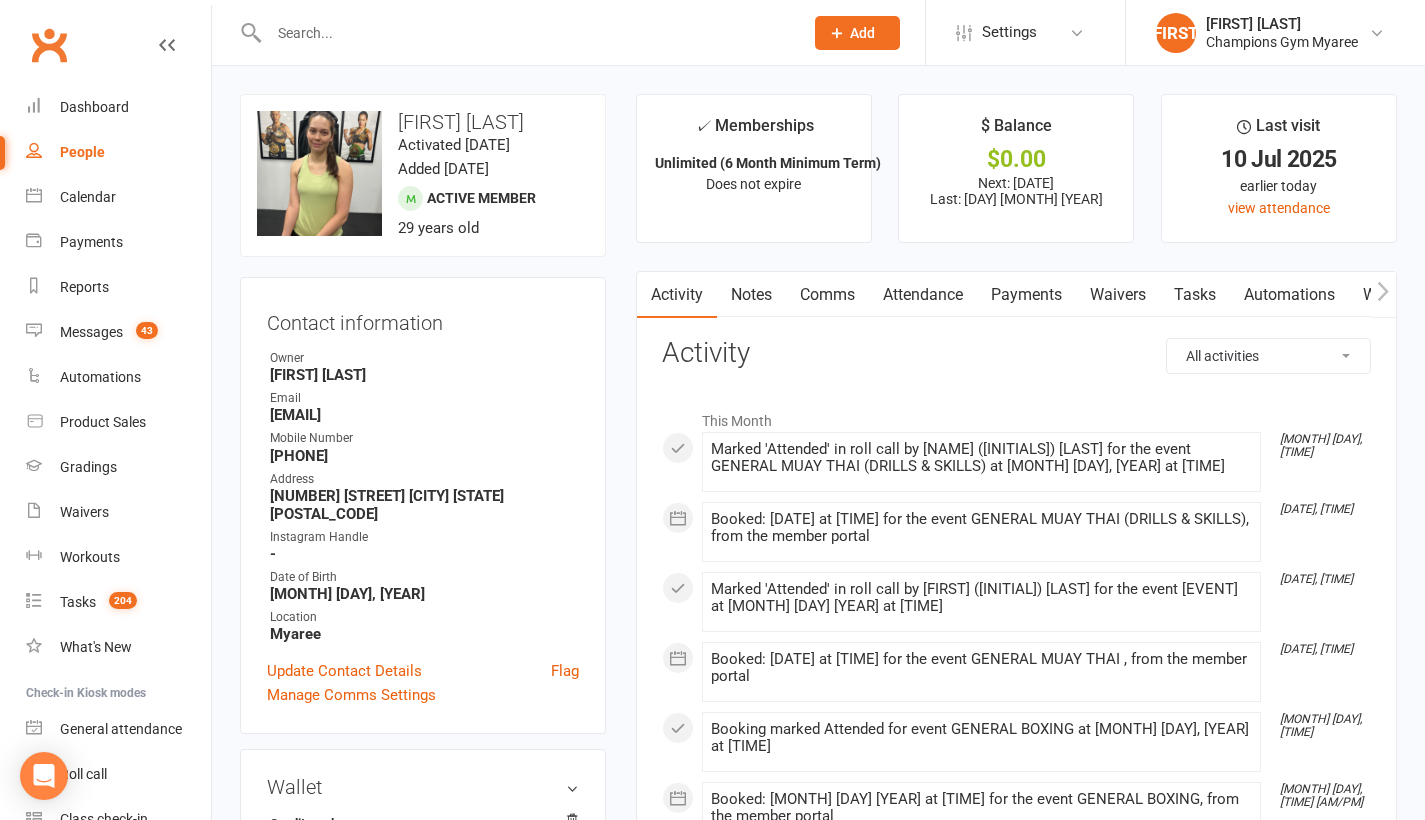 click on "Comms" at bounding box center (827, 295) 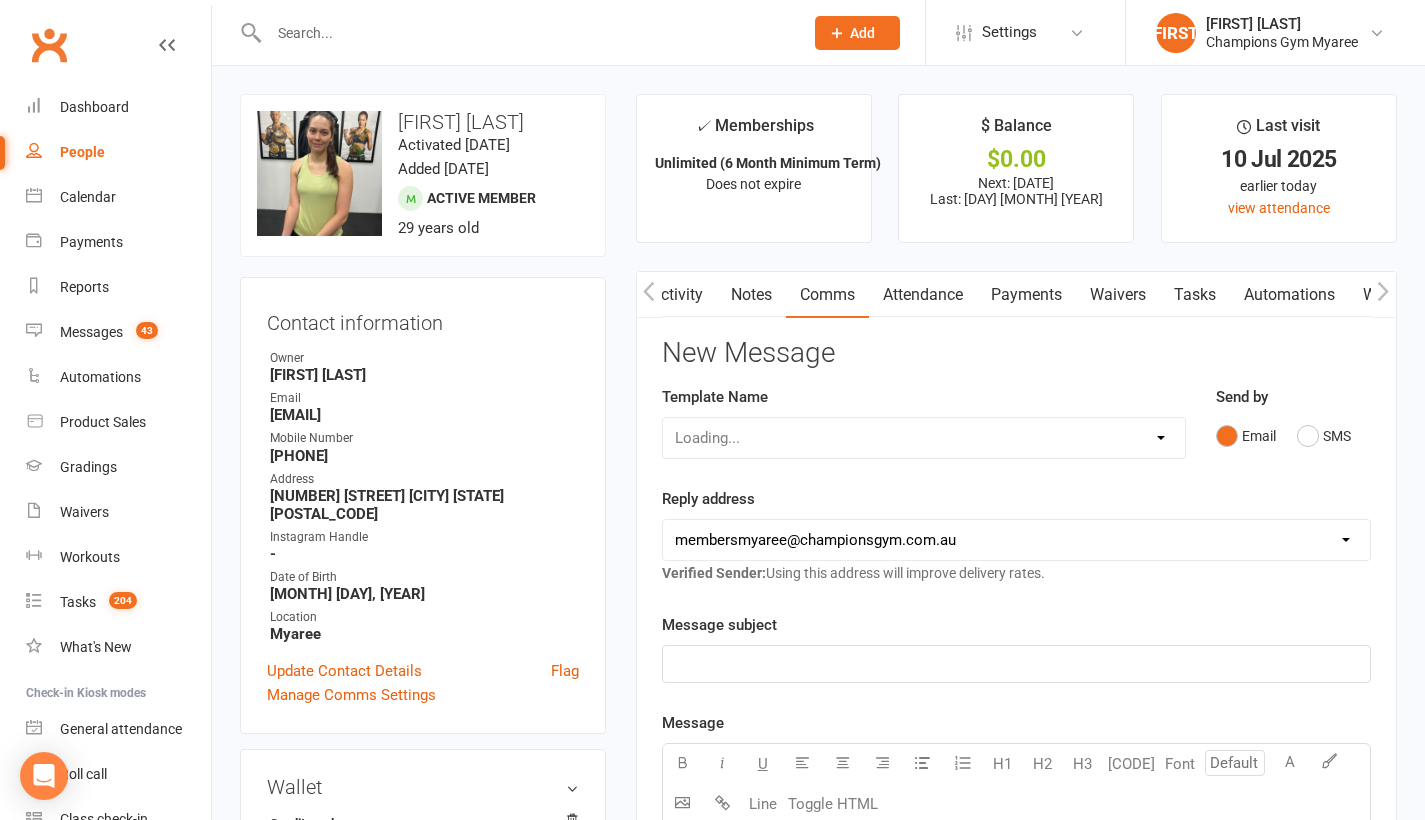 scroll, scrollTop: 0, scrollLeft: 1, axis: horizontal 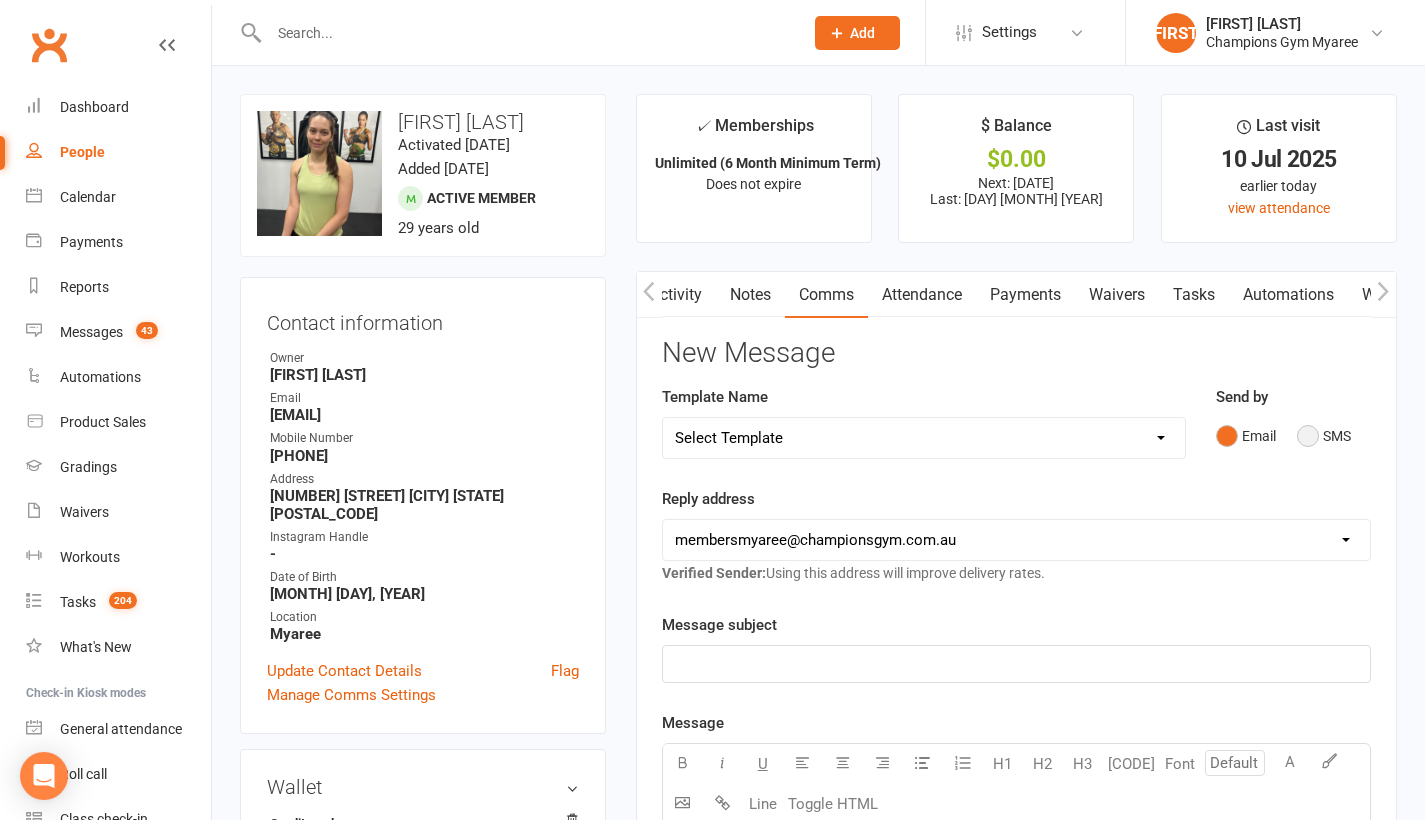 click on "SMS" at bounding box center (1324, 436) 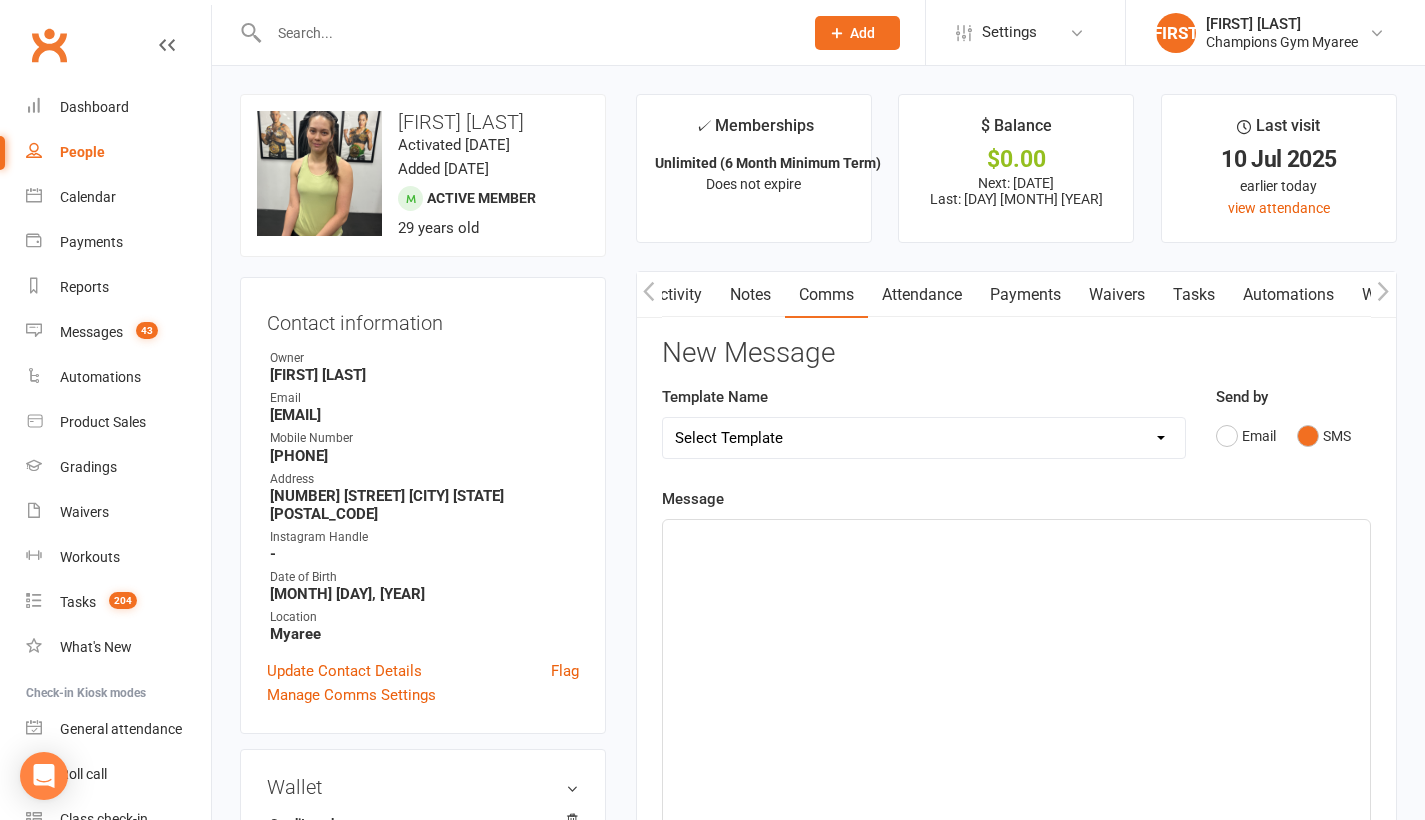 click on "﻿" at bounding box center (1016, 670) 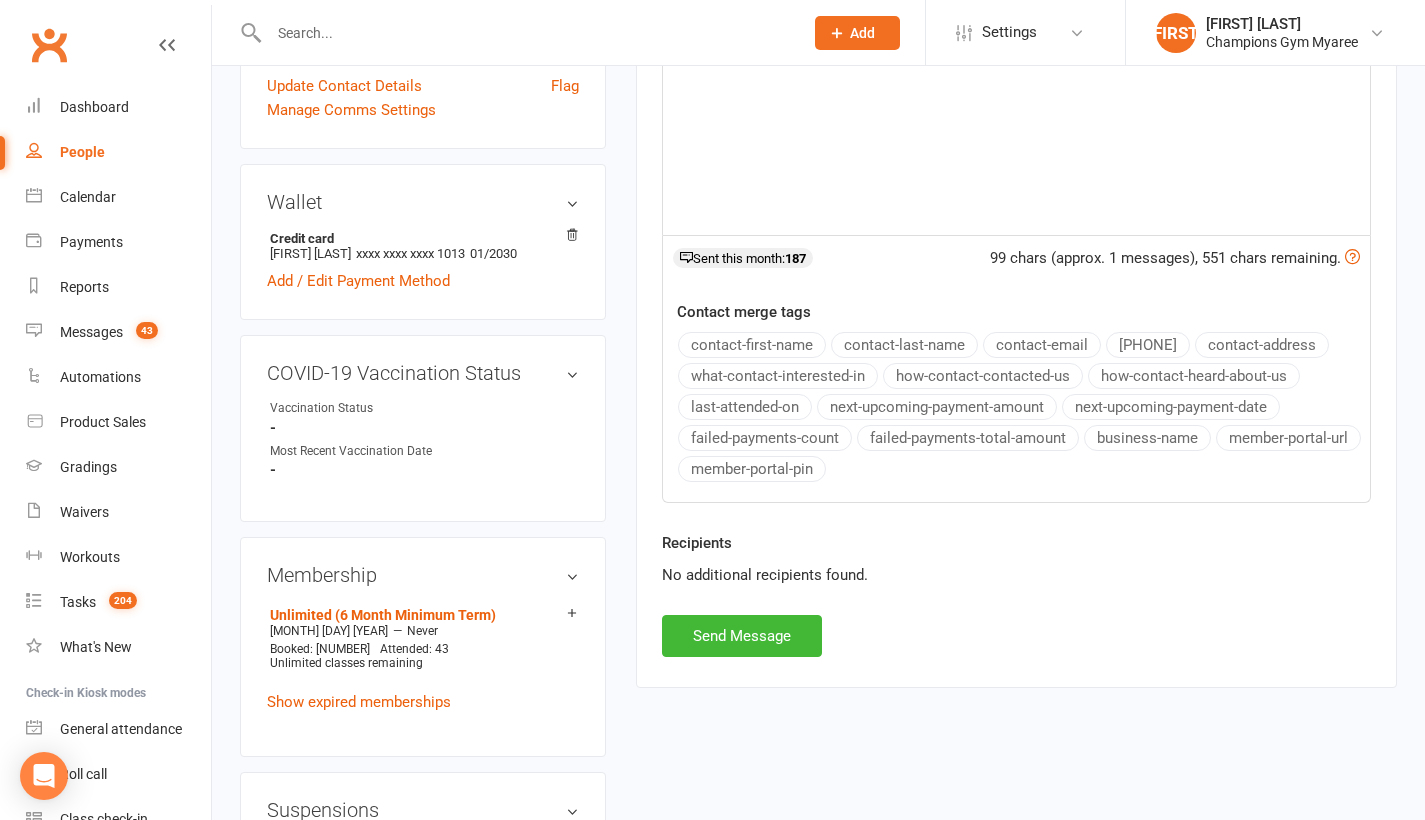 scroll, scrollTop: 585, scrollLeft: 0, axis: vertical 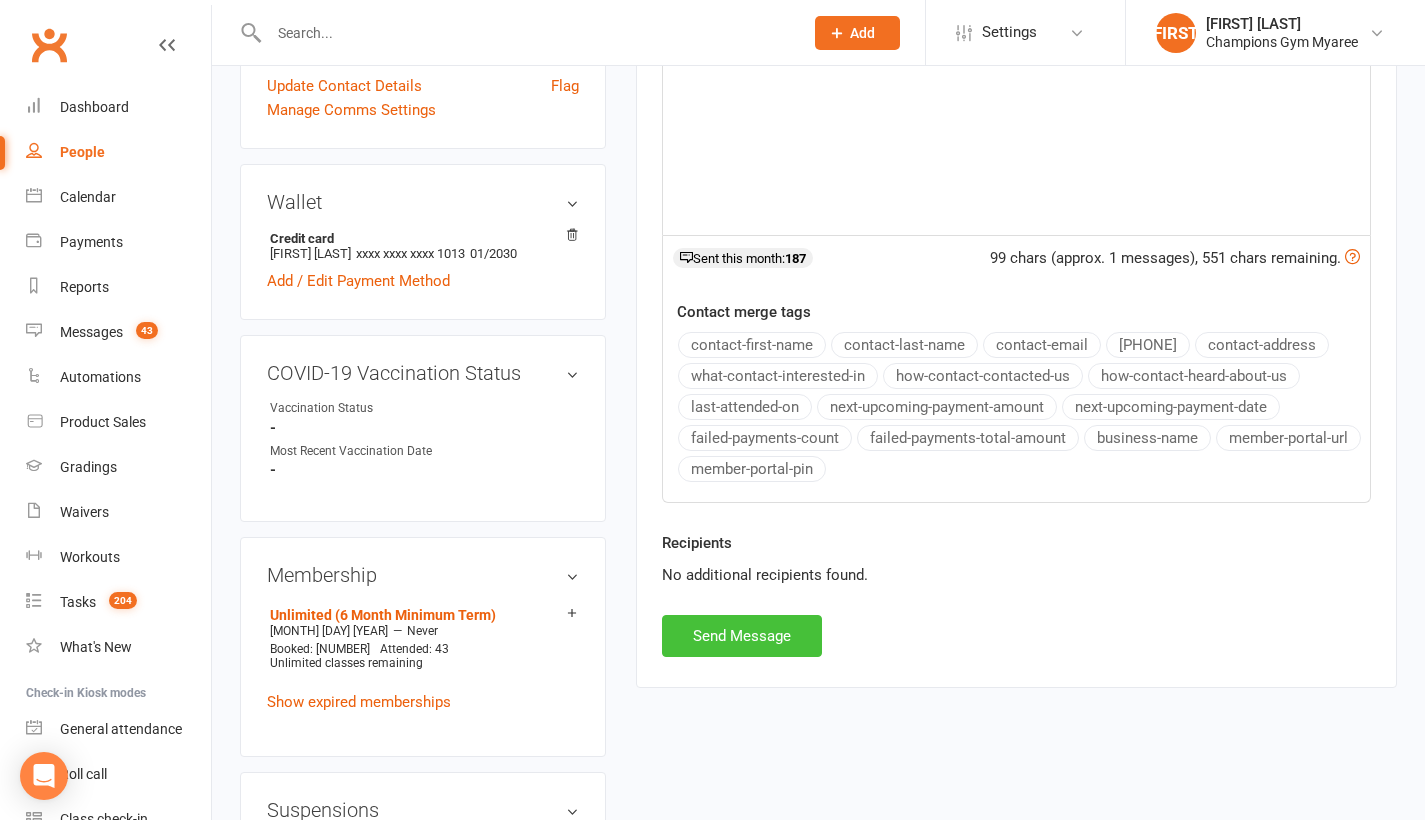 click on "Send Message" at bounding box center [742, 636] 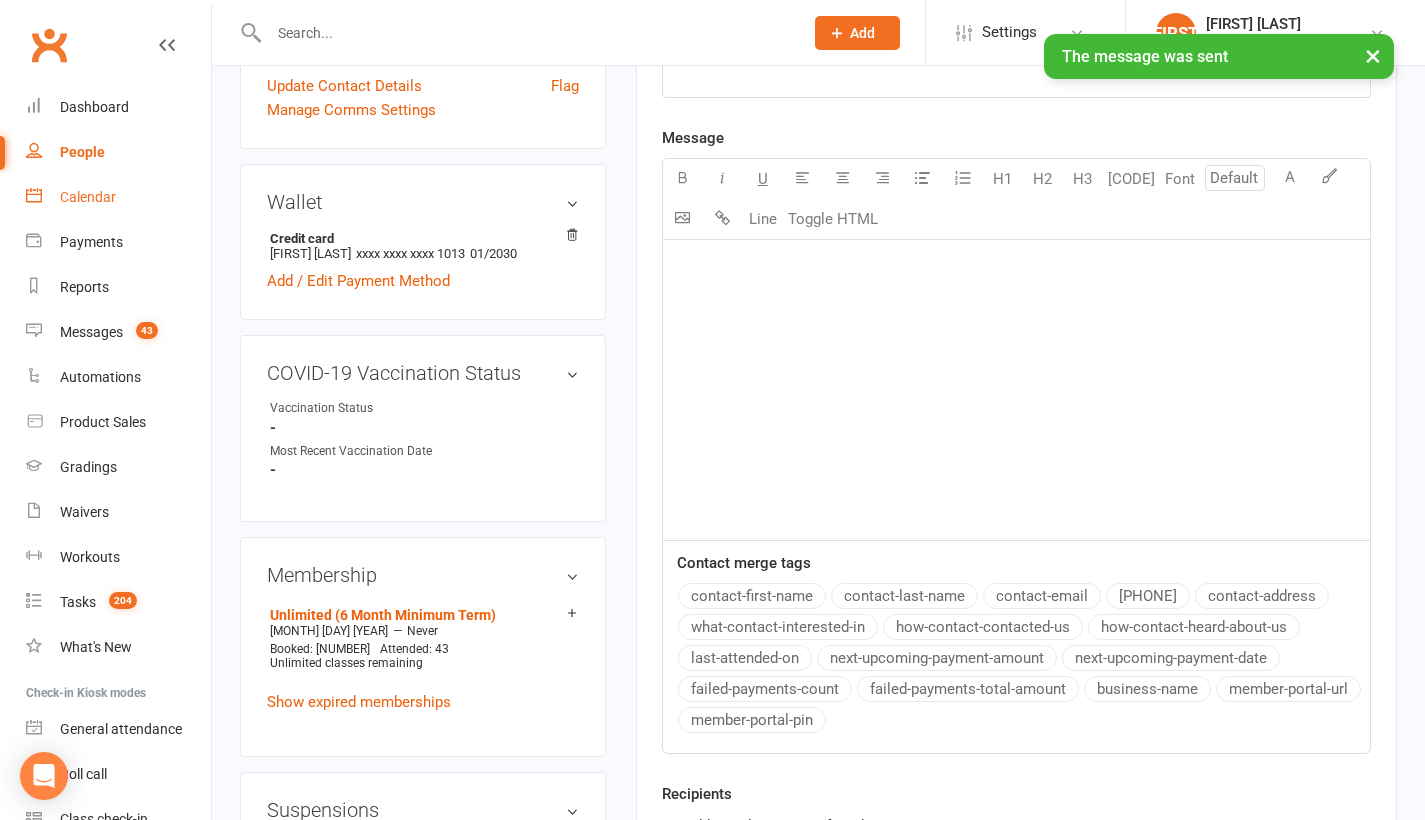 click on "Calendar" at bounding box center [118, 197] 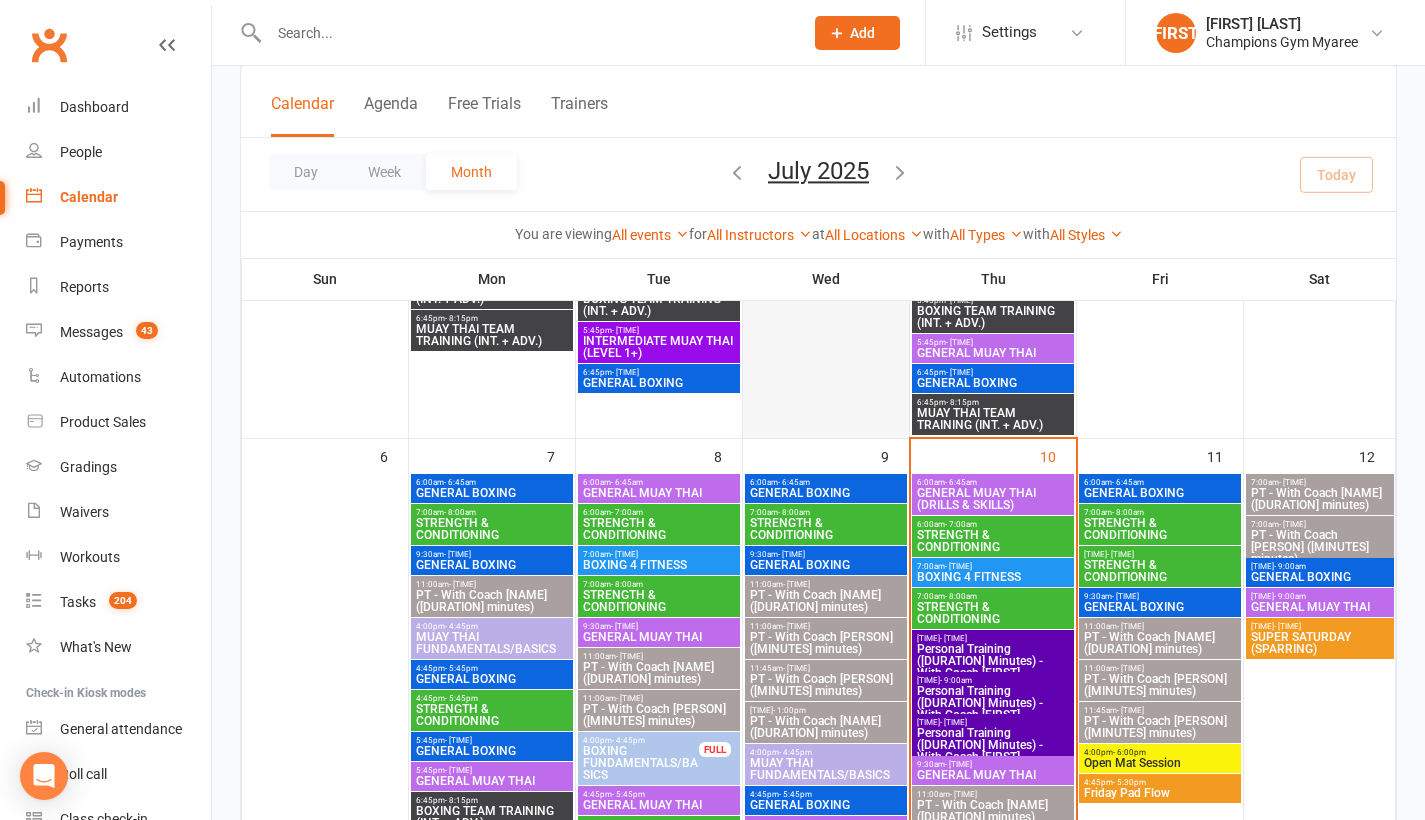 scroll, scrollTop: 510, scrollLeft: 0, axis: vertical 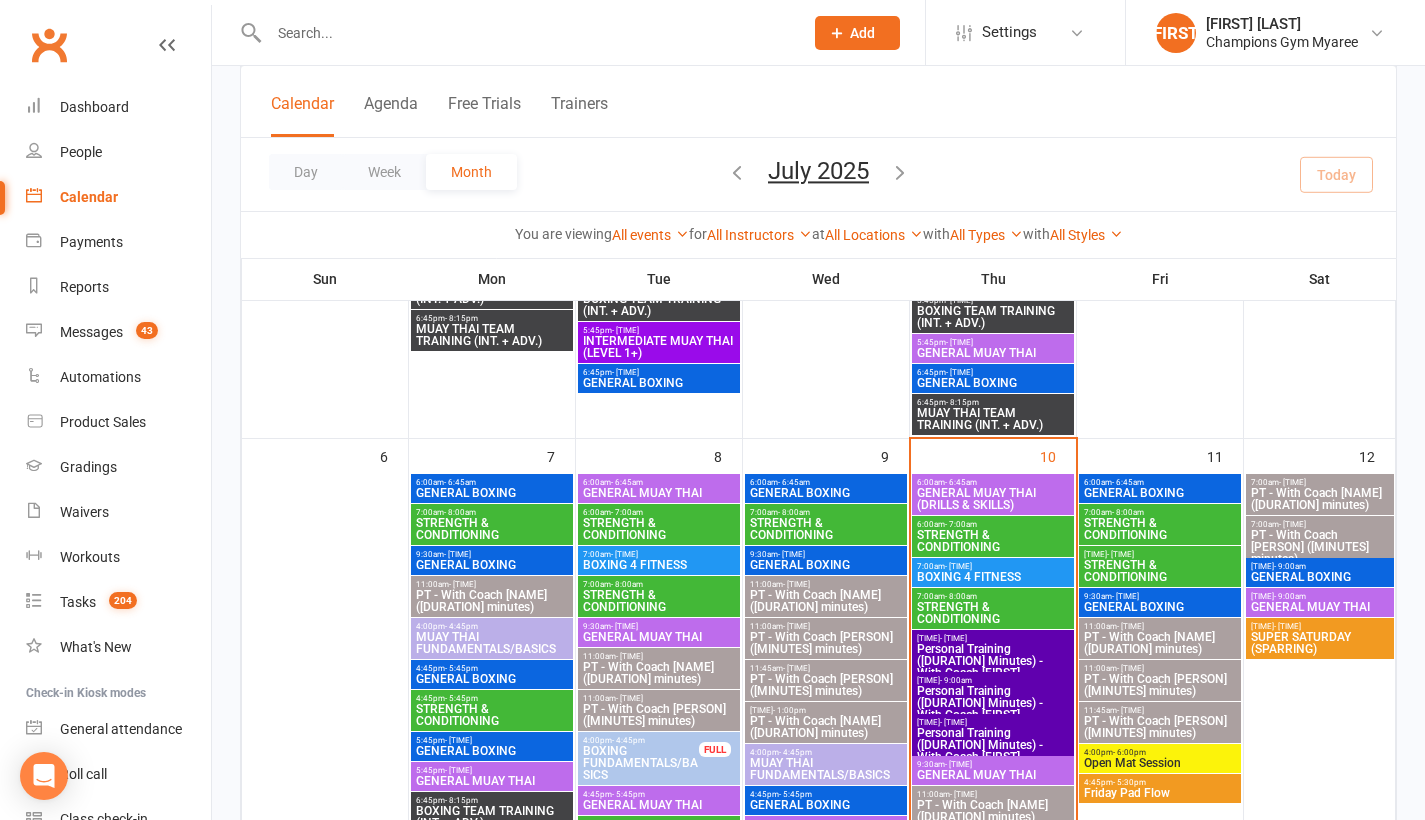 click on "GENERAL MUAY THAI (DRILLS & SKILLS)" at bounding box center [993, 499] 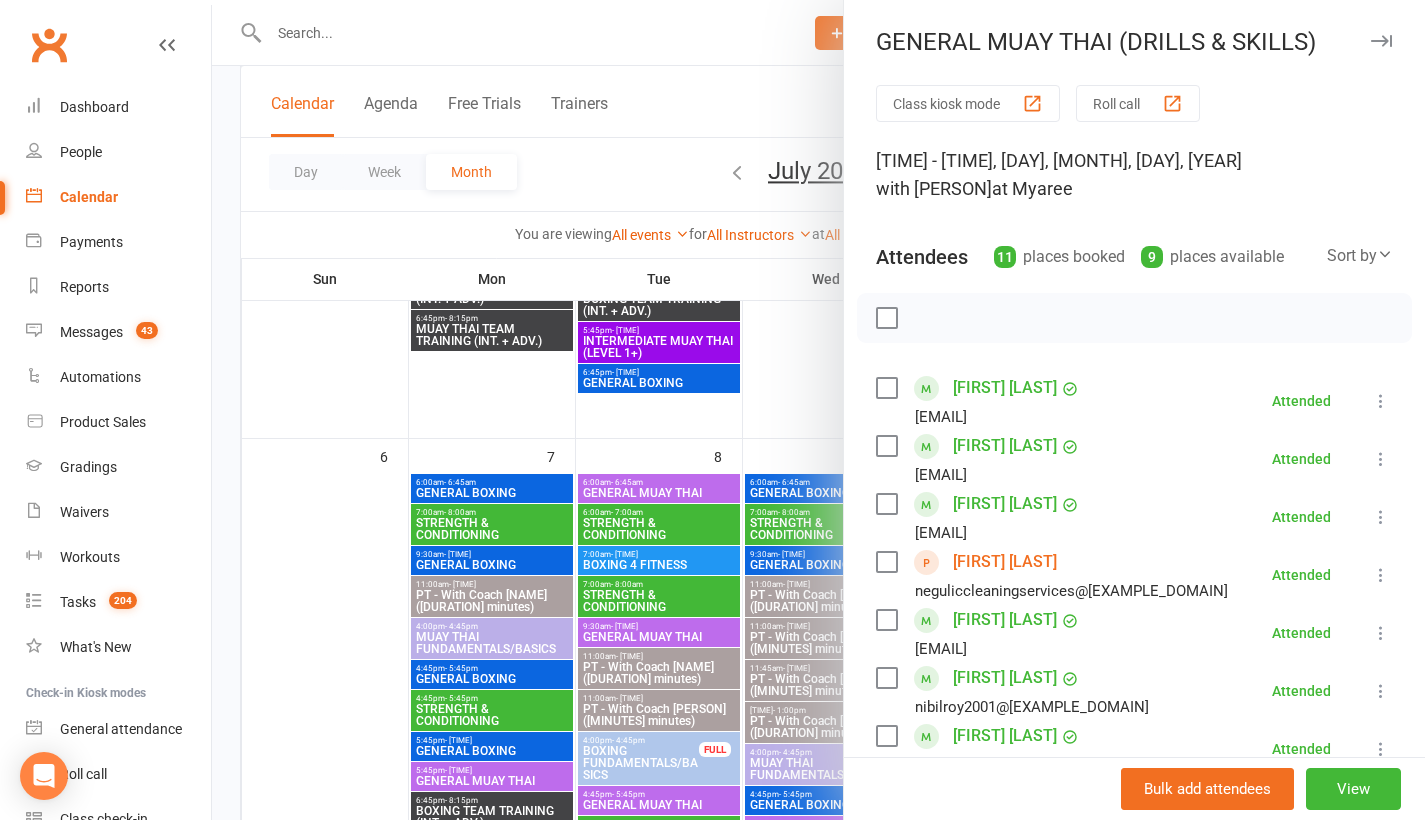 click on "[FIRST] [LAST]" at bounding box center [1005, 504] 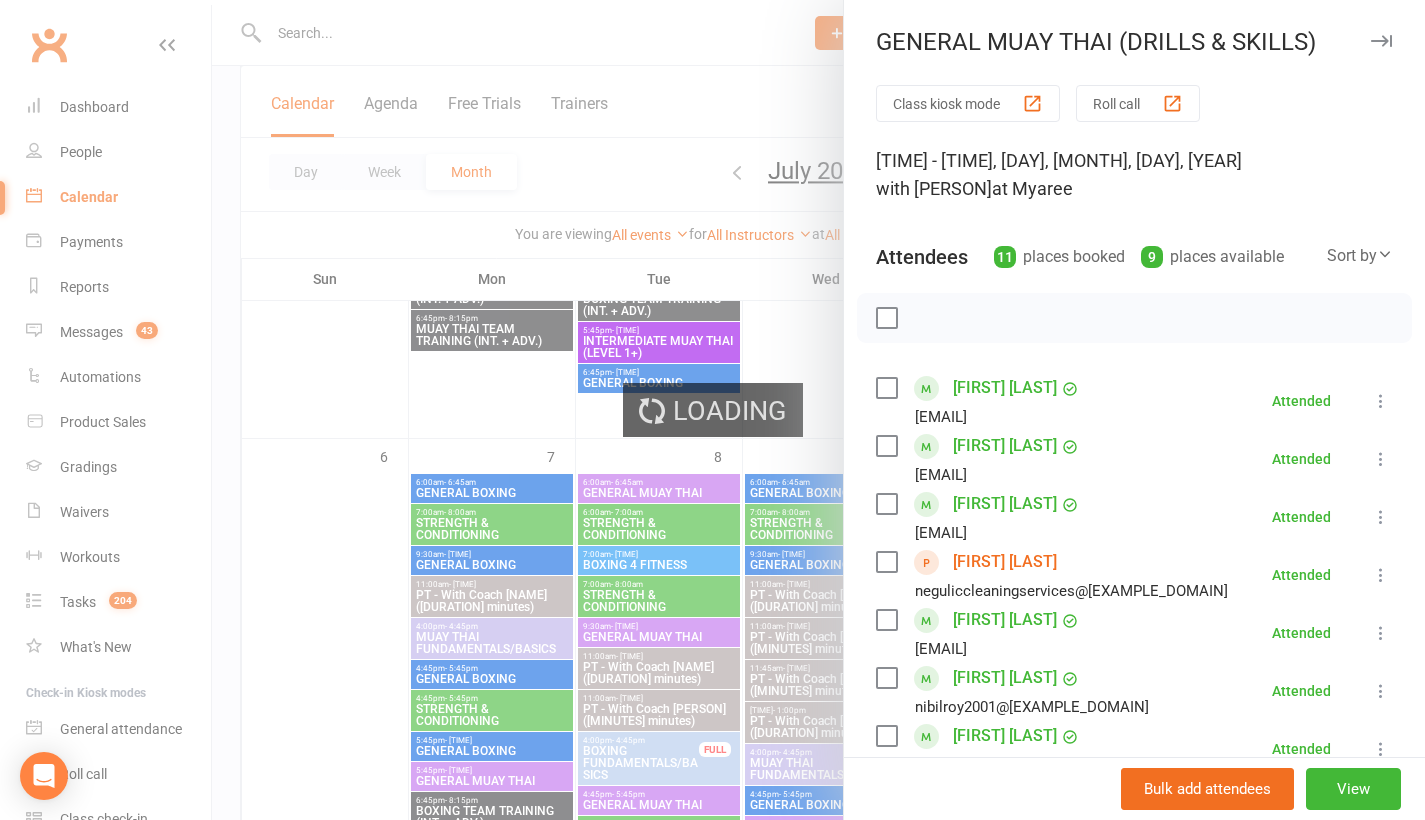 scroll, scrollTop: 0, scrollLeft: 0, axis: both 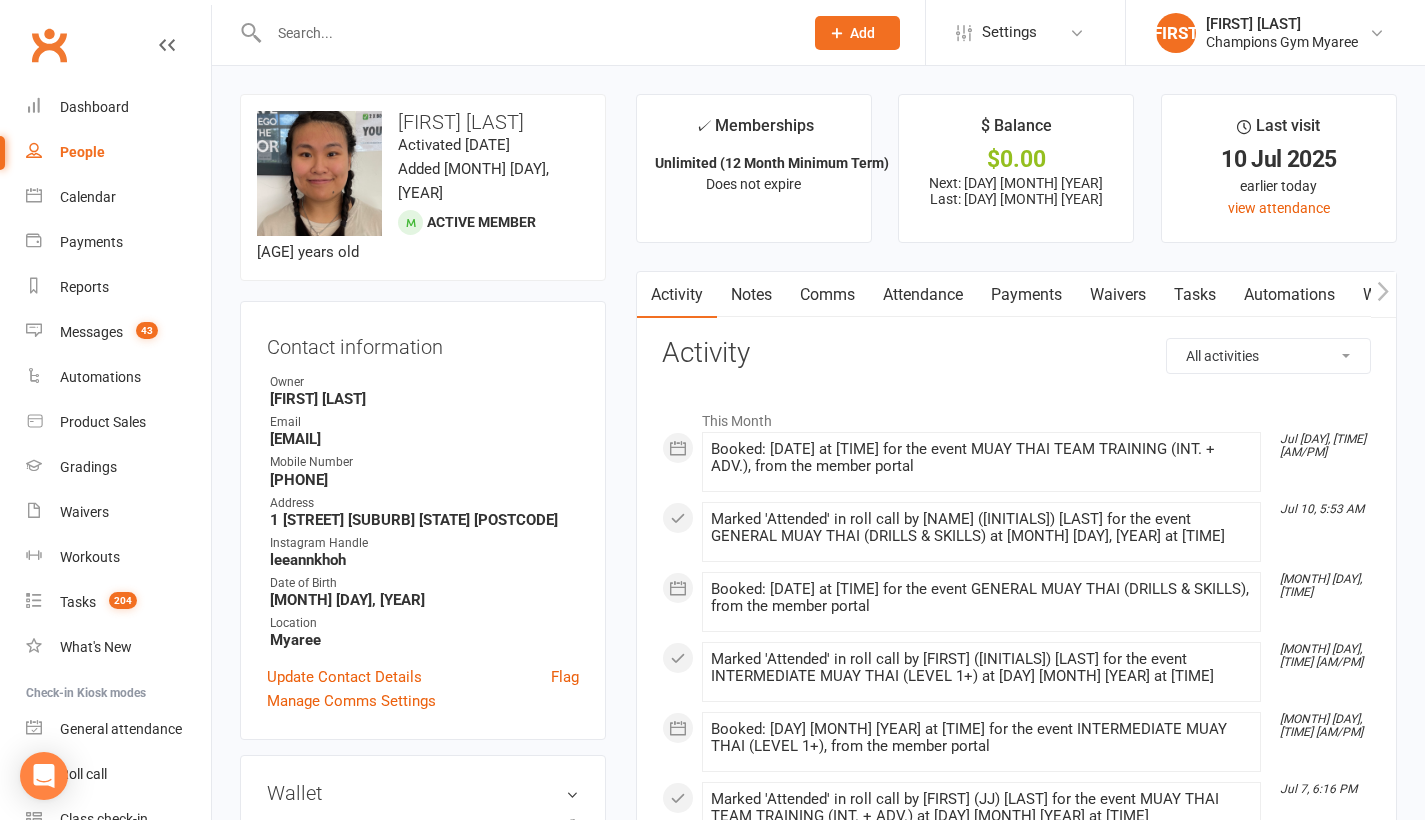 click on "Comms" at bounding box center (827, 295) 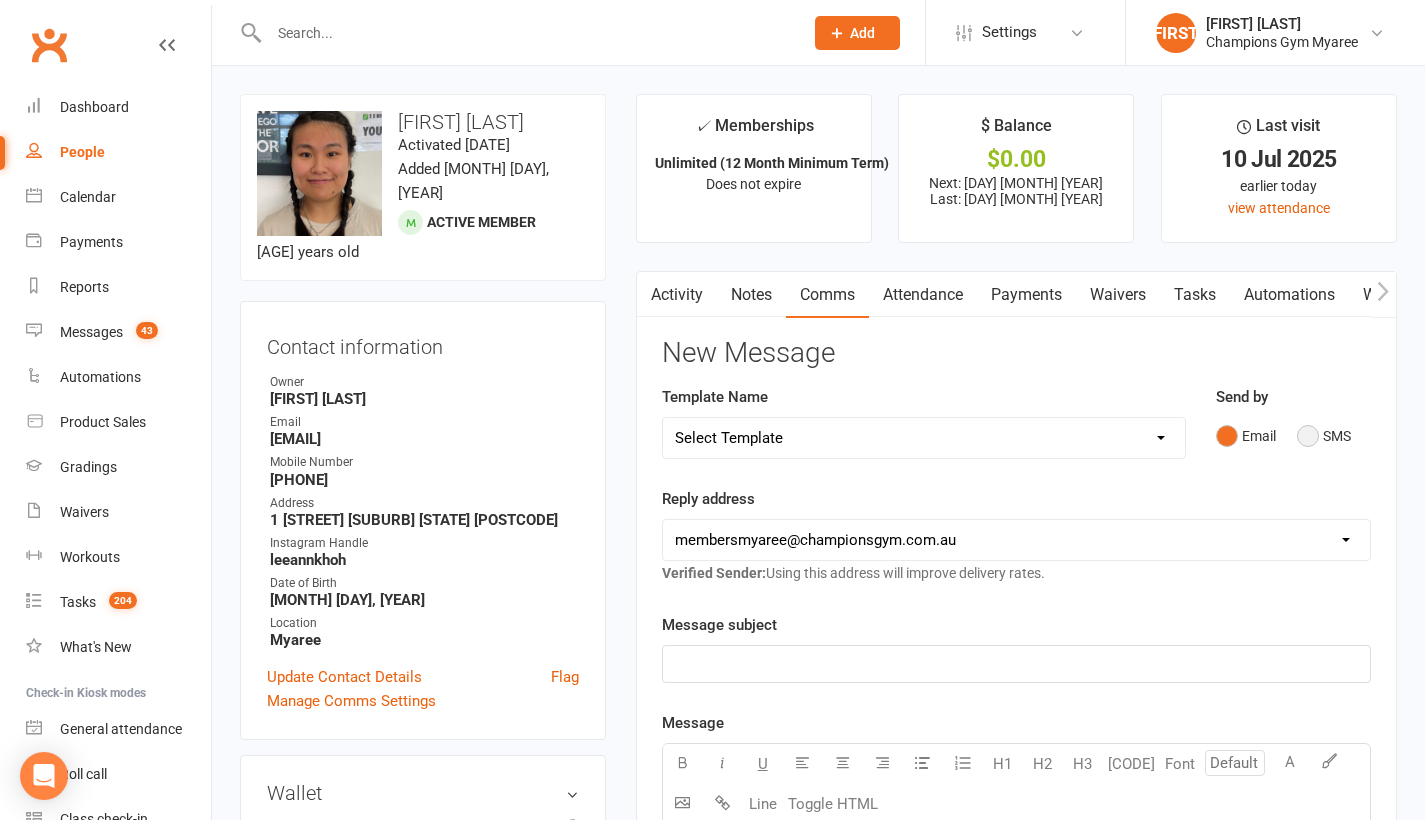 click on "SMS" at bounding box center [1324, 436] 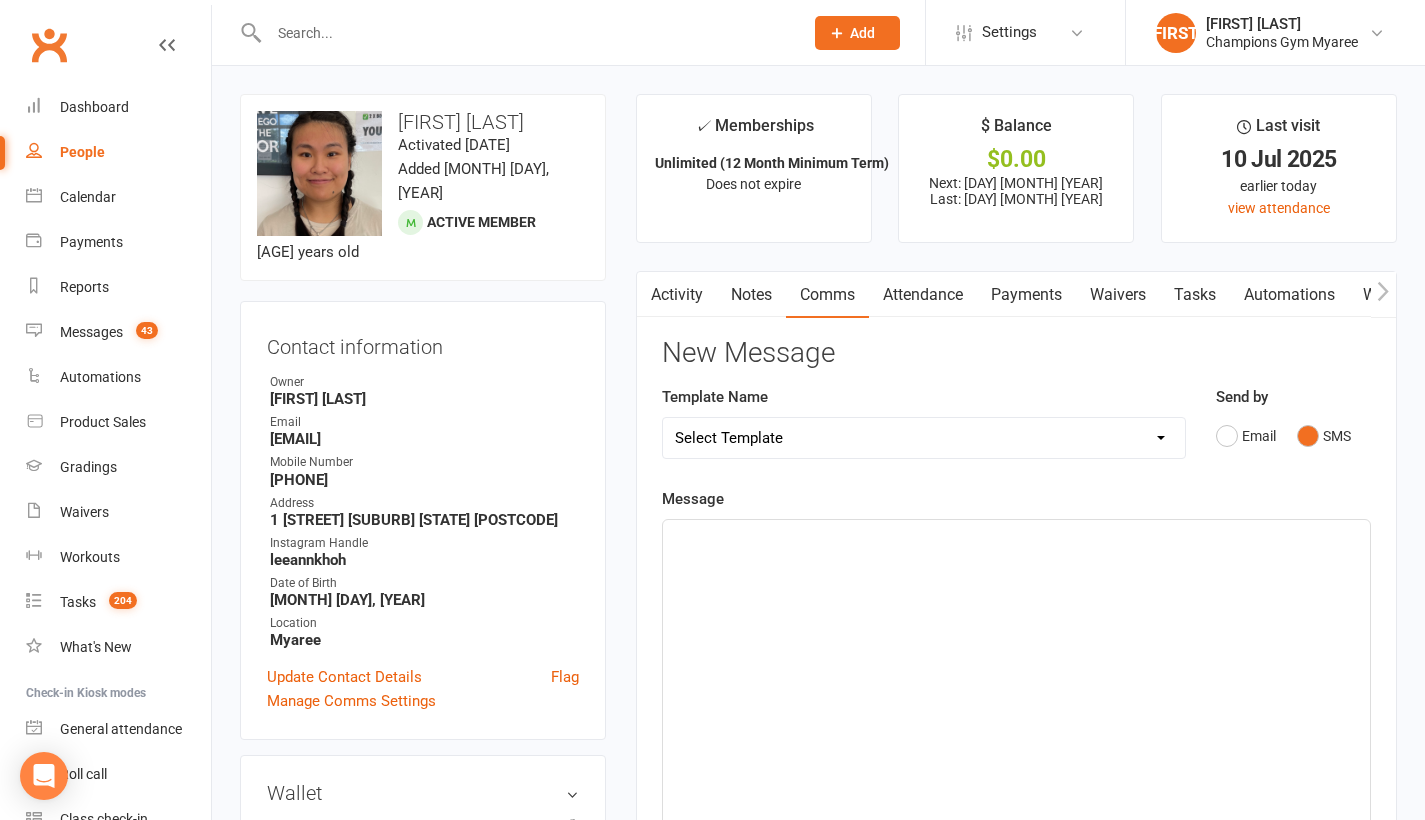 click on "﻿" at bounding box center (1016, 670) 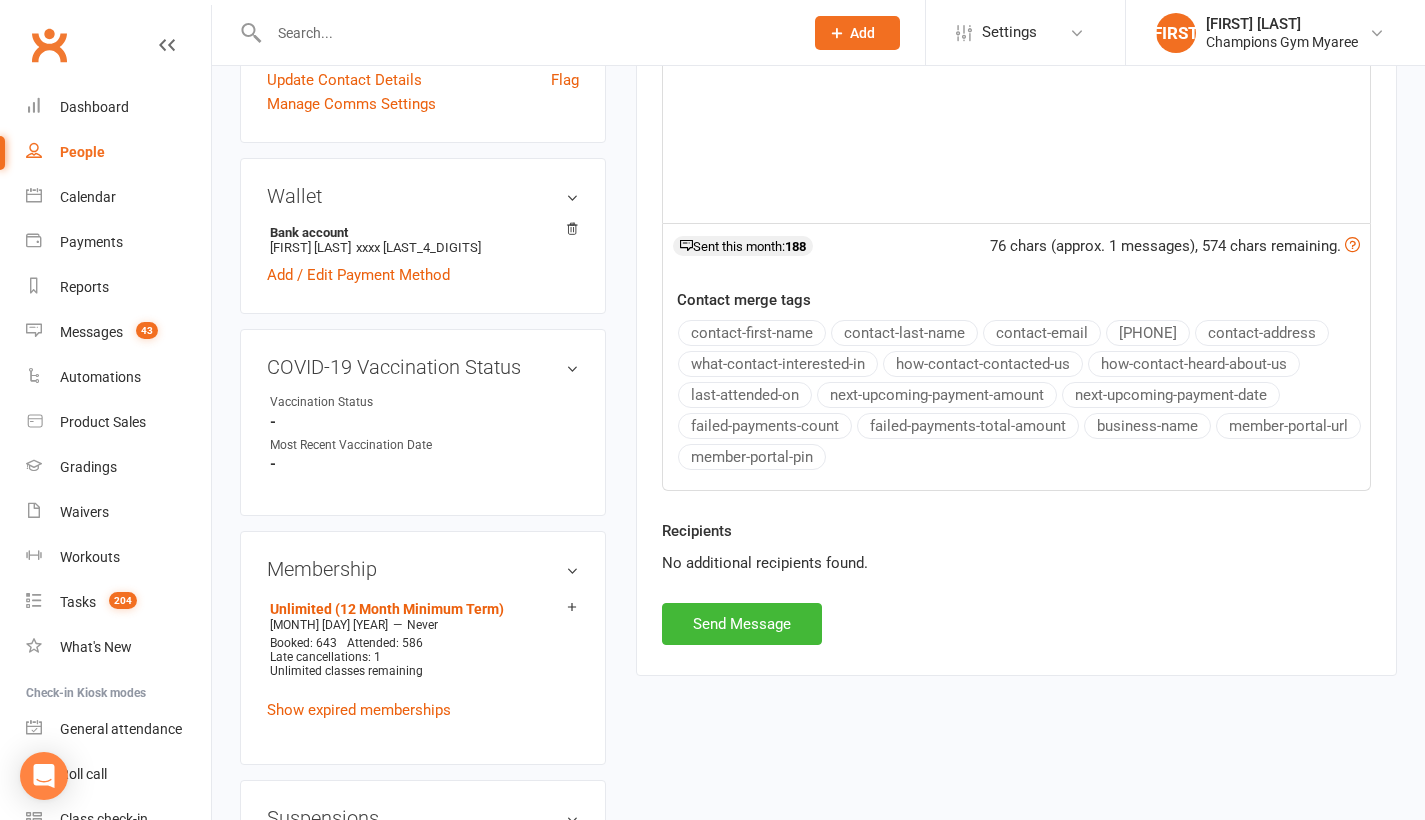 scroll, scrollTop: 595, scrollLeft: 0, axis: vertical 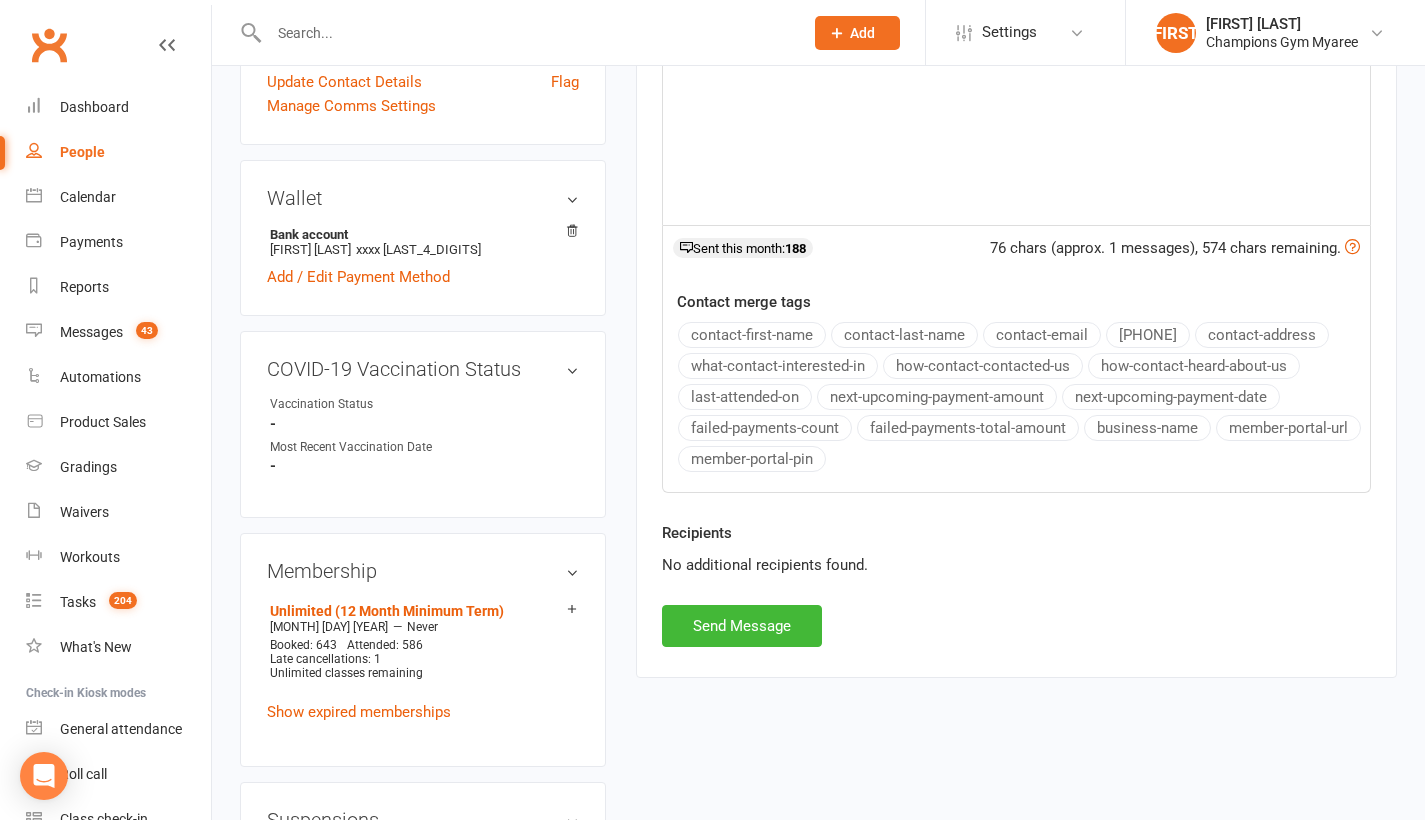 click on "Send Message" at bounding box center (742, 626) 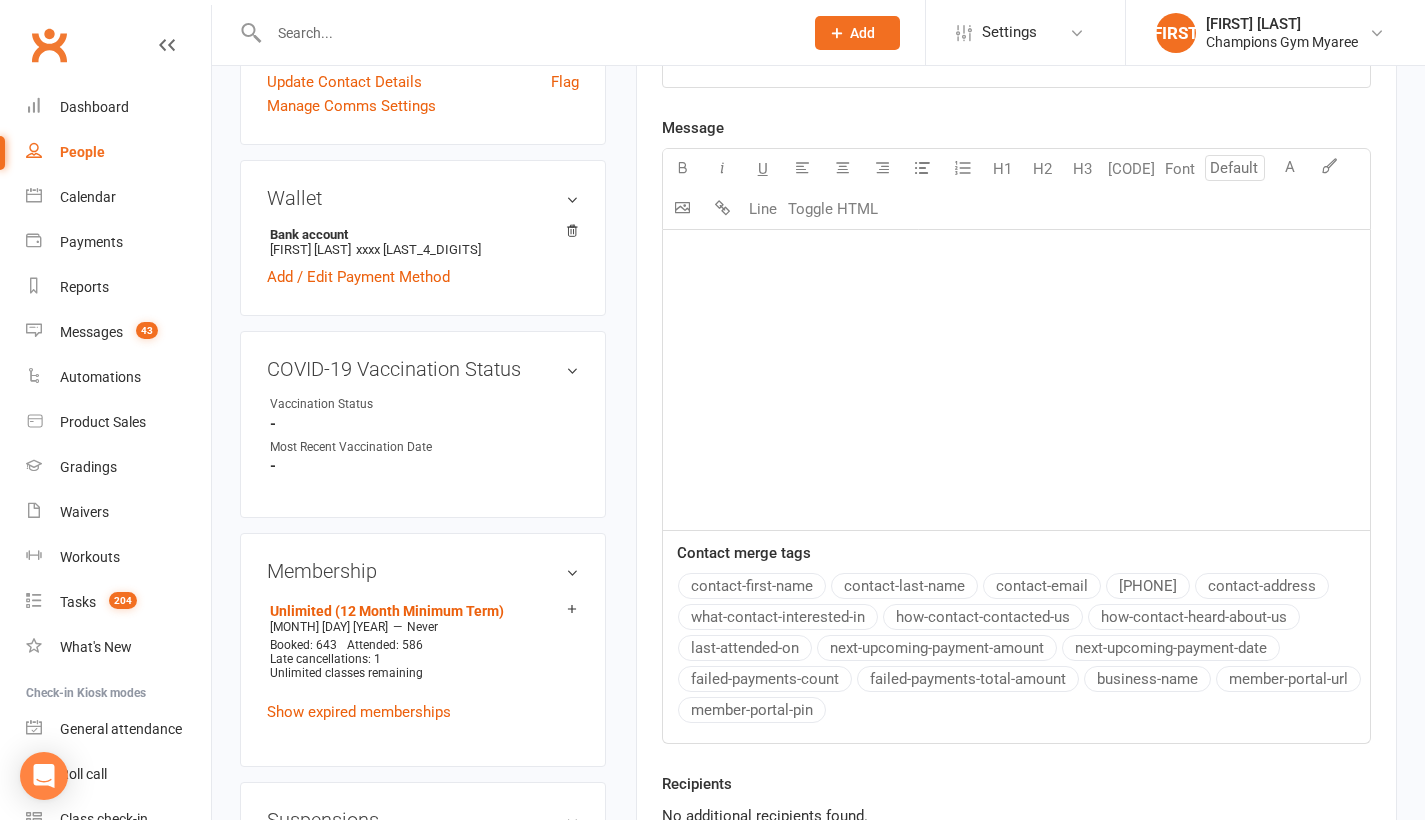 click on "upload photo change photo [PERSON] Activated [DATE] Added [DATE] Active member [AGE] years old Contact information Owner [PERSON] Email [EMAIL] Mobile Number [PHONE] Address [NUMBER] [STREET] [SUBURB] [STATE] [POSTAL_CODE] Instagram Handle [HANDLE] Date of Birth [MONTH] [DAY], [YEAR] Location [CITY] Update Contact Details Flag Manage Comms Settings Wallet Bank account [PERSON] [MASKED_ACCOUNT] Add / Edit Payment Method COVID-19 Vaccination Status edit Vaccination Status - Most Recent Vaccination Date - Membership Unlimited ([TERM] Minimum Term) [DATE] — Never Booked: [NUMBER] Attended: [NUMBER] Late cancellations: [NUMBER] Unlimited classes remaining Show expired memberships Suspensions No active suspensions found. Add new suspension Member Portal Login Details URL: [URL] Copy PIN: [PIN] Enabled: Send Member Details Emergency Contact Contact edit edit" at bounding box center [423, 814] 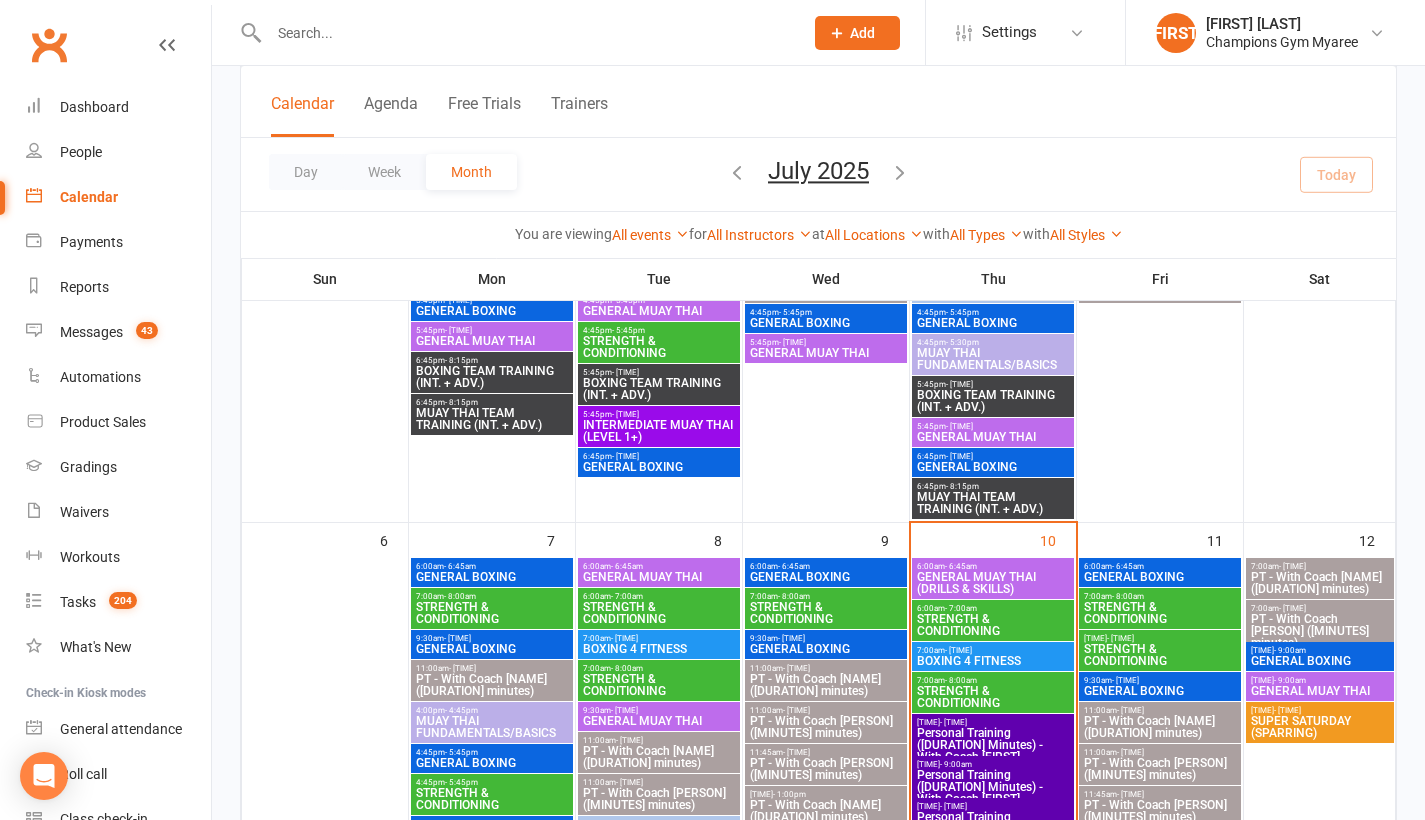 scroll, scrollTop: 489, scrollLeft: 0, axis: vertical 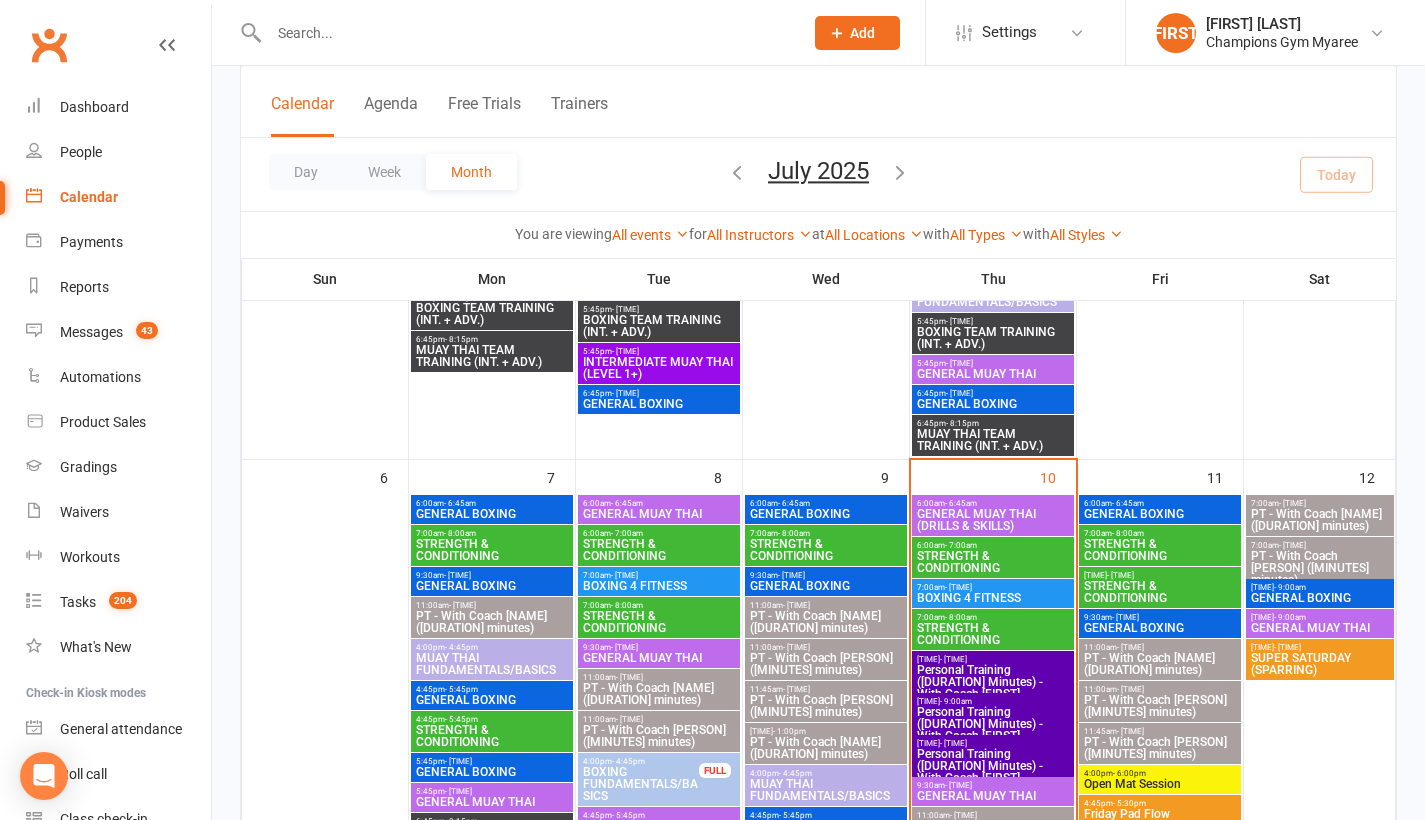 click on "GENERAL MUAY THAI (DRILLS & SKILLS)" at bounding box center [993, 520] 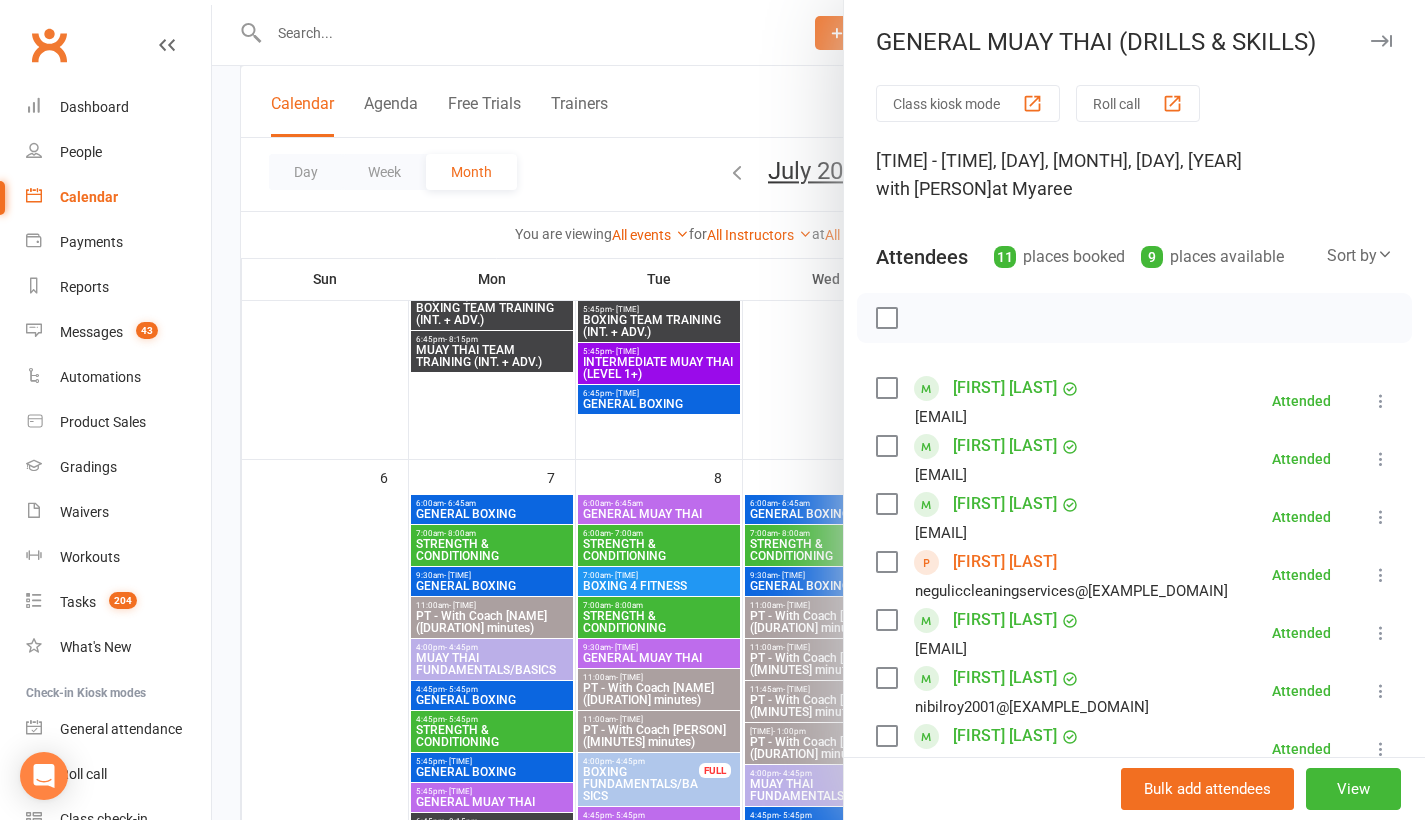 click on "[FIRST] [LAST]" at bounding box center (1005, 620) 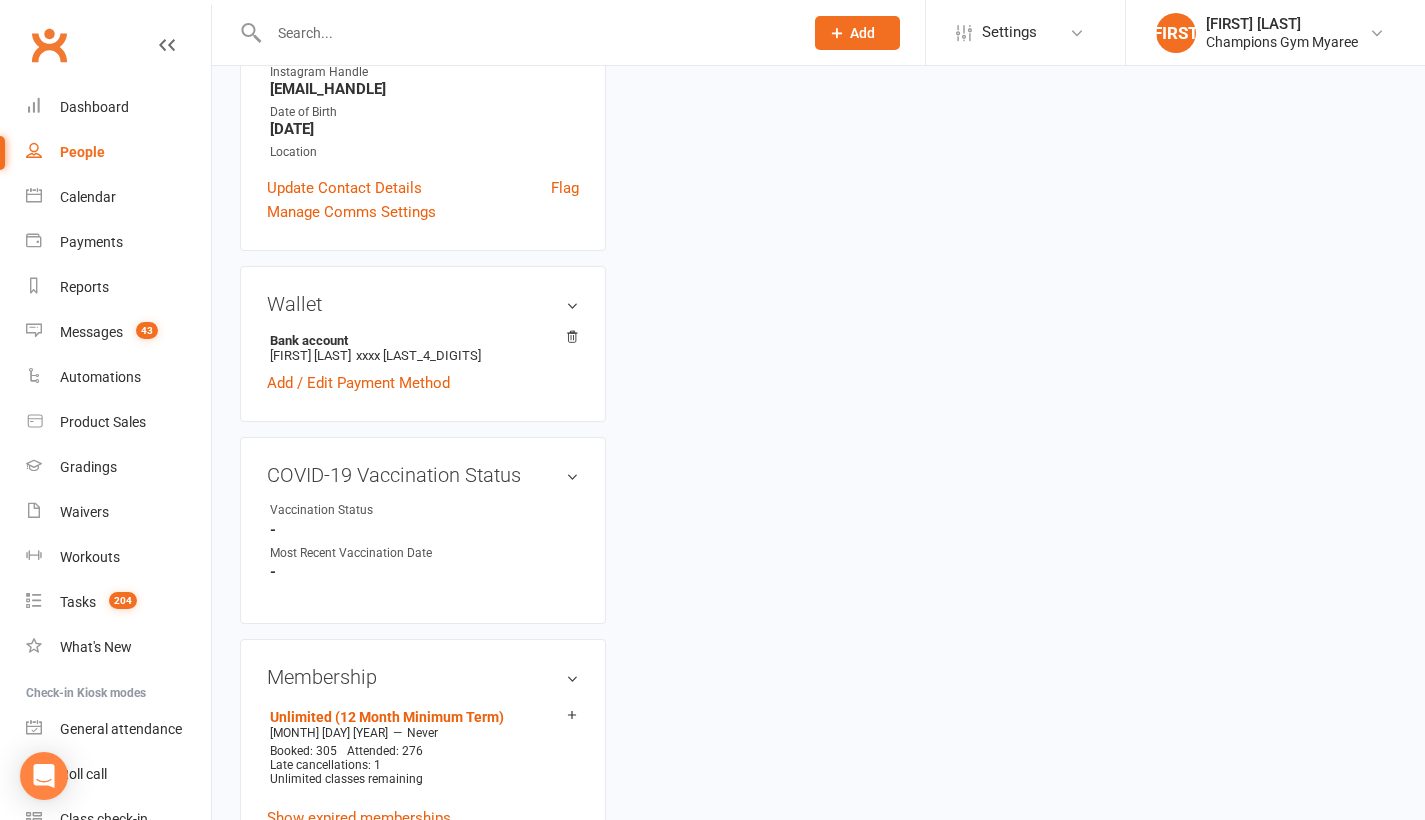 scroll, scrollTop: 0, scrollLeft: 0, axis: both 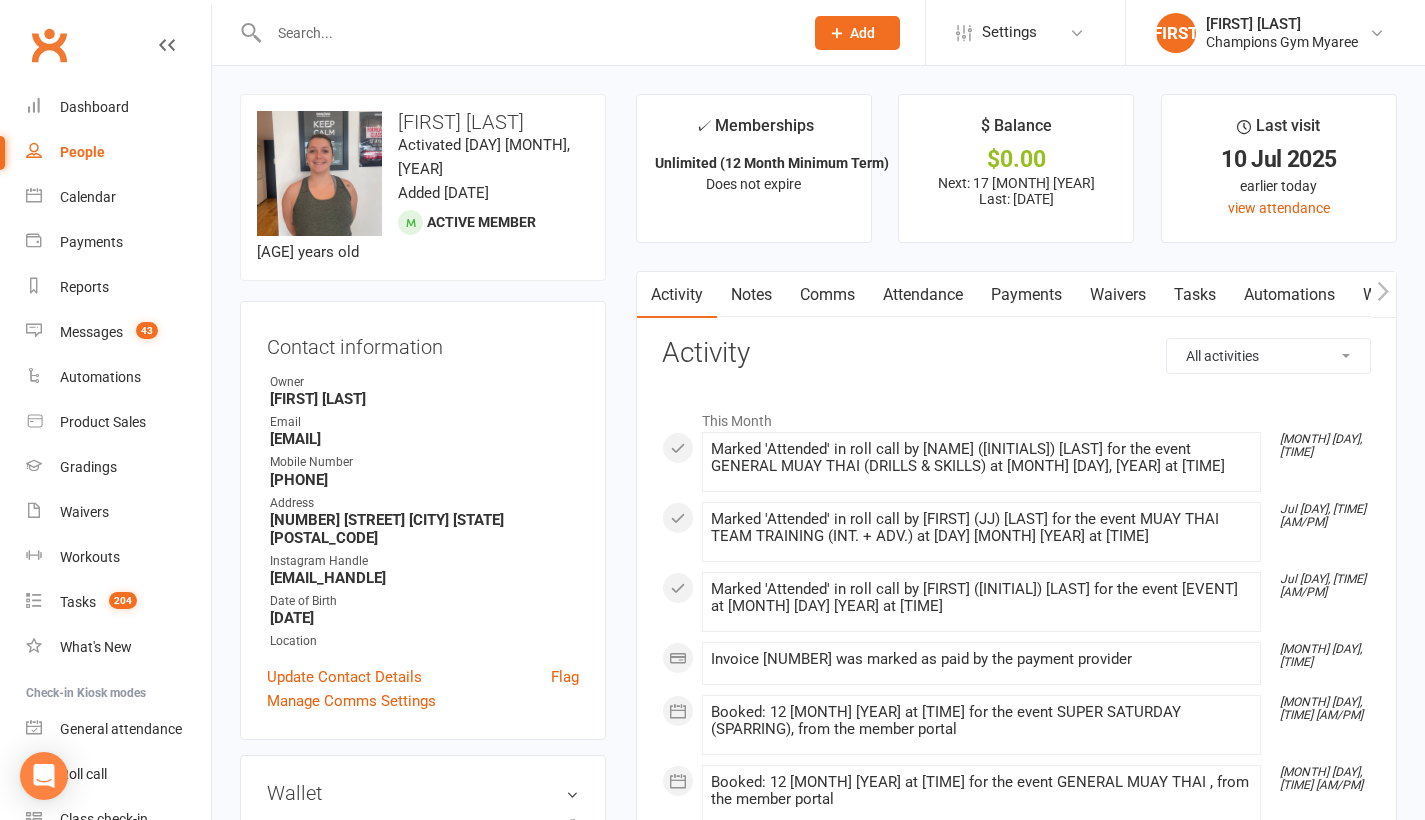 click on "Comms" at bounding box center (827, 295) 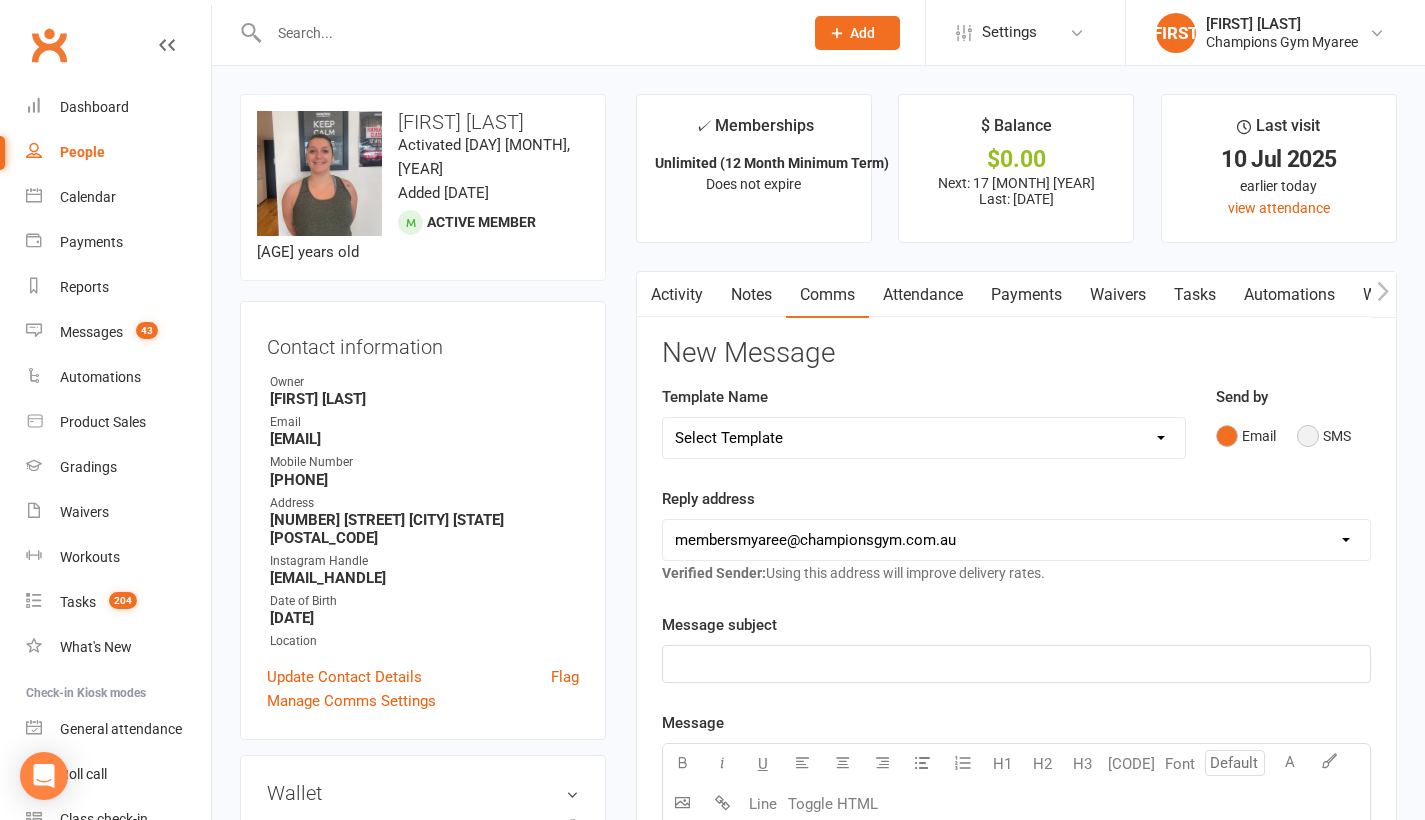 click on "SMS" at bounding box center [1324, 436] 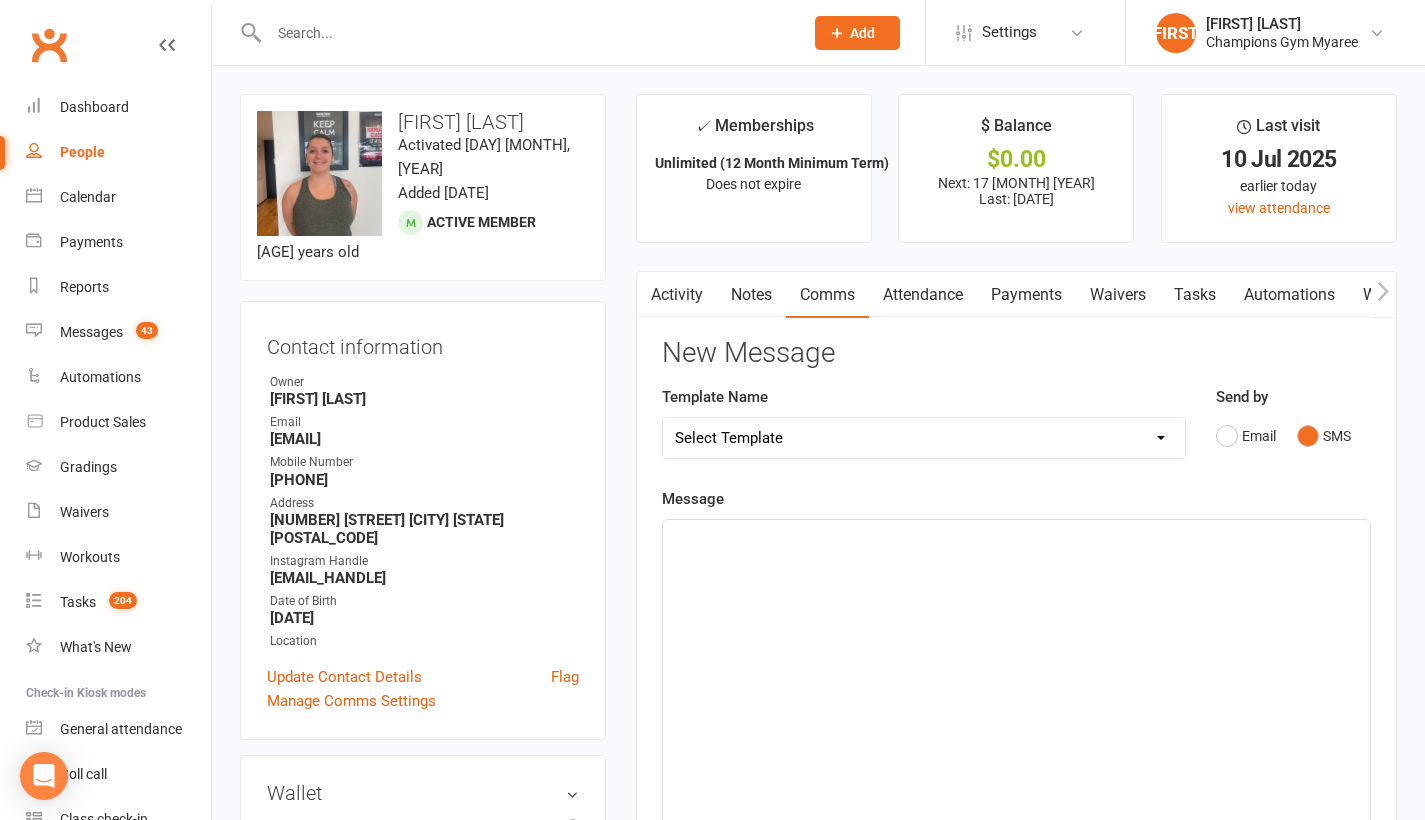 click on "﻿" at bounding box center (1016, 670) 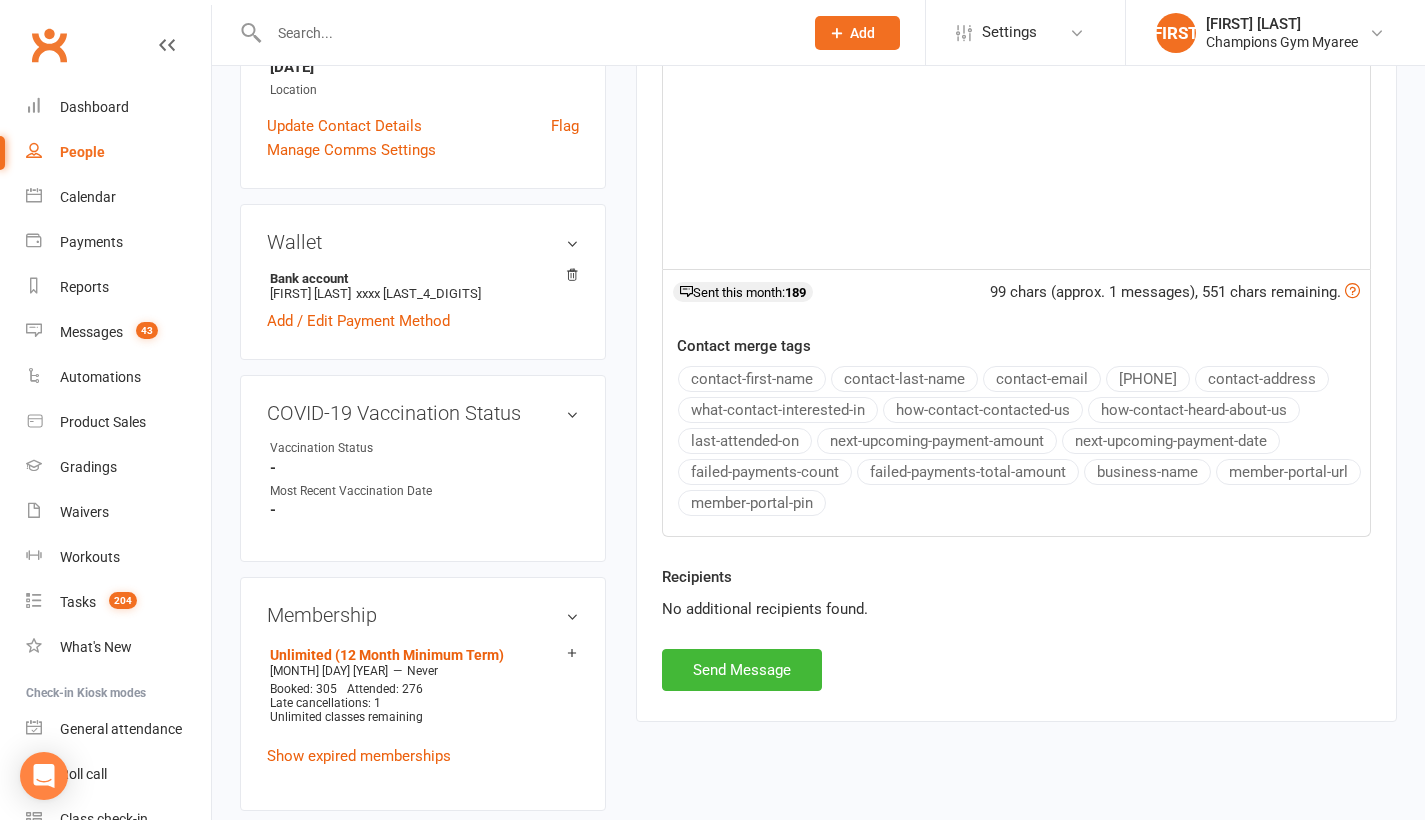 scroll, scrollTop: 569, scrollLeft: 0, axis: vertical 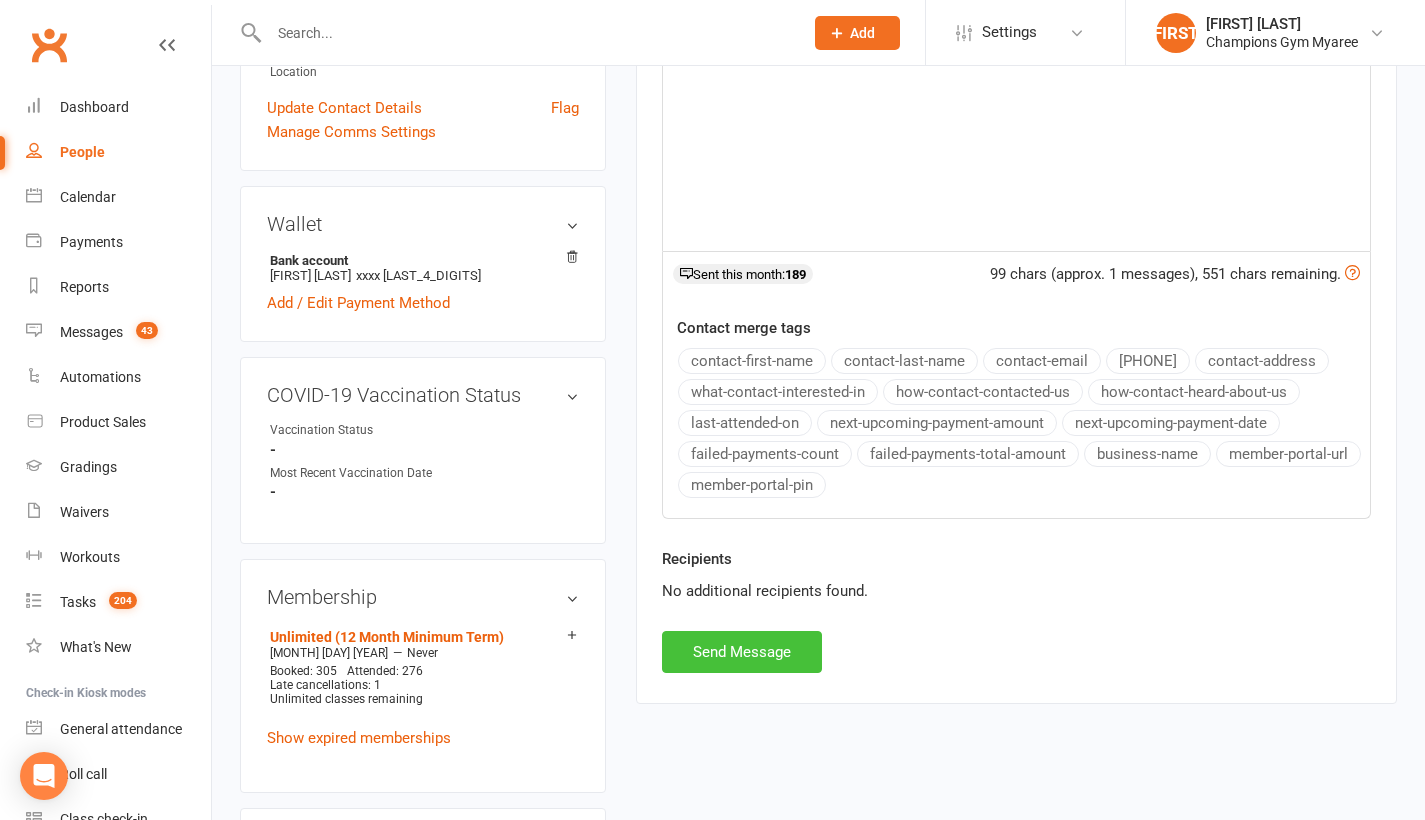 click on "Send Message" at bounding box center [742, 652] 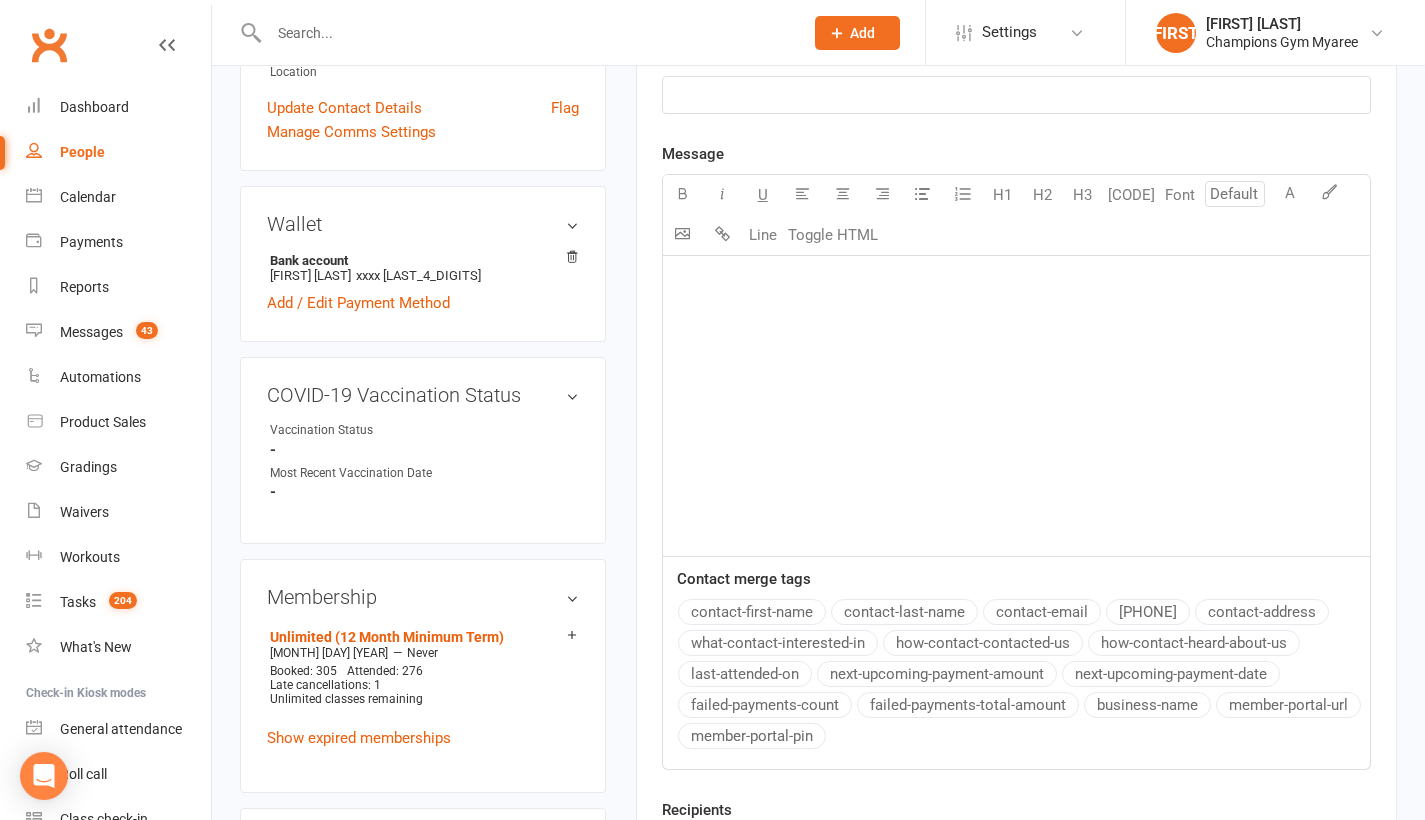 click on "✓ Memberships Unlimited (12 Month Minimum Term) Does not expire $ Balance $0.00 Next: 17 Jul 2025 Last: 3 Jul 2025 Last visit 10 Jul 2025 earlier today view attendance
Activity Notes Comms Attendance Payments Waivers Tasks Automations Workouts Gradings / Promotions Assessments Credit balance
New Message Template Name Select Template [EMAIL] 2024 Price Increase [EMAIL] A special Gift for You [EMAIL] CG Escapes 2026 - Koh Samui [EMAIL] Champ Life Awards - Nominations [SMS] Class Cancelled [SMS] Class No Show [SMS] Clubworx login details sms [EMAIL] Clubworx login- Welcome to CG [EMAIL] COVID-19 Vaccination Mandate [SMS] Facebook group invite [EMAIL] Facebook Page Invite [SMS] First Class SMS [SMS] First Timer Trial - Day before 1st class [EMAIL] Glove upsell [SMS] Google review Request [EMAIL] [Grading] Exemption Letter, Boxing [EMAIL] [Grading] Exemption Letter, Muay Thai [SMS] [Grading] SMS To RSVP [EMAIL] [Grading] Variation to Membership Email [EMAIL] Halloween Dress Up Reminder Email Send by Email" at bounding box center [1016, 250] 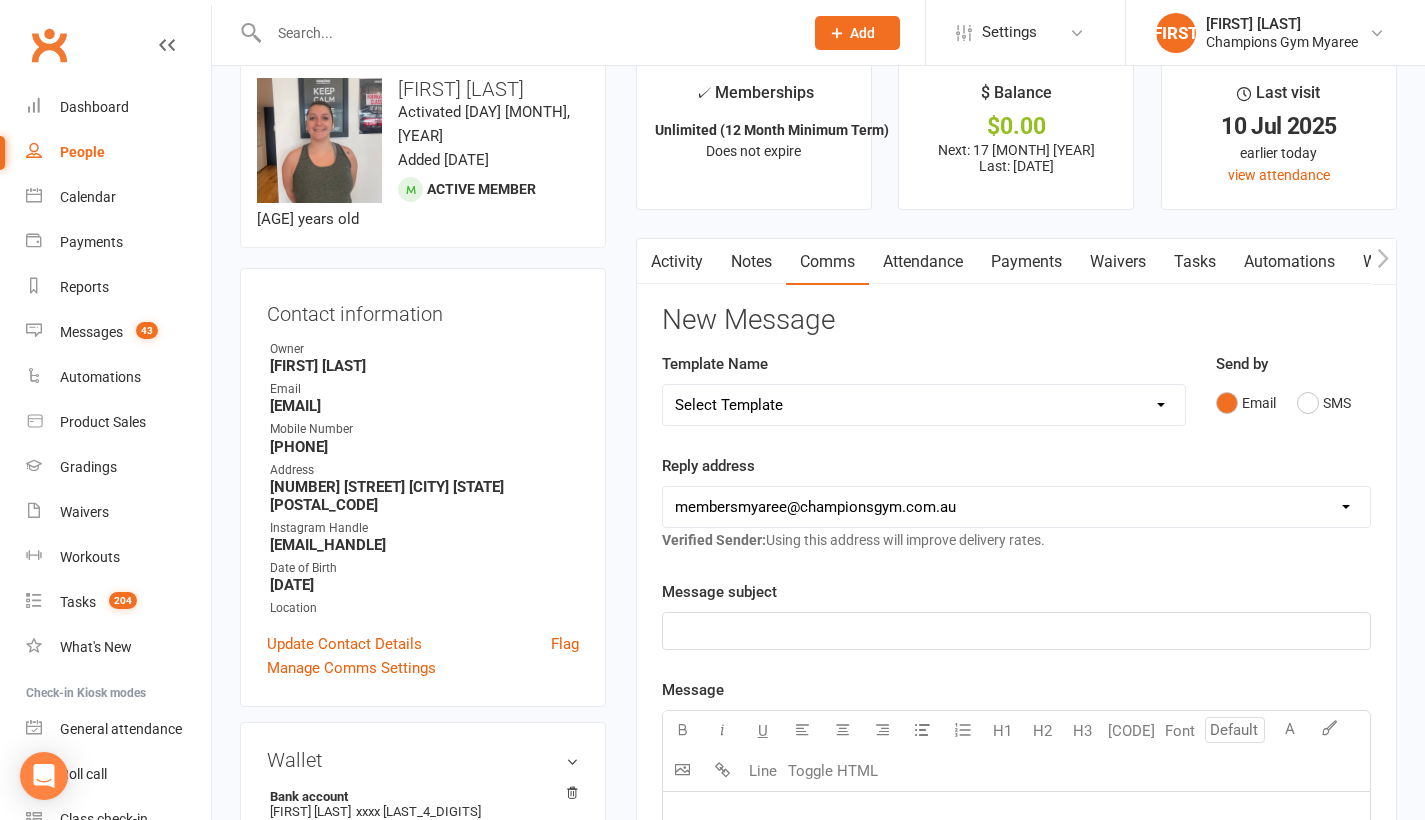 scroll, scrollTop: 0, scrollLeft: 0, axis: both 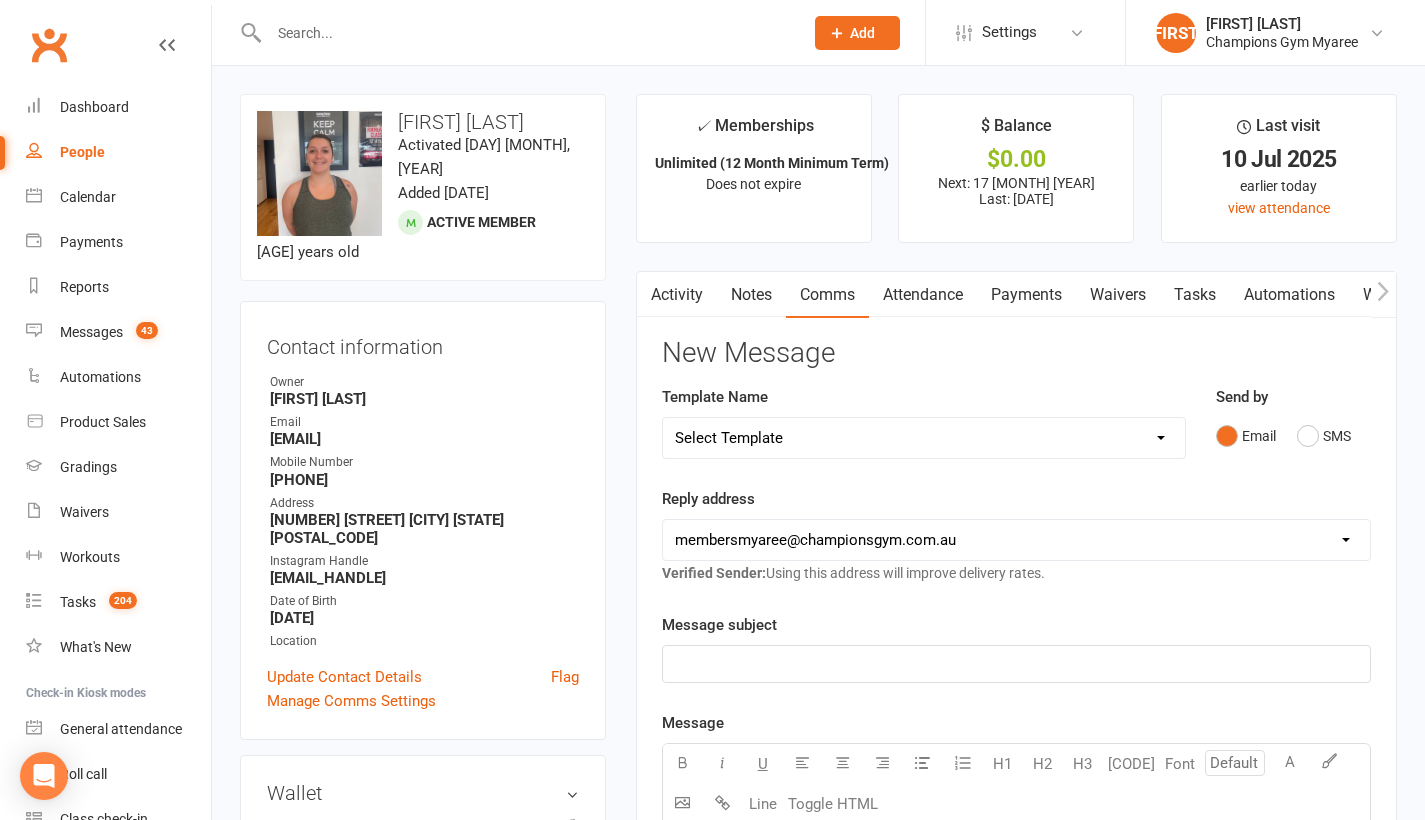 click on "✓ Memberships Unlimited (12 Month Minimum Term) Does not expire $ Balance $0.00 Next: 17 Jul 2025 Last: 3 Jul 2025 Last visit 10 Jul 2025 earlier today view attendance
Activity Notes Comms Attendance Payments Waivers Tasks Automations Workouts Gradings / Promotions Assessments Credit balance
New Message Template Name Select Template [EMAIL] 2024 Price Increase [EMAIL] A special Gift for You [EMAIL] CG Escapes 2026 - Koh Samui [EMAIL] Champ Life Awards - Nominations [SMS] Class Cancelled [SMS] Class No Show [SMS] Clubworx login details sms [EMAIL] Clubworx login- Welcome to CG [EMAIL] COVID-19 Vaccination Mandate [SMS] Facebook group invite [EMAIL] Facebook Page Invite [SMS] First Class SMS [SMS] First Timer Trial - Day before 1st class [EMAIL] Glove upsell [SMS] Google review Request [EMAIL] [Grading] Exemption Letter, Boxing [EMAIL] [Grading] Exemption Letter, Muay Thai [SMS] [Grading] SMS To RSVP [EMAIL] [Grading] Variation to Membership Email [EMAIL] Halloween Dress Up Reminder Email Send by Email" at bounding box center [1016, 819] 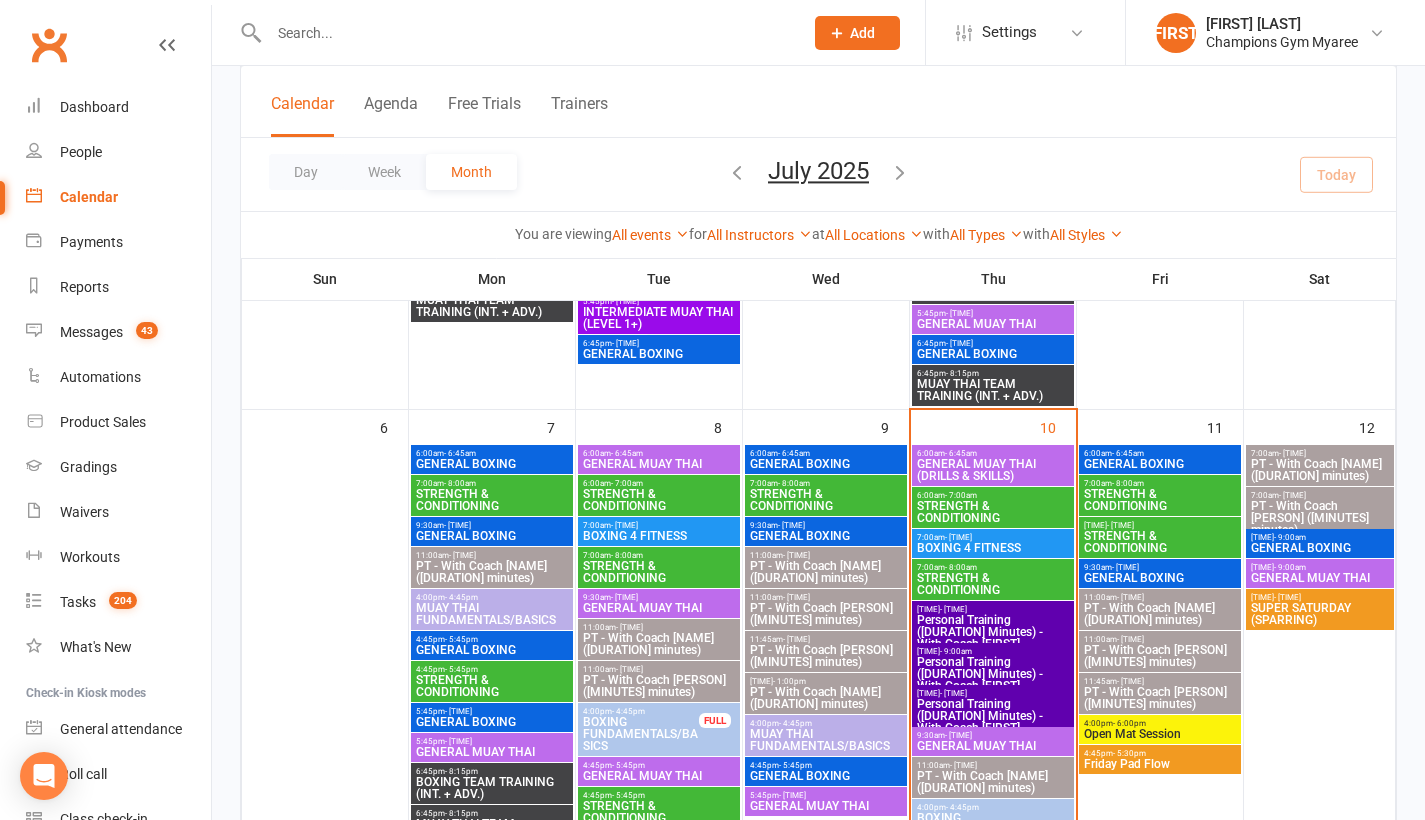 scroll, scrollTop: 528, scrollLeft: 0, axis: vertical 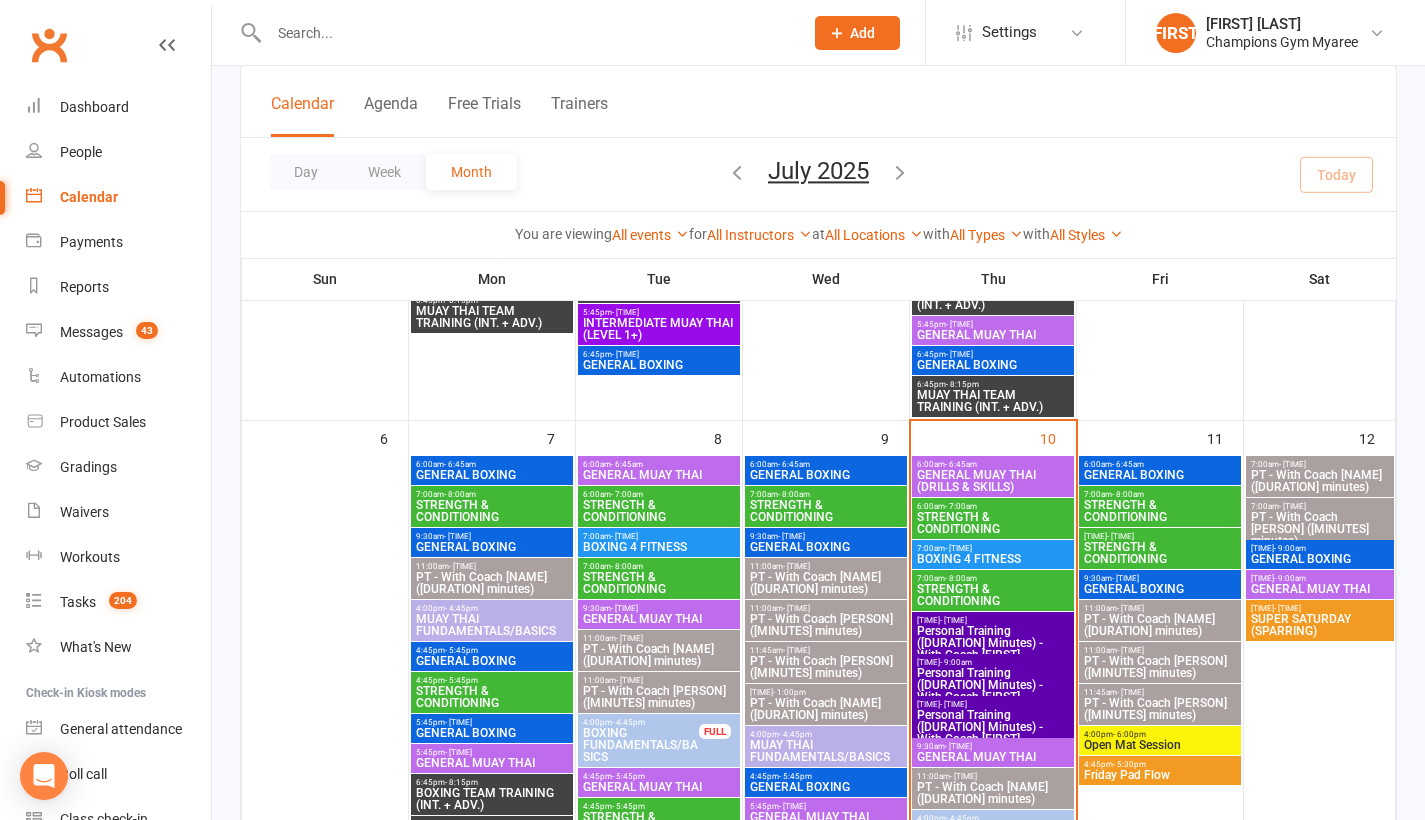 click on "GENERAL MUAY THAI (DRILLS & SKILLS)" at bounding box center (993, 481) 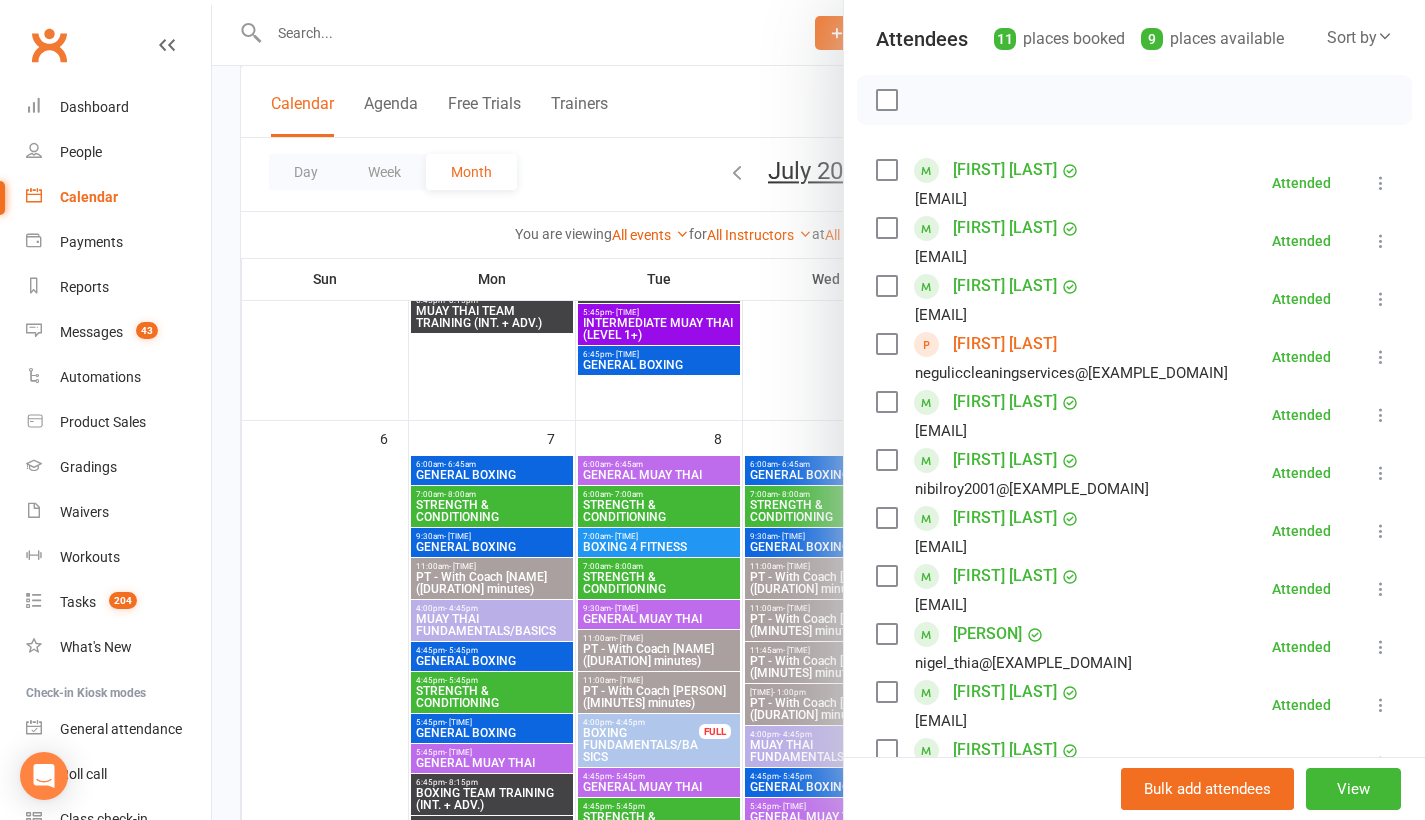 scroll, scrollTop: 219, scrollLeft: 0, axis: vertical 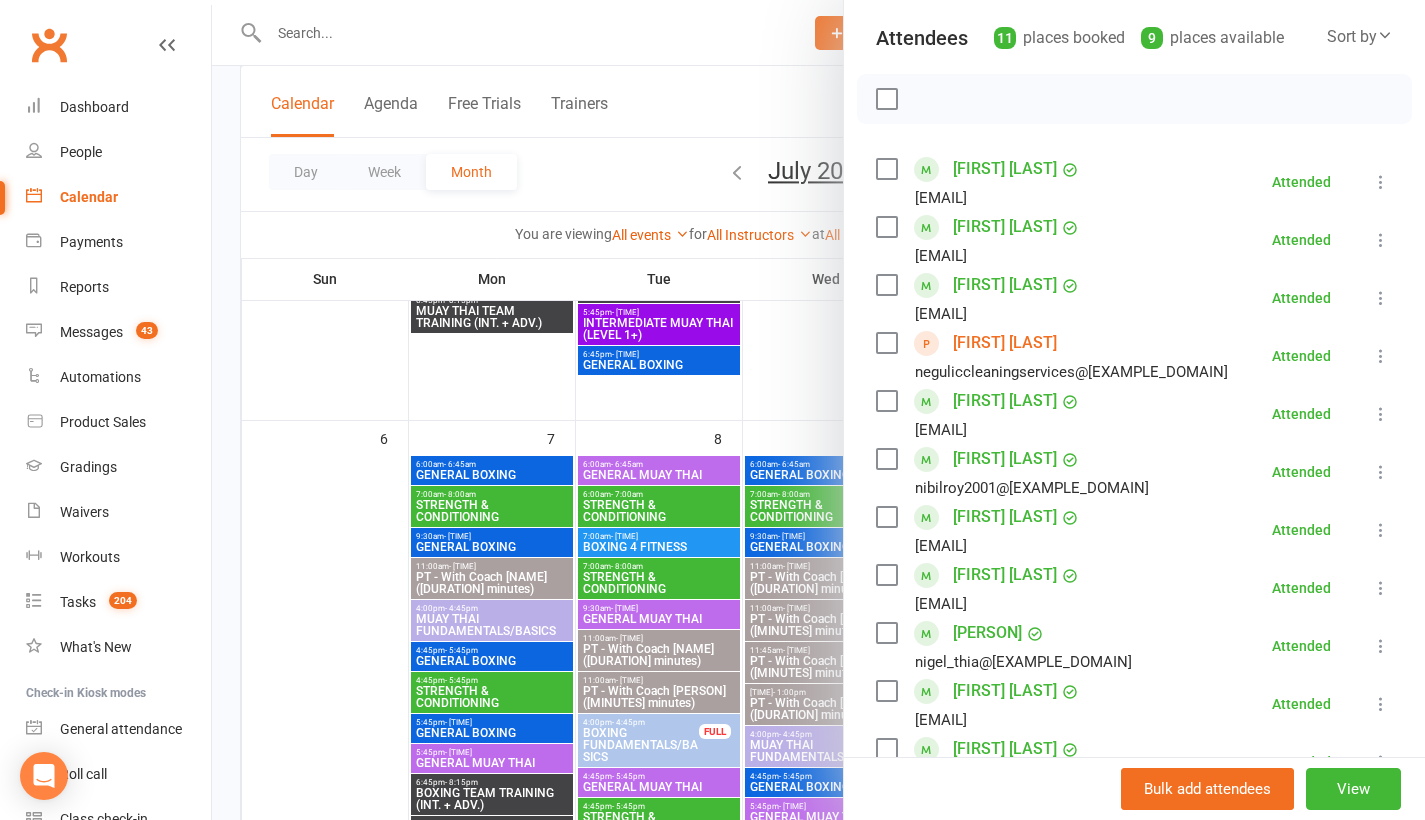 click on "[FIRST] [LAST]" at bounding box center (1005, 517) 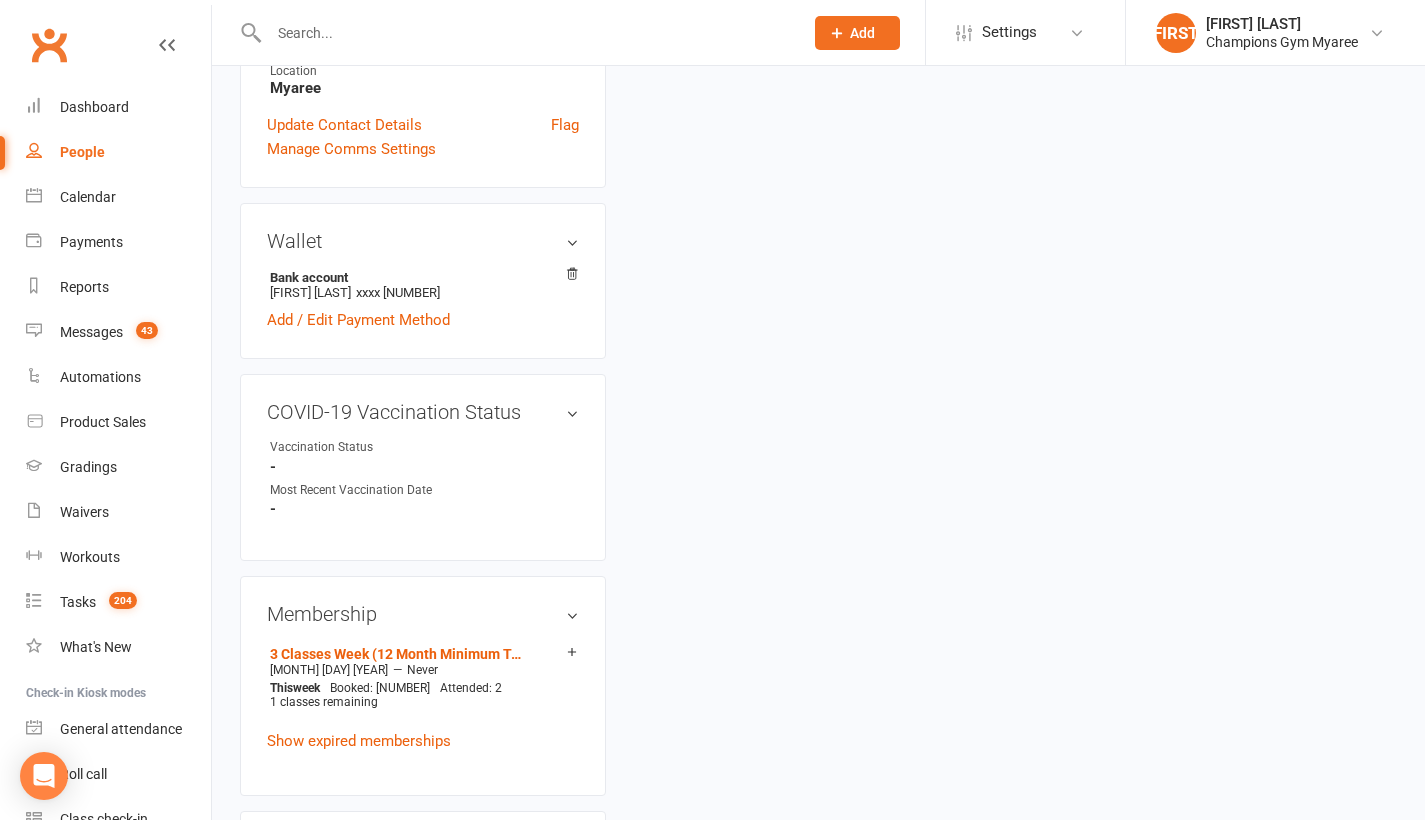 scroll, scrollTop: 0, scrollLeft: 0, axis: both 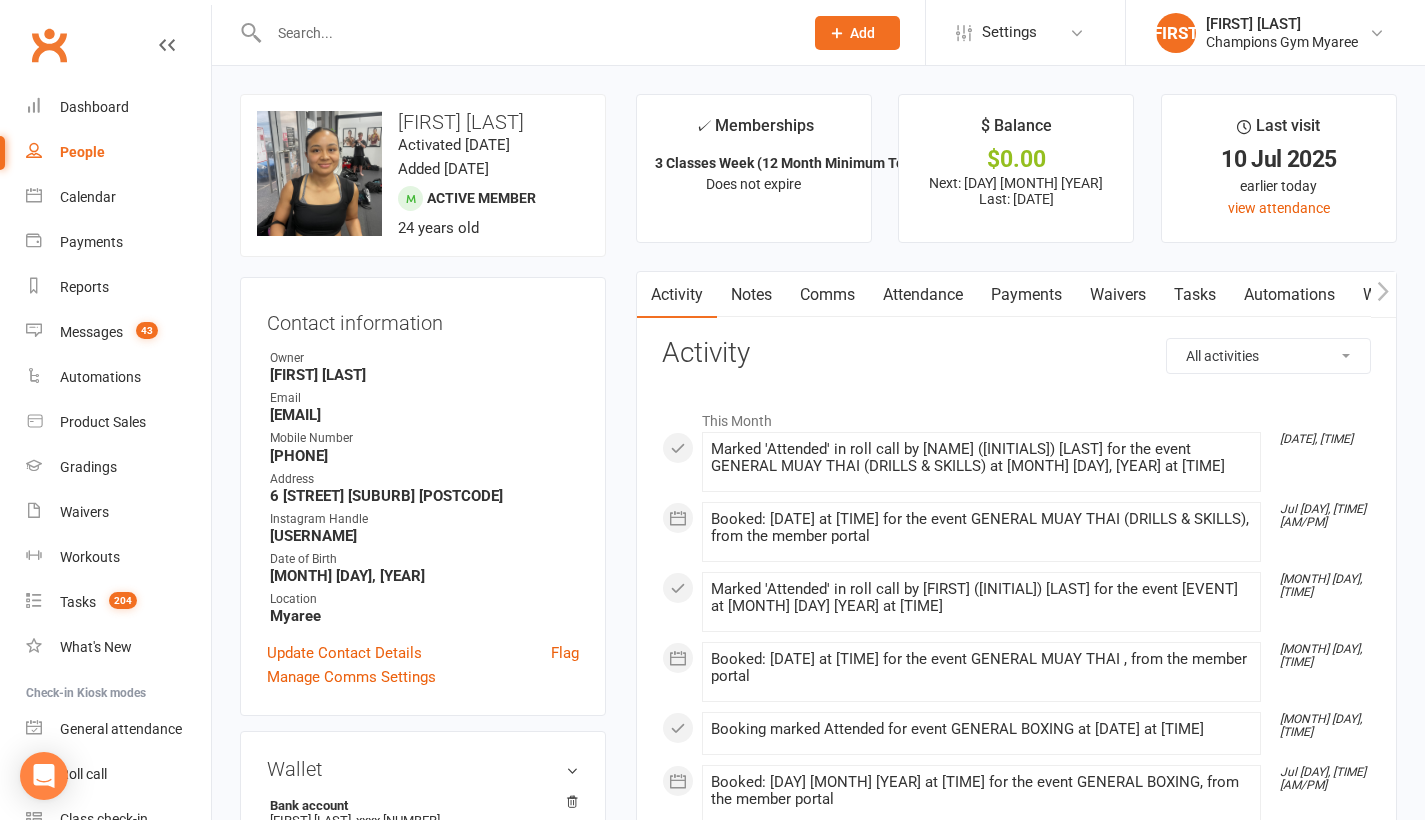 click on "Comms" at bounding box center (827, 295) 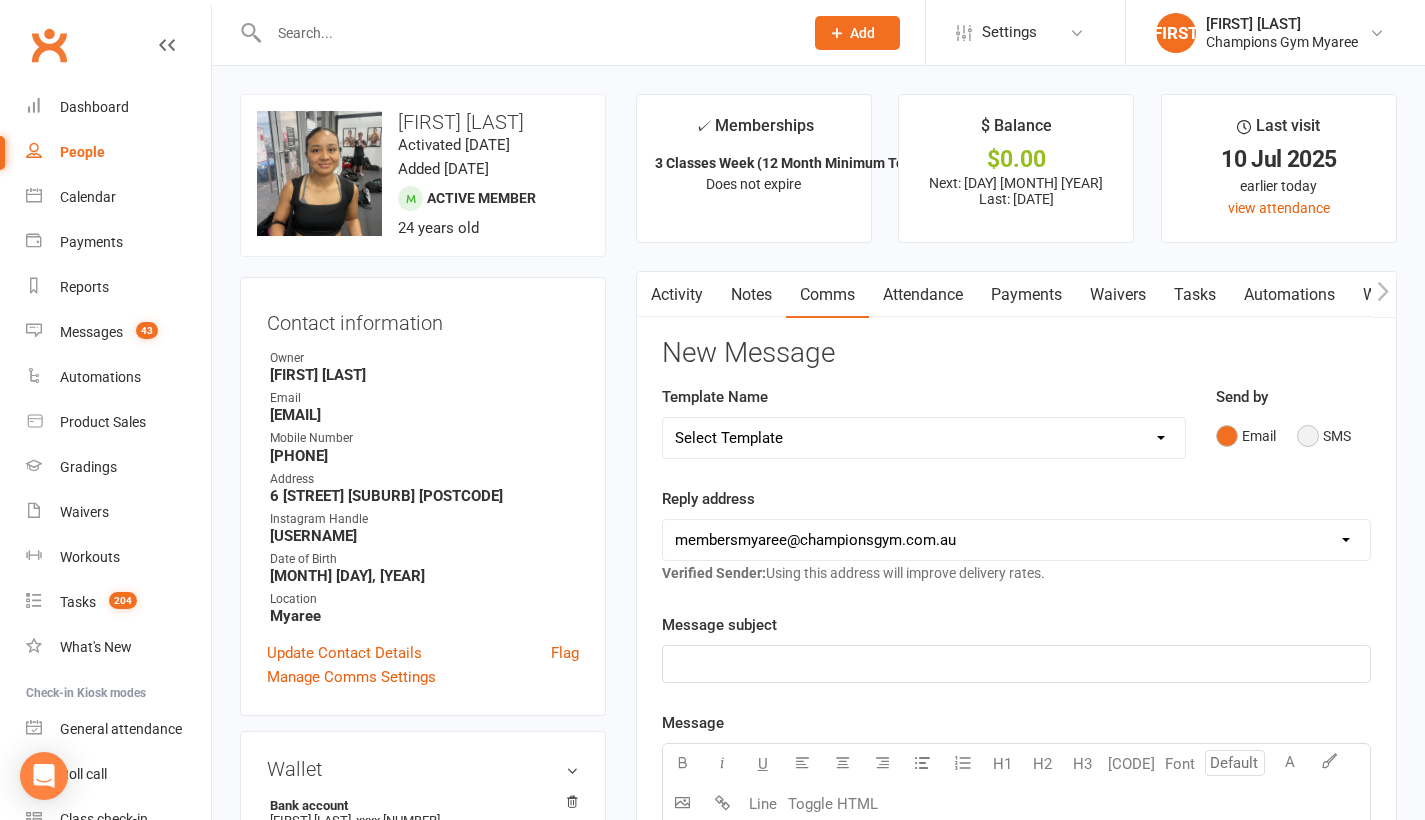 click on "SMS" at bounding box center (1324, 436) 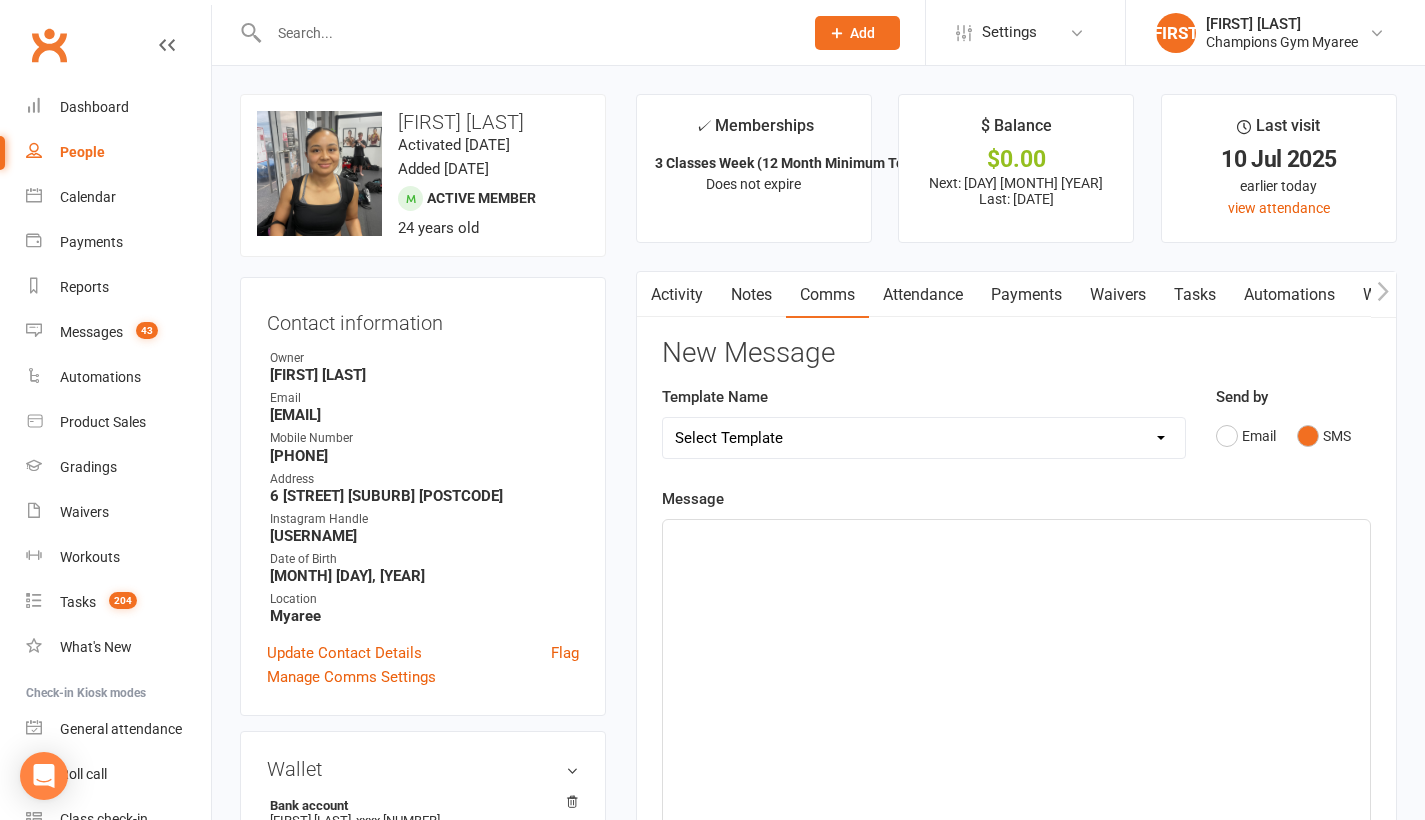click on "﻿" at bounding box center (1016, 670) 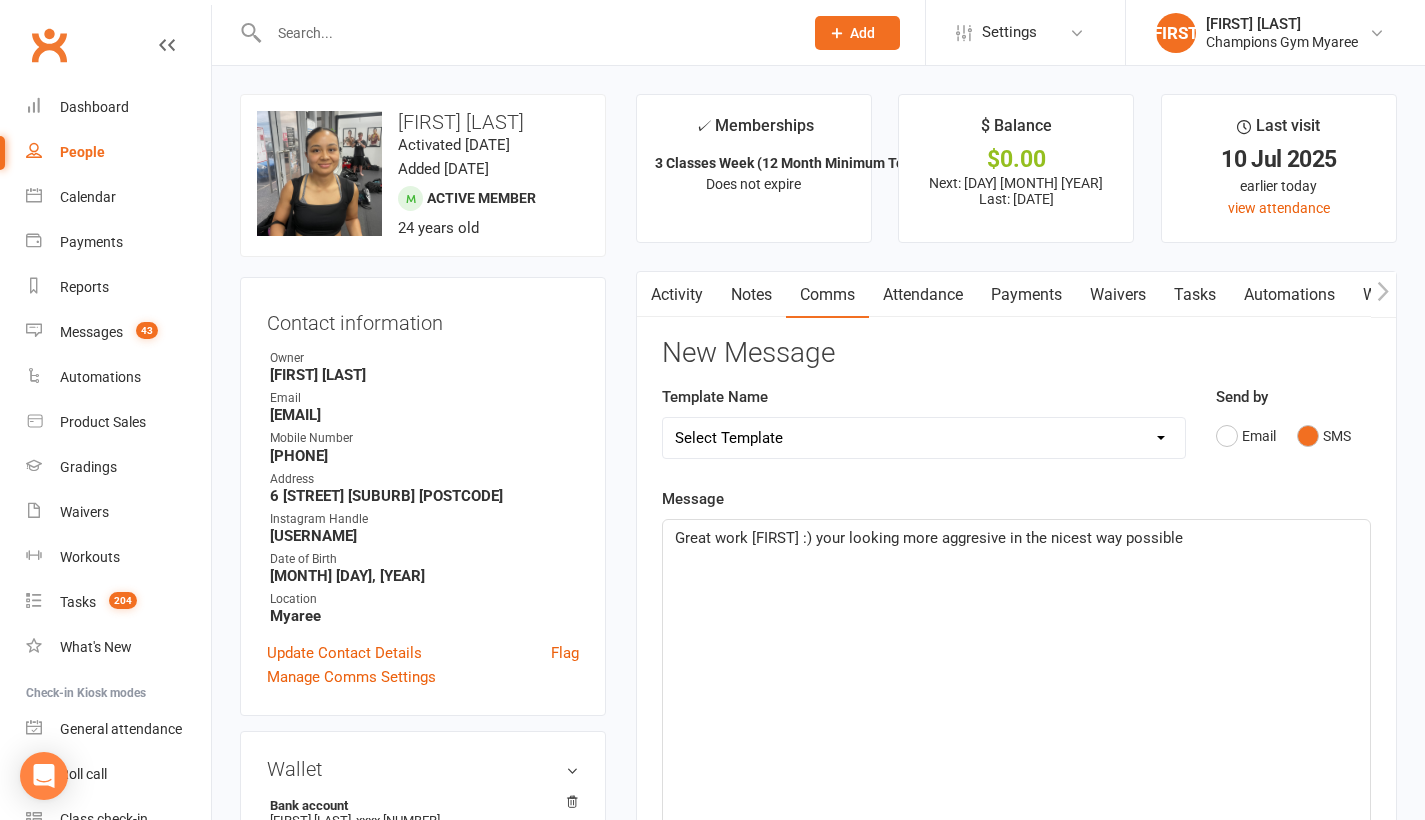 click on "Great work [FIRST] :) your looking more aggresive in the nicest way possible" at bounding box center [1016, 538] 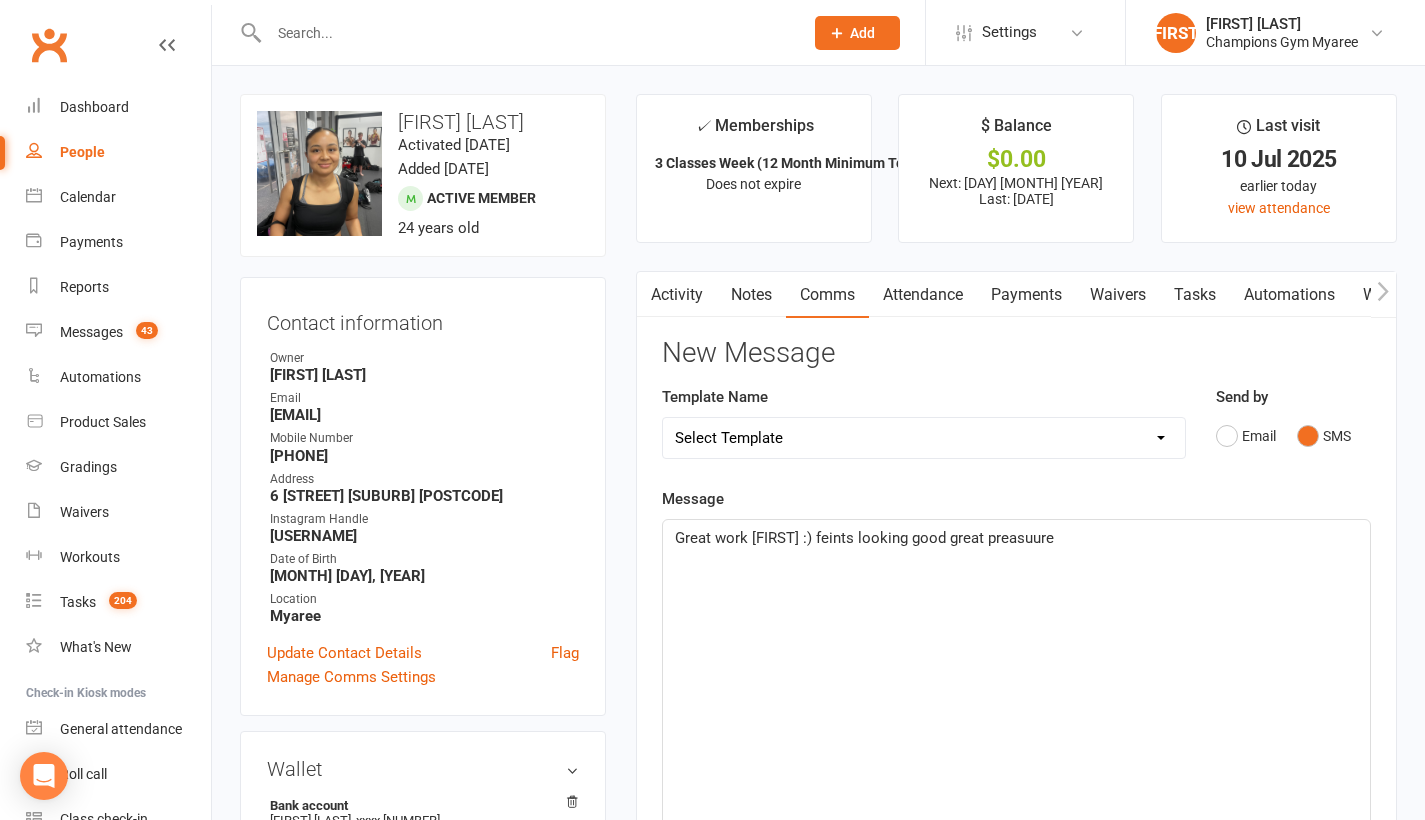 click on "Great work [FIRST] :) feints looking good great preasuure" at bounding box center (1016, 670) 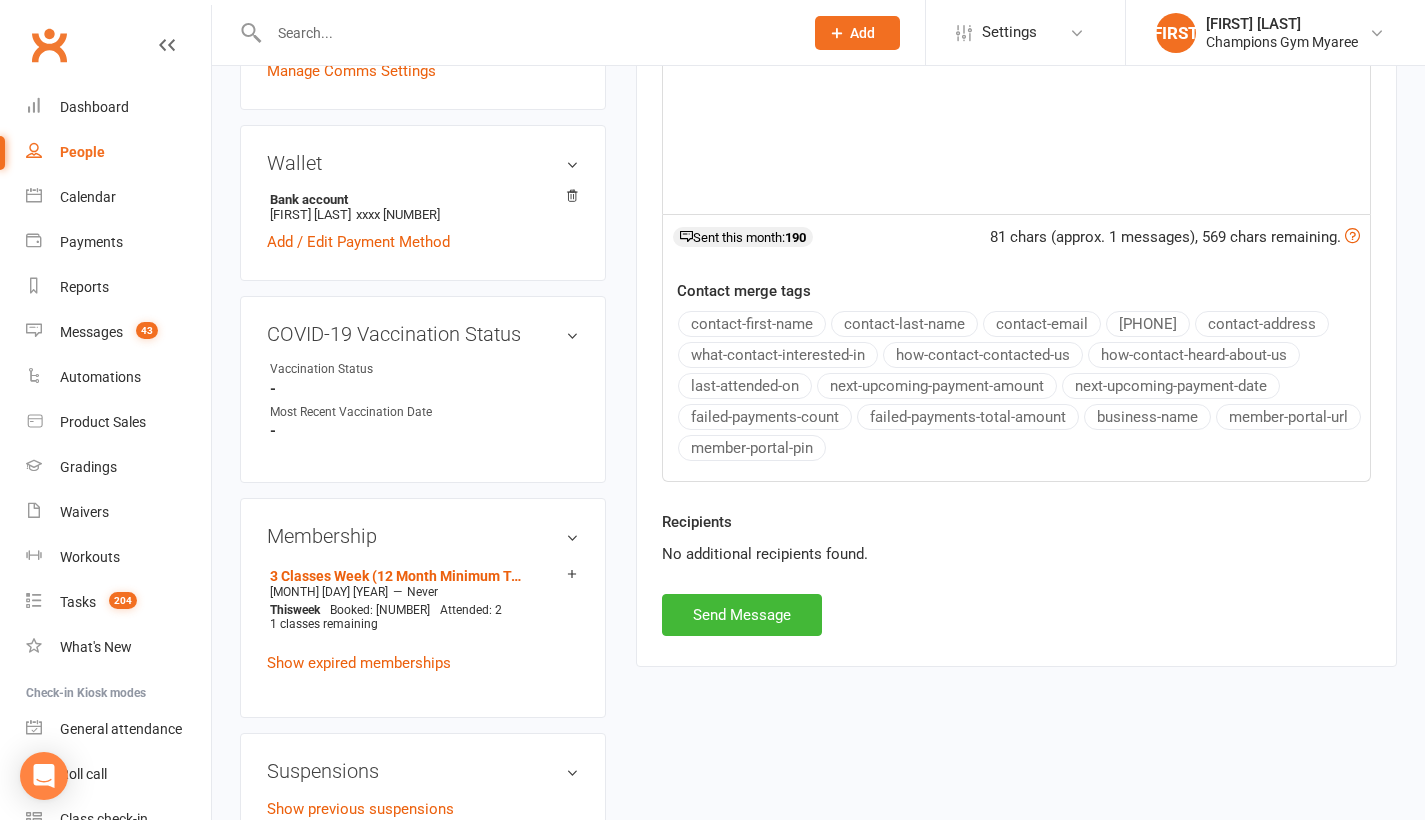 scroll, scrollTop: 606, scrollLeft: 0, axis: vertical 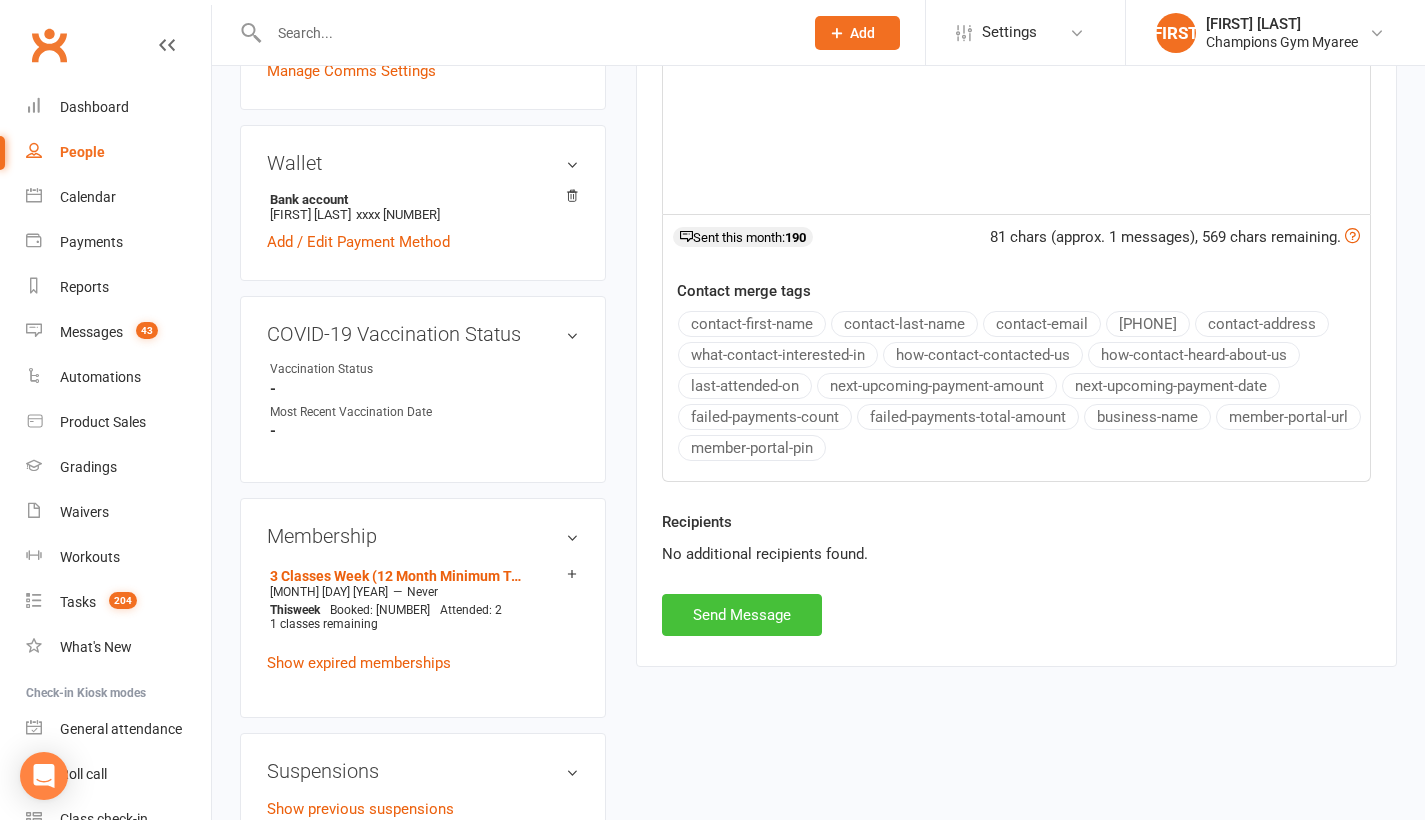 click on "Send Message" at bounding box center [742, 615] 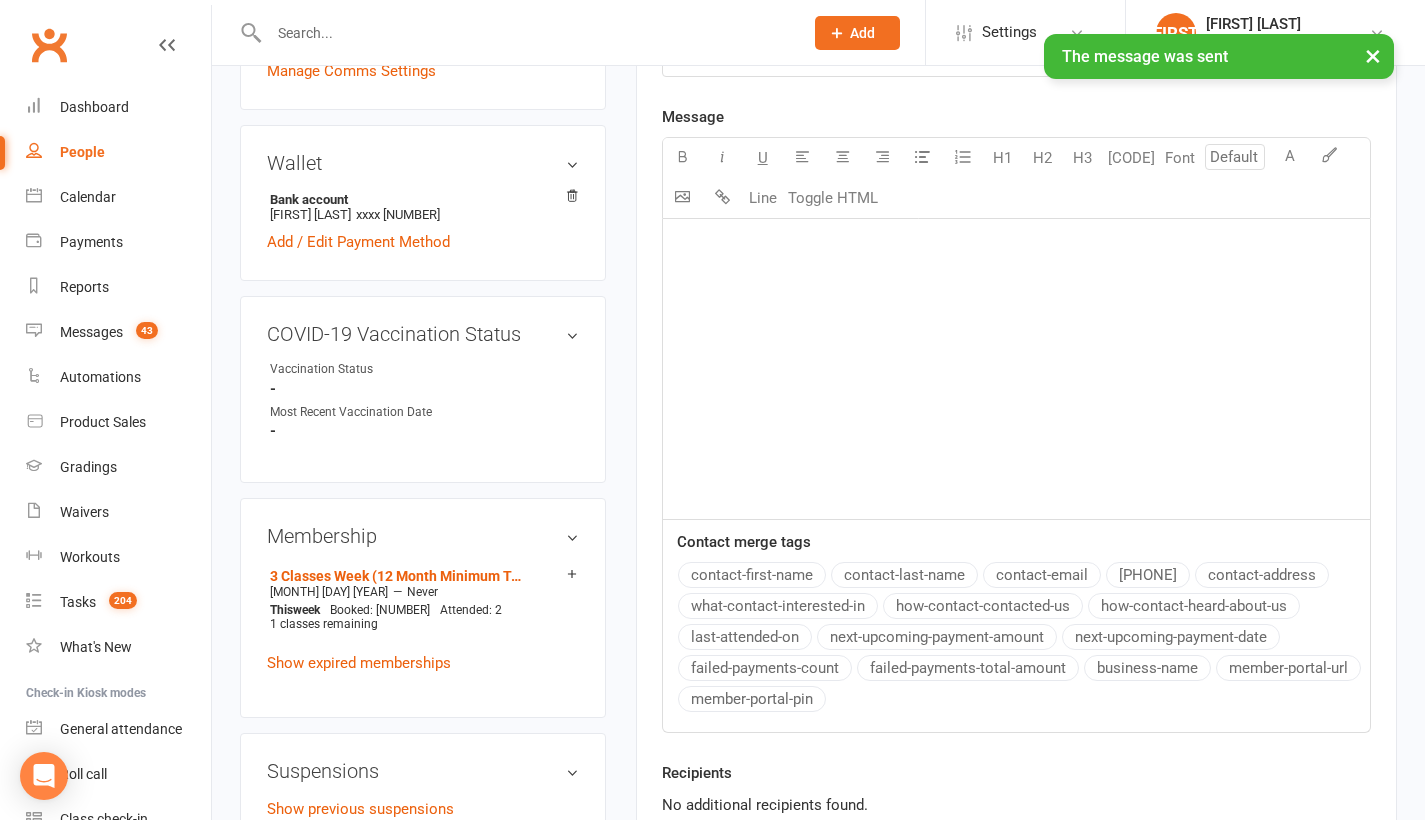 scroll, scrollTop: 610, scrollLeft: 0, axis: vertical 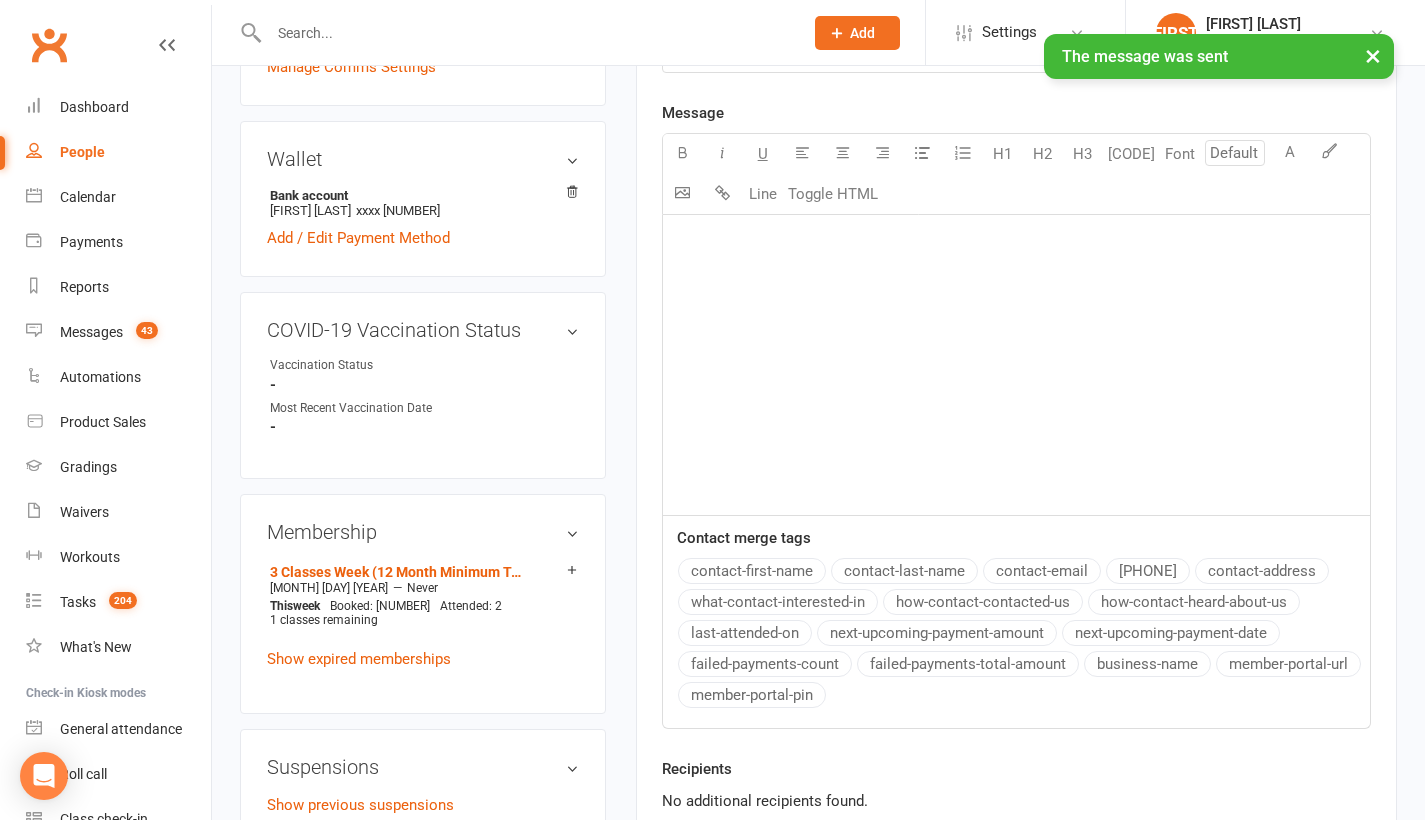 click on "upload photo change photo [FIRST] [LAST] Activated [MONTH] [DAY], [YEAR] Added [MONTH] [DAY], [YEAR] Active member [AGE] years old Contact information Owner Owen Chandler Email [EMAIL] Mobile Number [PHONE] Address [NUMBER] [STREET] [SUBURB] [POSTAL_CODE] Instagram Handle yolllll_ Date of Birth [MONTH] [DAY], [YEAR] Location Myaree Update Contact Details Flag Manage Comms Settings Wallet Bank account [FIRST] [INITIAL] [LAST] xxxx [NUMBER] Add / Edit Payment Method COVID-19 Vaccination Status edit Vaccination Status - Most Recent Vaccination Date - Membership 3 Classes Week (12 Month Minimum Term) [MONTH] [DAY] [YEAR] — Never This week Booked: 2 Attended: 2 1 classes remaining Show expired memberships Suspensions Show previous suspensions Add new suspension Member Portal Login Details URL: https://app.clubworx.com/... Copy PIN: 5528 Enabled: Send Member Details Emergency Contact Details edit Email / SMS Subscriptions edit Family Members Family Member Contact" at bounding box center (423, 780) 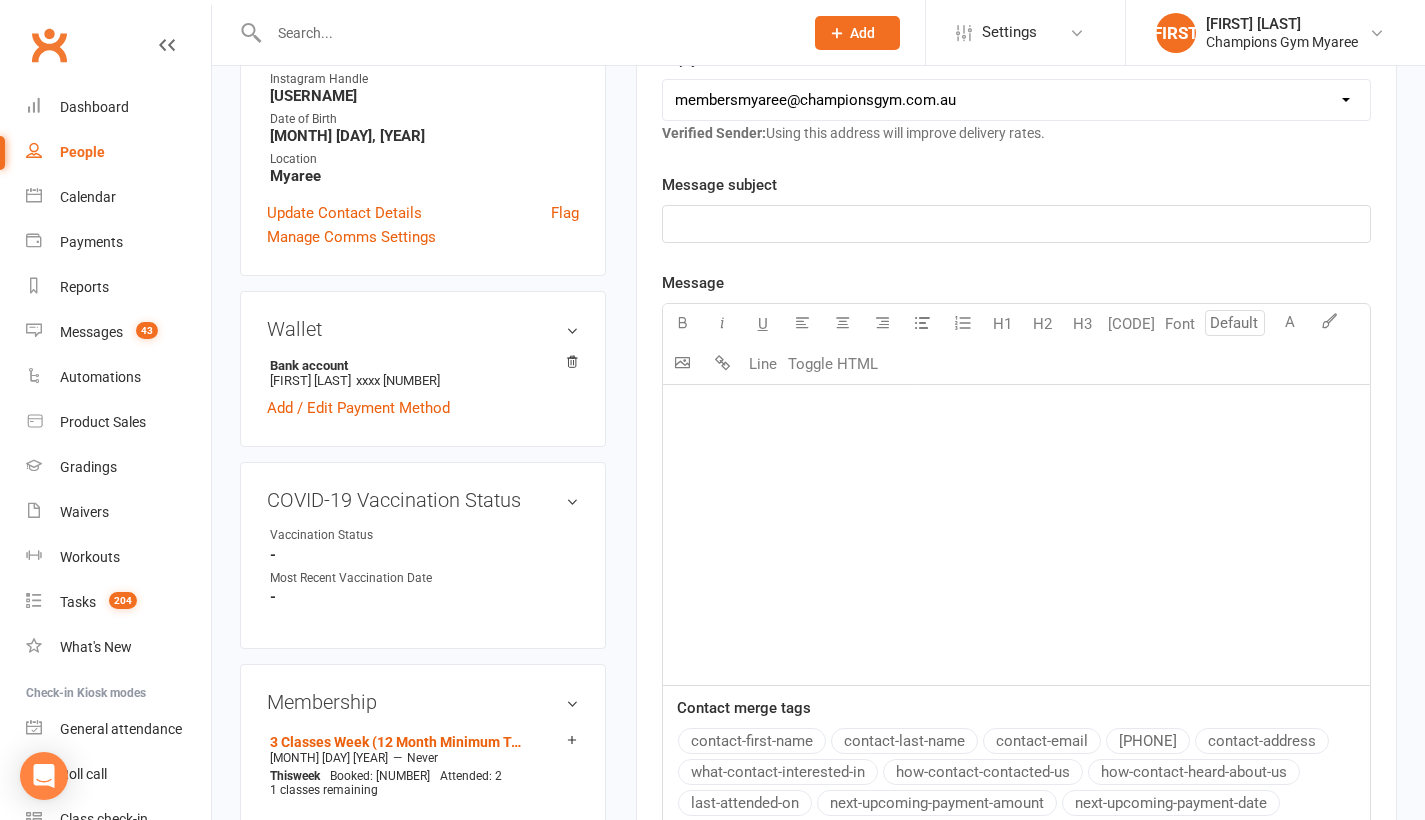scroll, scrollTop: 443, scrollLeft: 0, axis: vertical 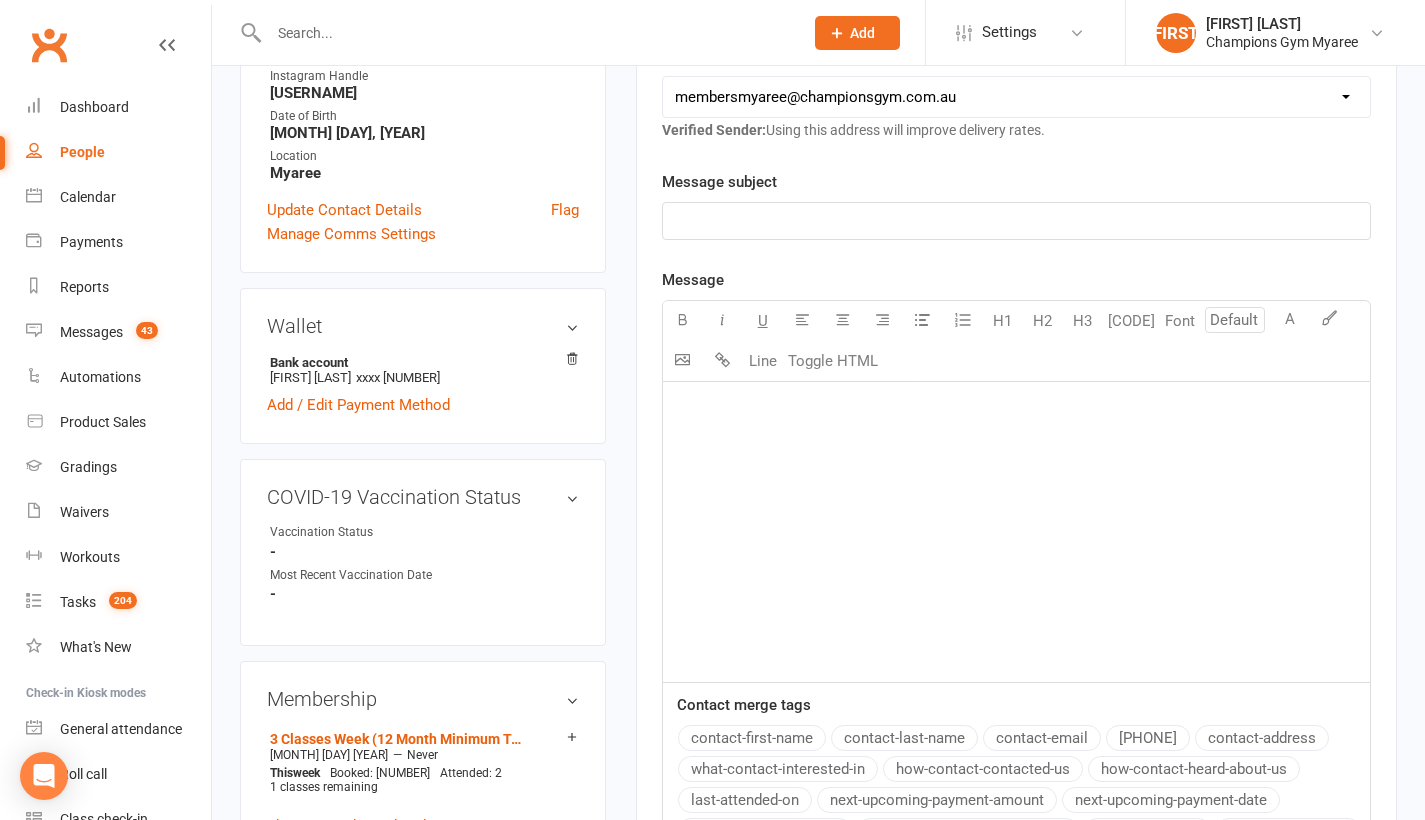 click on "Contact merge tags" at bounding box center [1016, 454] 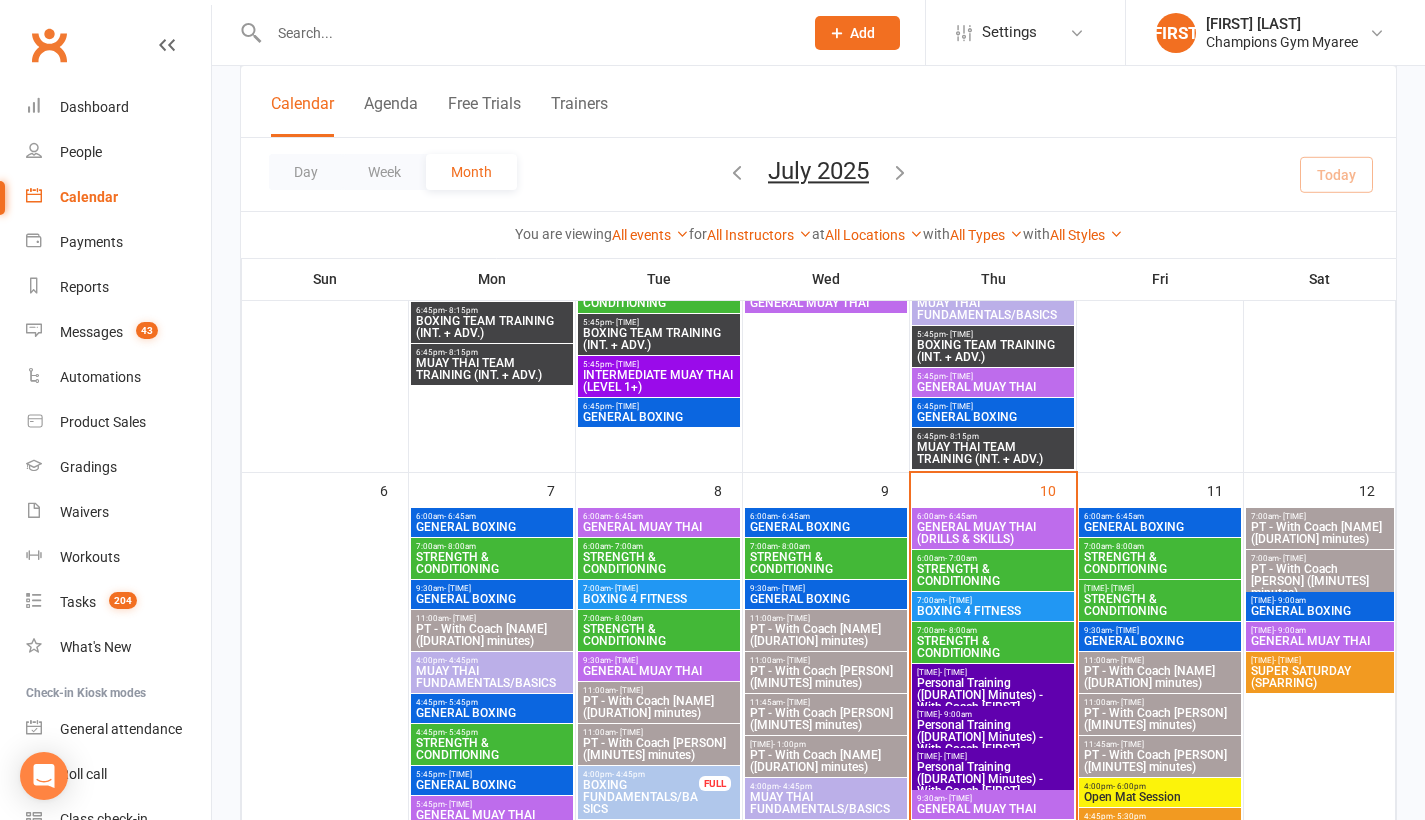 scroll, scrollTop: 502, scrollLeft: 0, axis: vertical 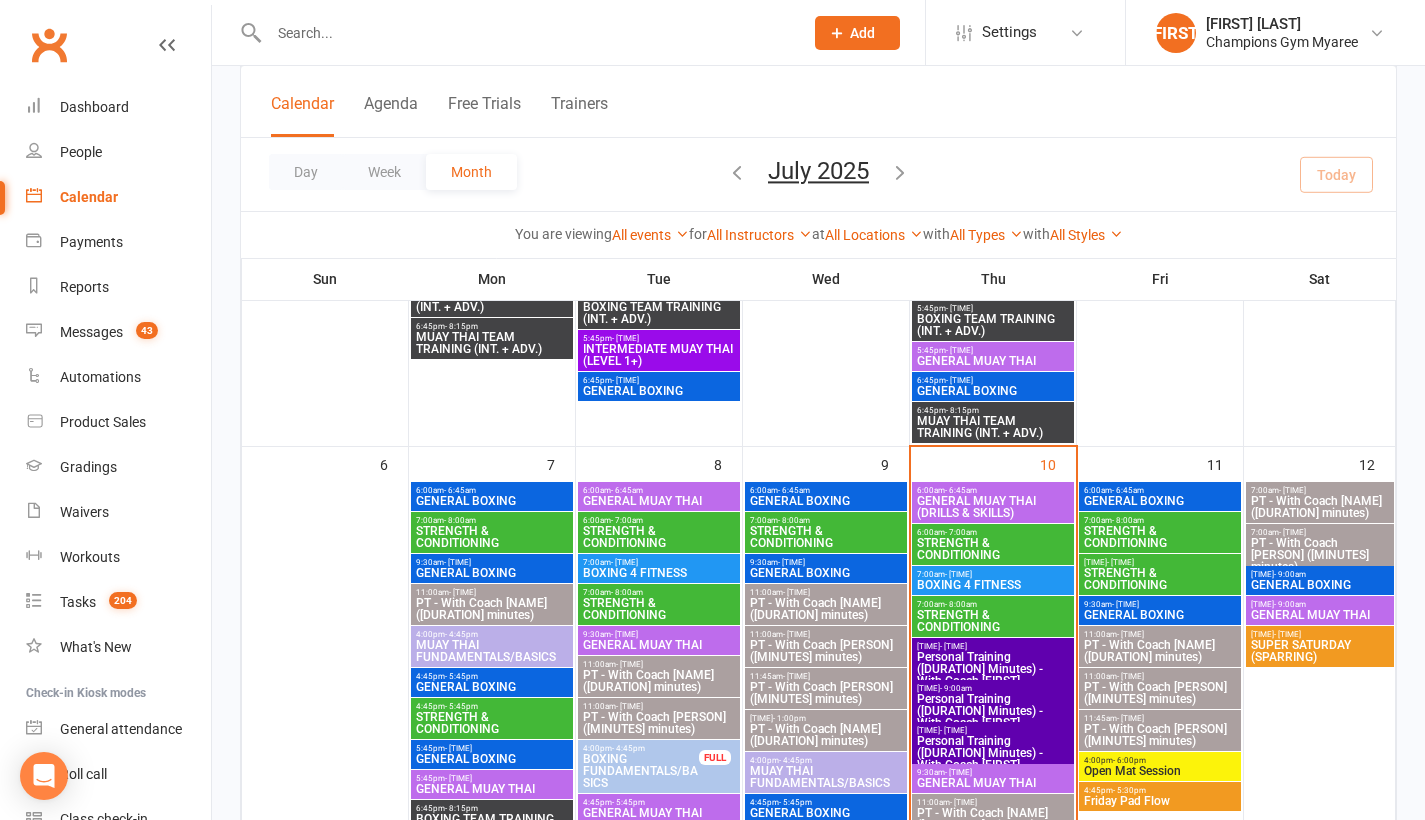 click on "GENERAL MUAY THAI (DRILLS & SKILLS)" at bounding box center (993, 507) 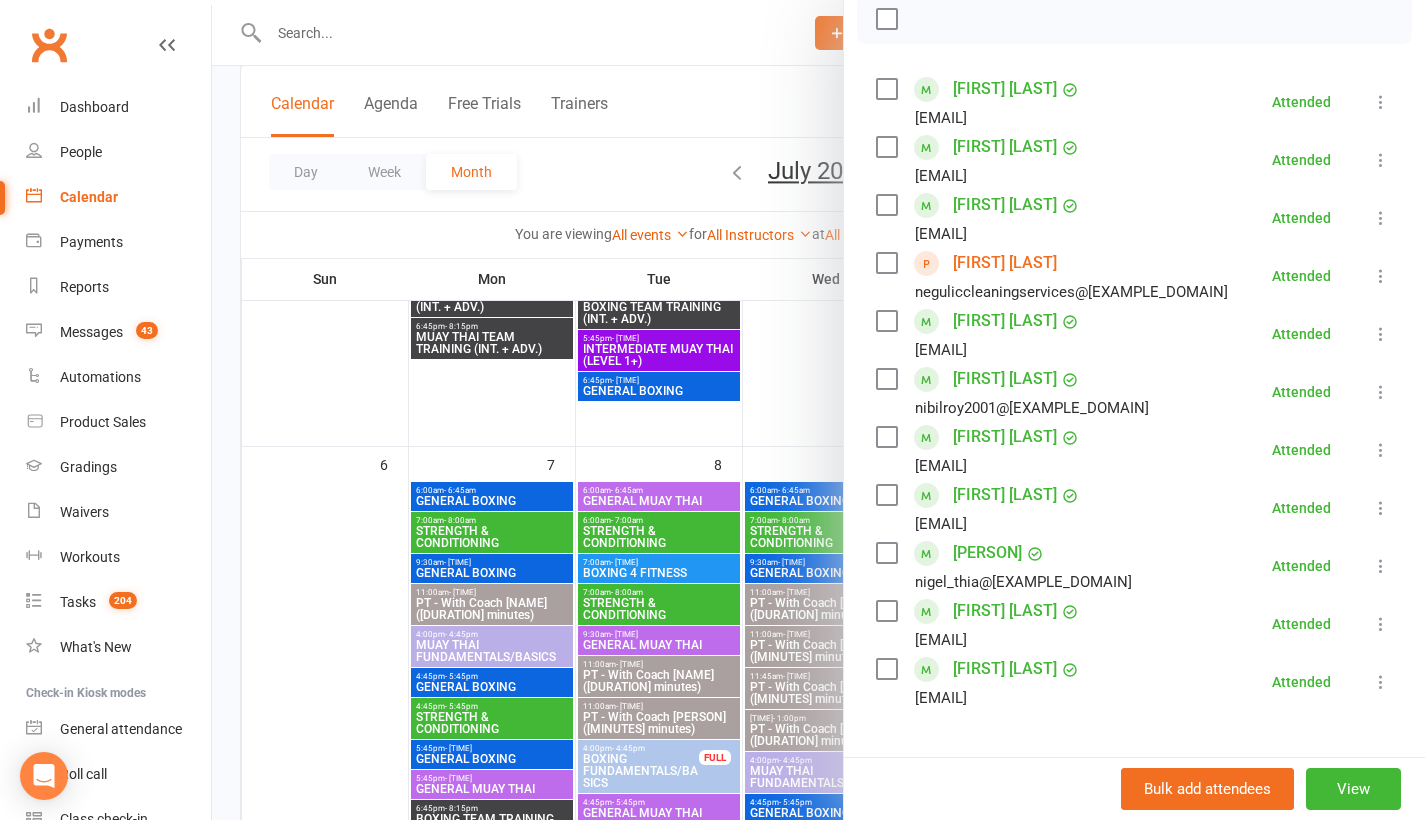 scroll, scrollTop: 307, scrollLeft: 0, axis: vertical 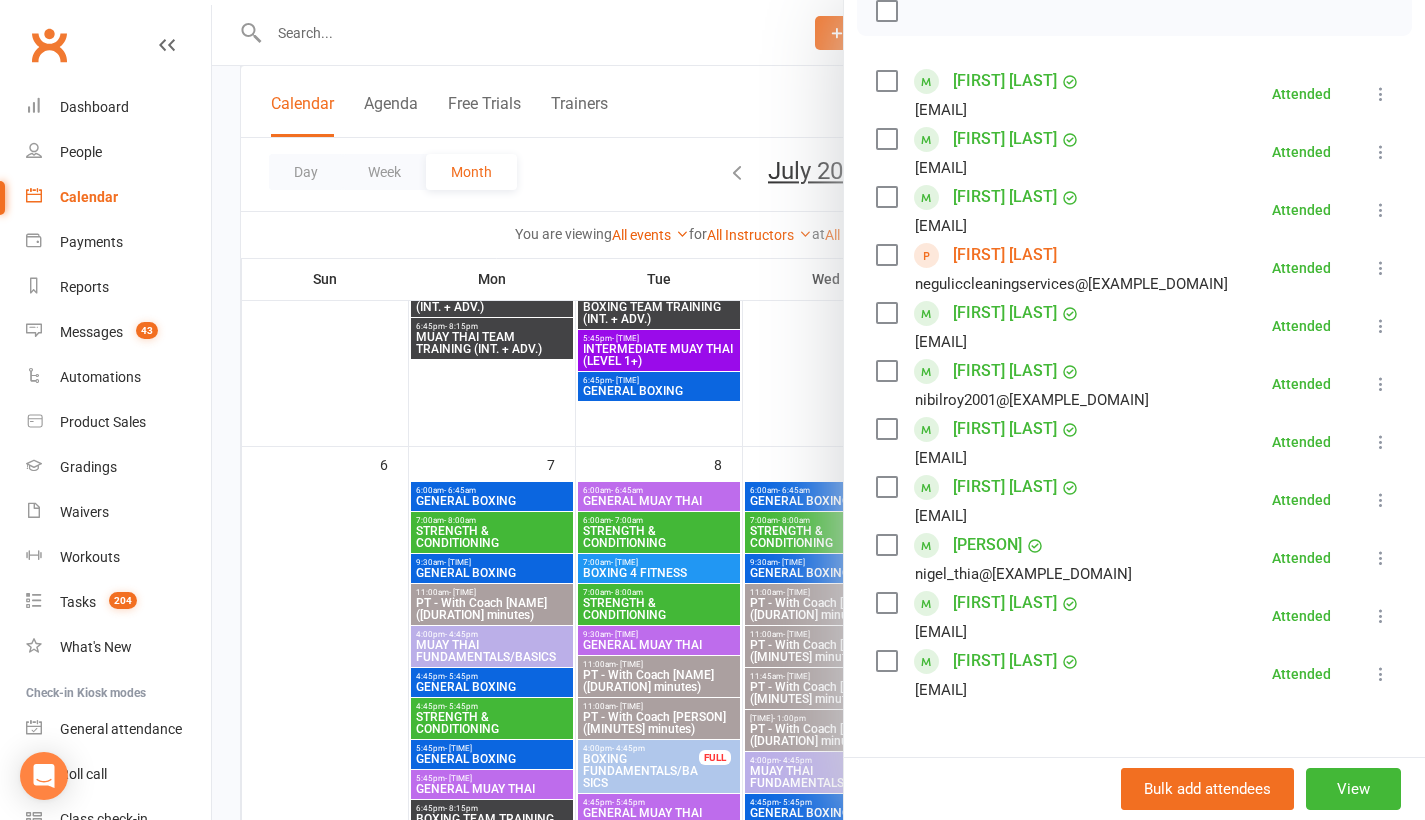 click on "[FIRST] [LAST]" at bounding box center [1005, 487] 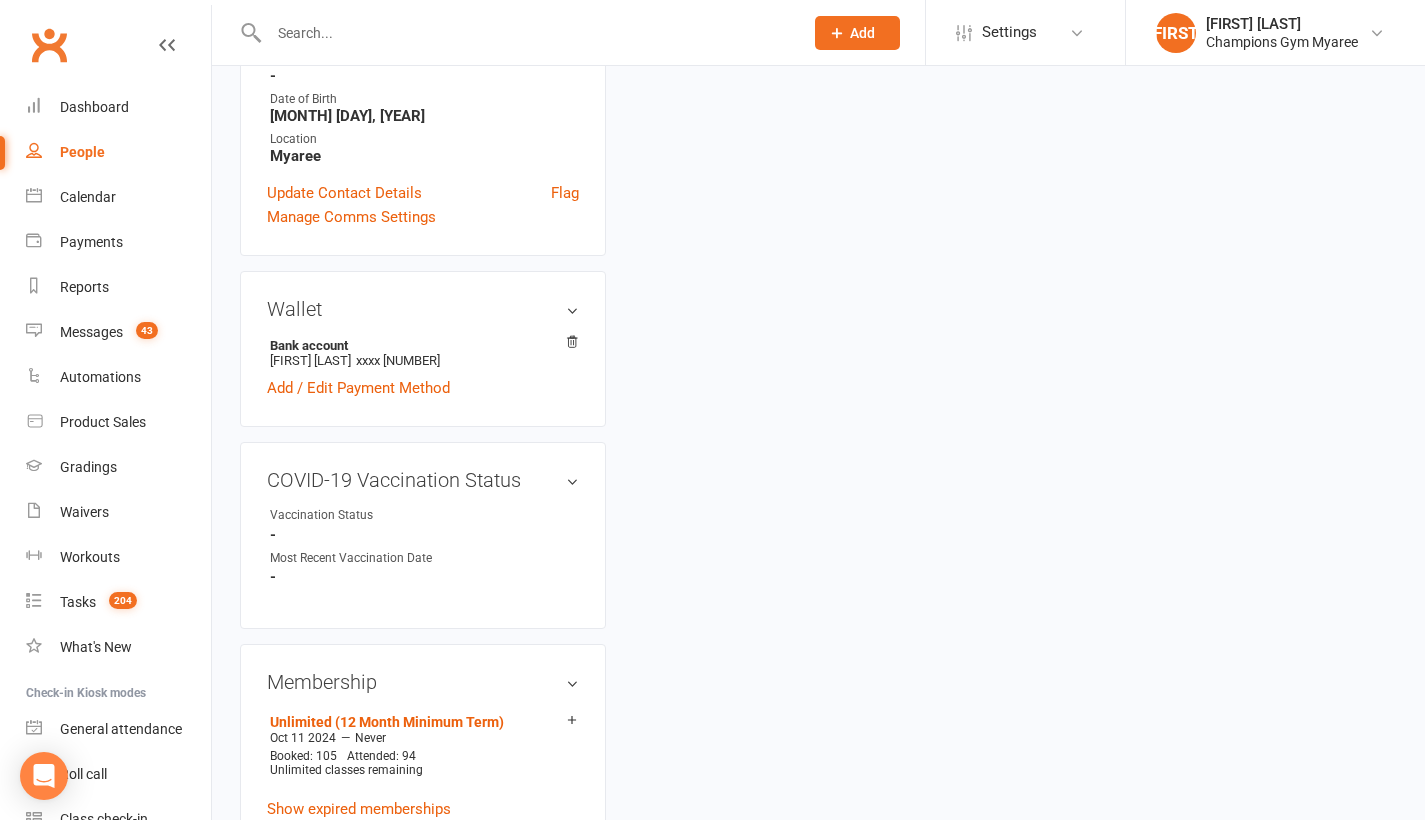 scroll, scrollTop: 0, scrollLeft: 0, axis: both 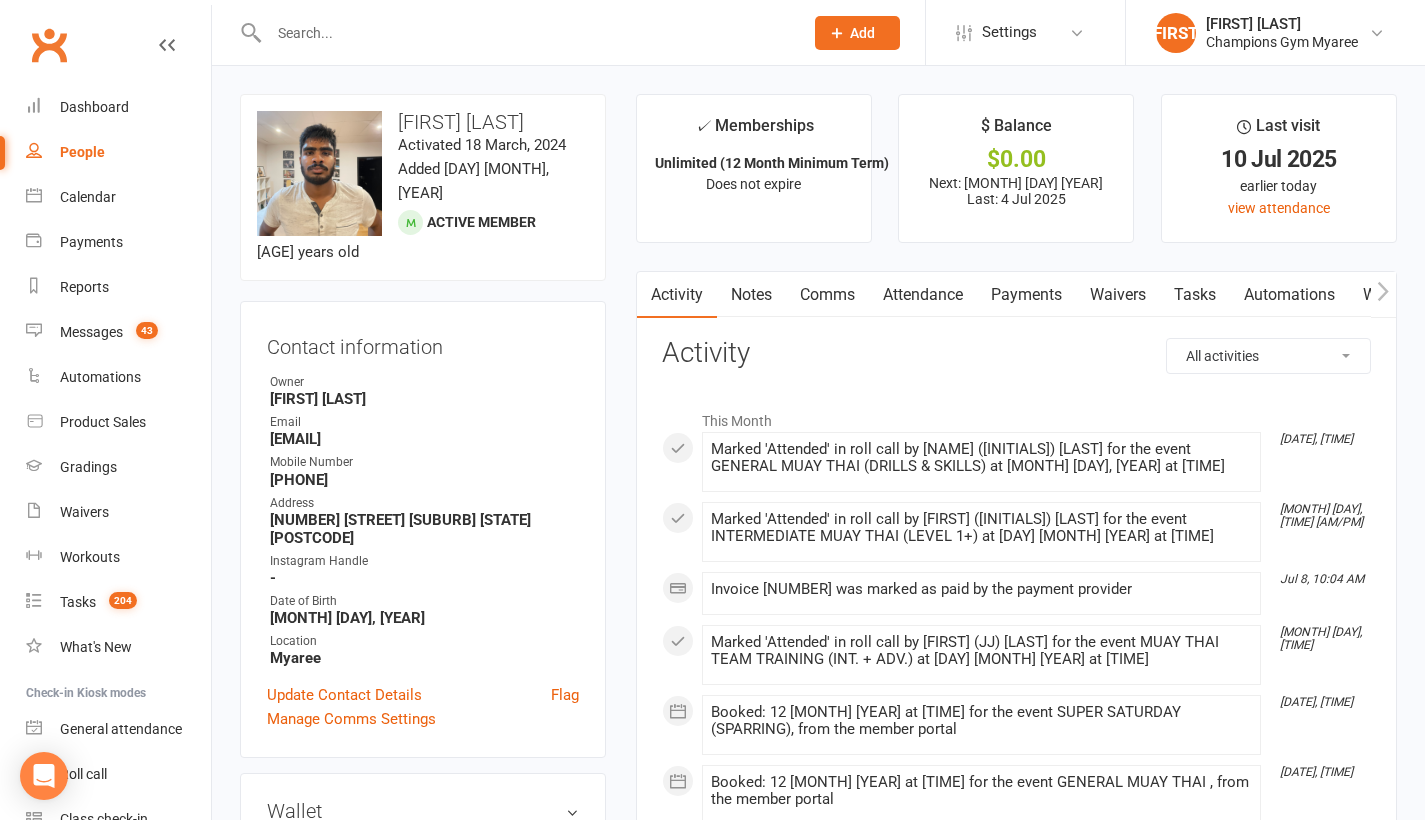 click on "Comms" at bounding box center (827, 295) 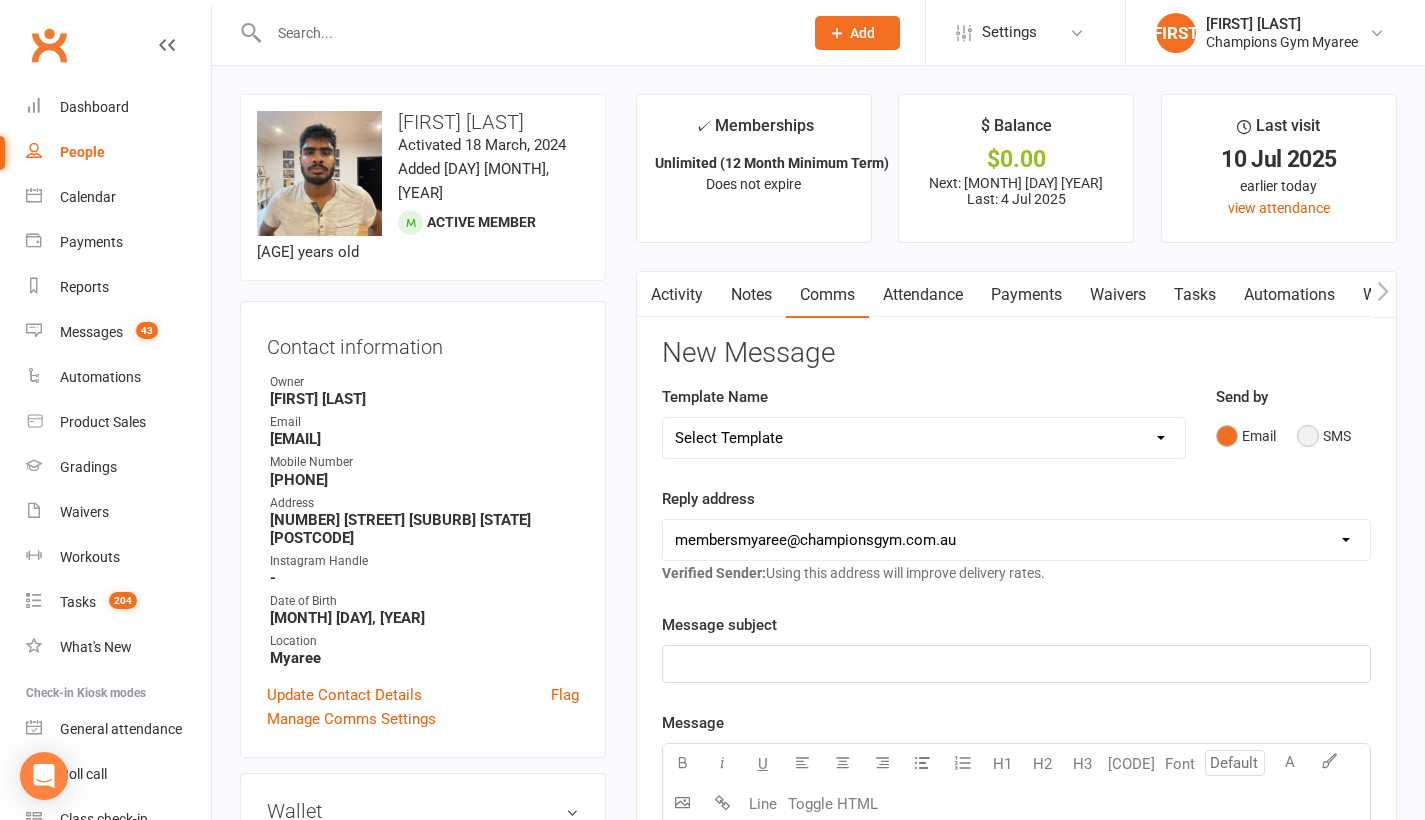 click on "SMS" at bounding box center (1324, 436) 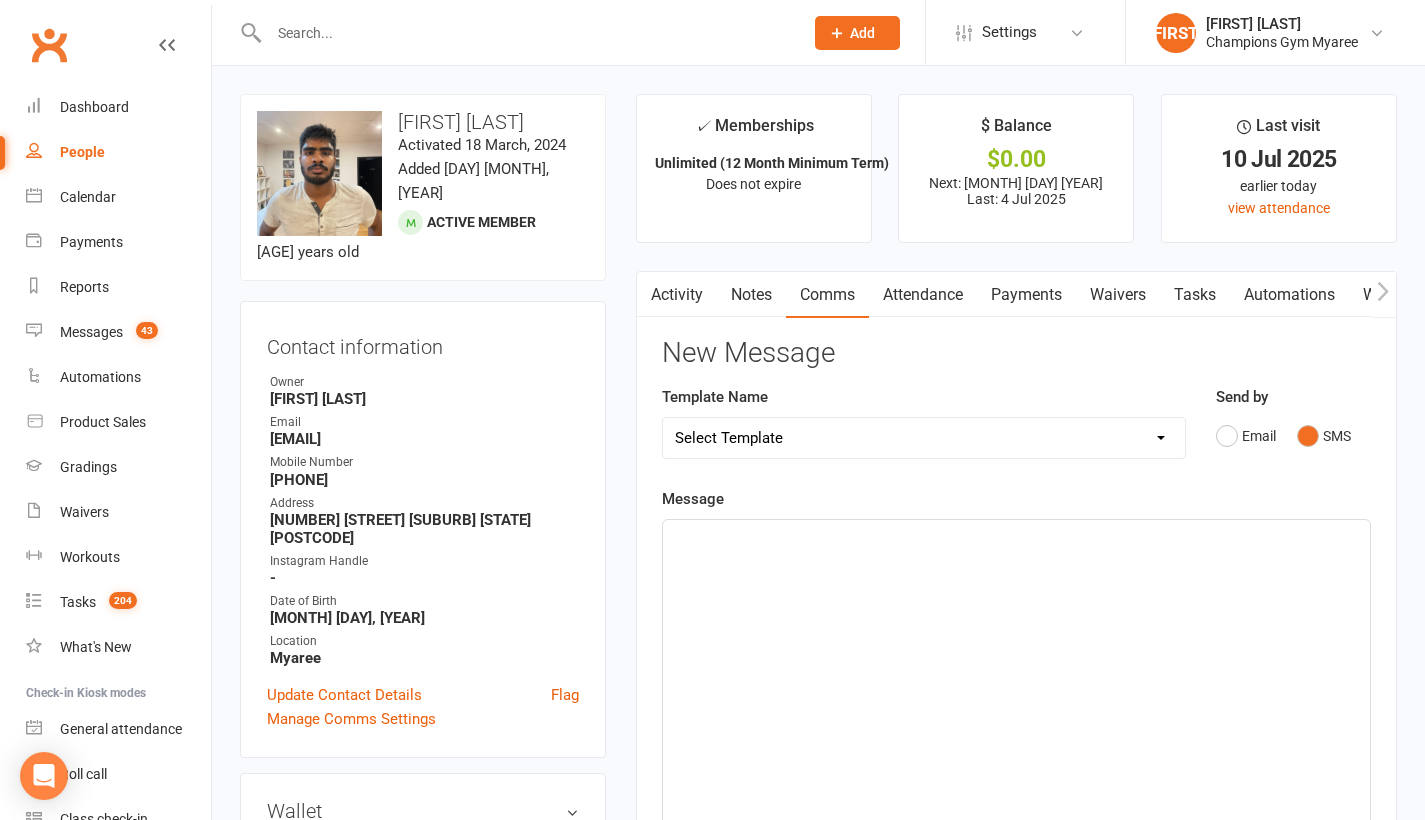 click on "﻿" at bounding box center (1016, 670) 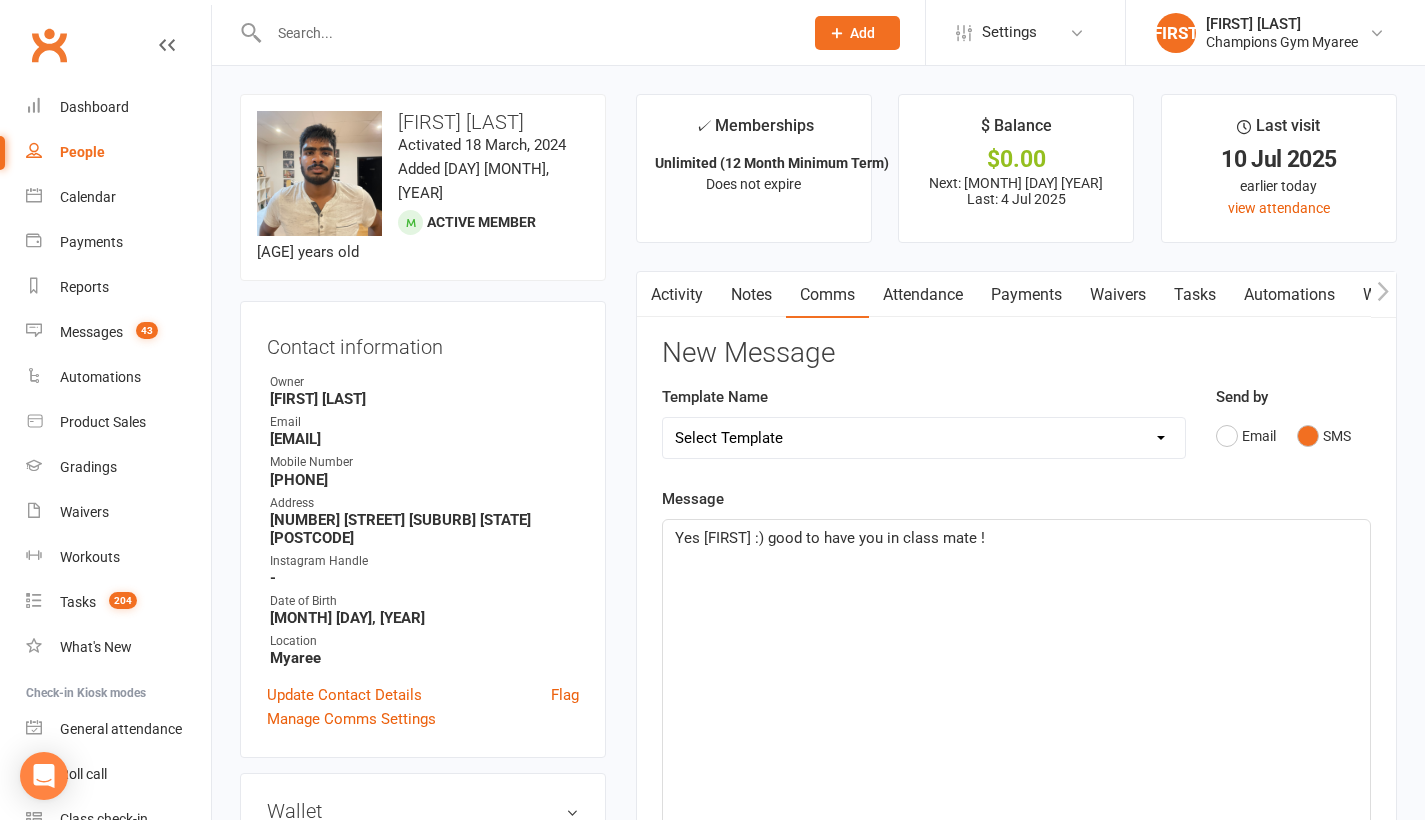 click on "Yes [FIRST] :) good to have you in class mate !" at bounding box center (830, 538) 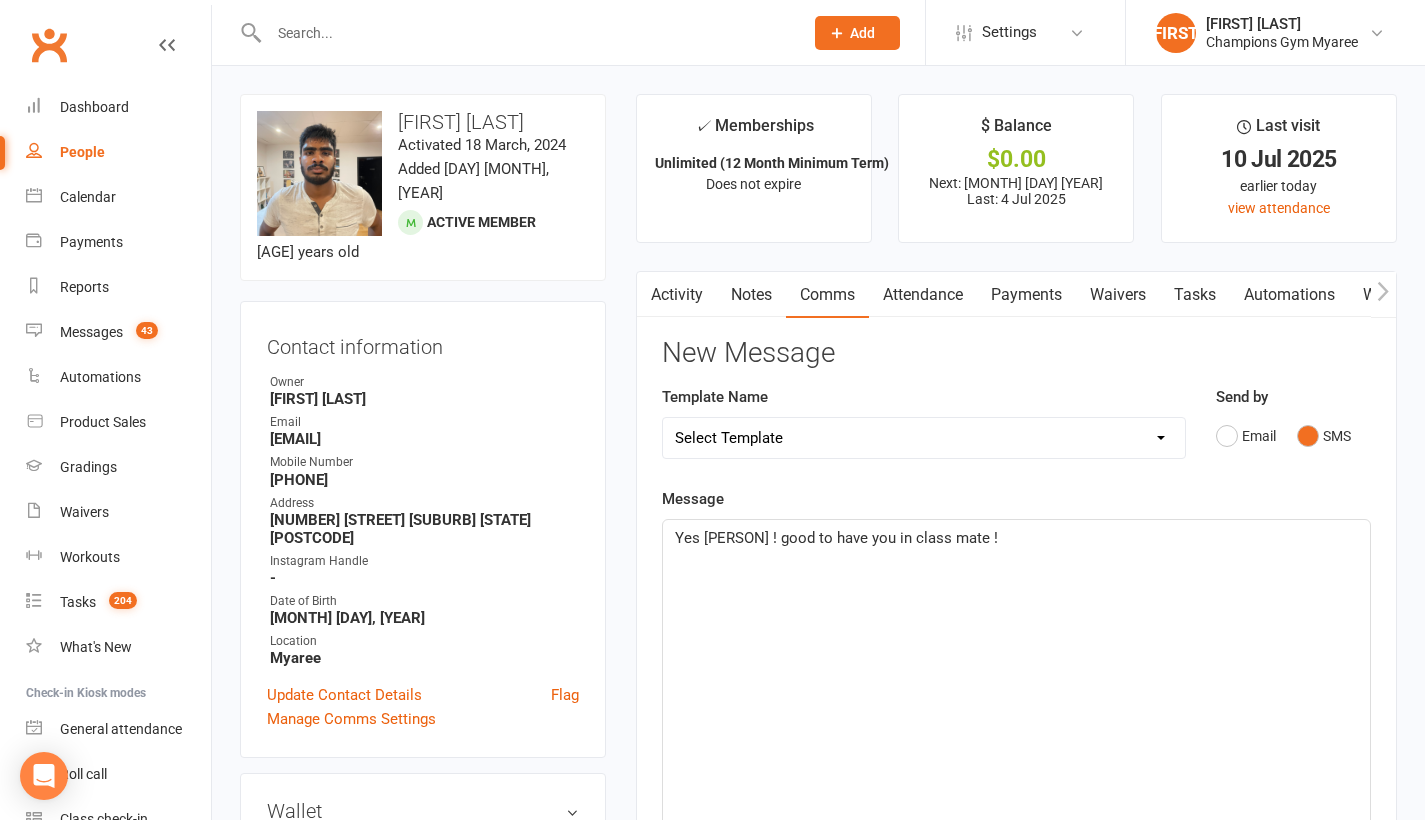 click on "Yes [PERSON] ! good to have you in class mate !" at bounding box center (1016, 538) 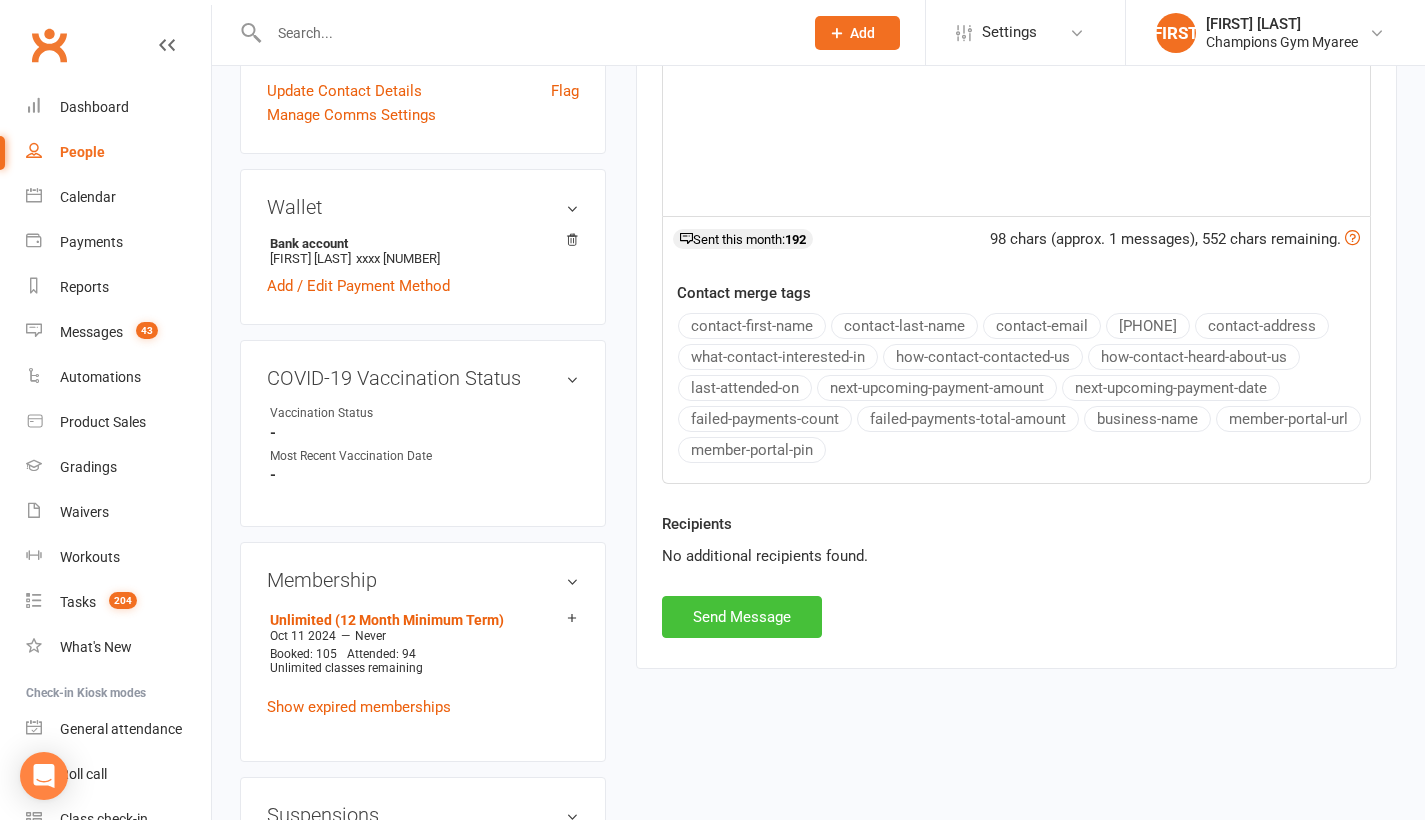 scroll, scrollTop: 604, scrollLeft: 0, axis: vertical 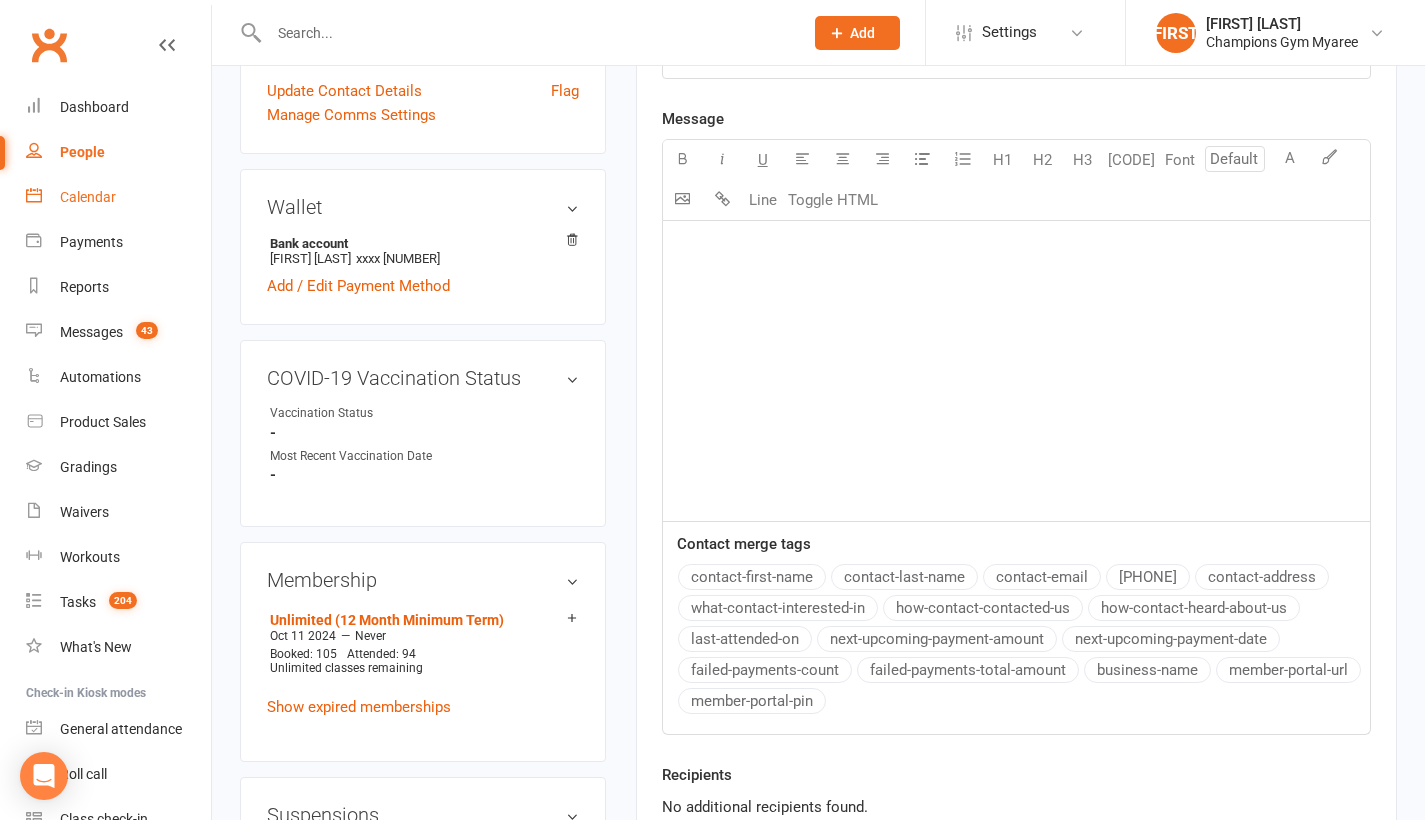click on "Calendar" at bounding box center (118, 197) 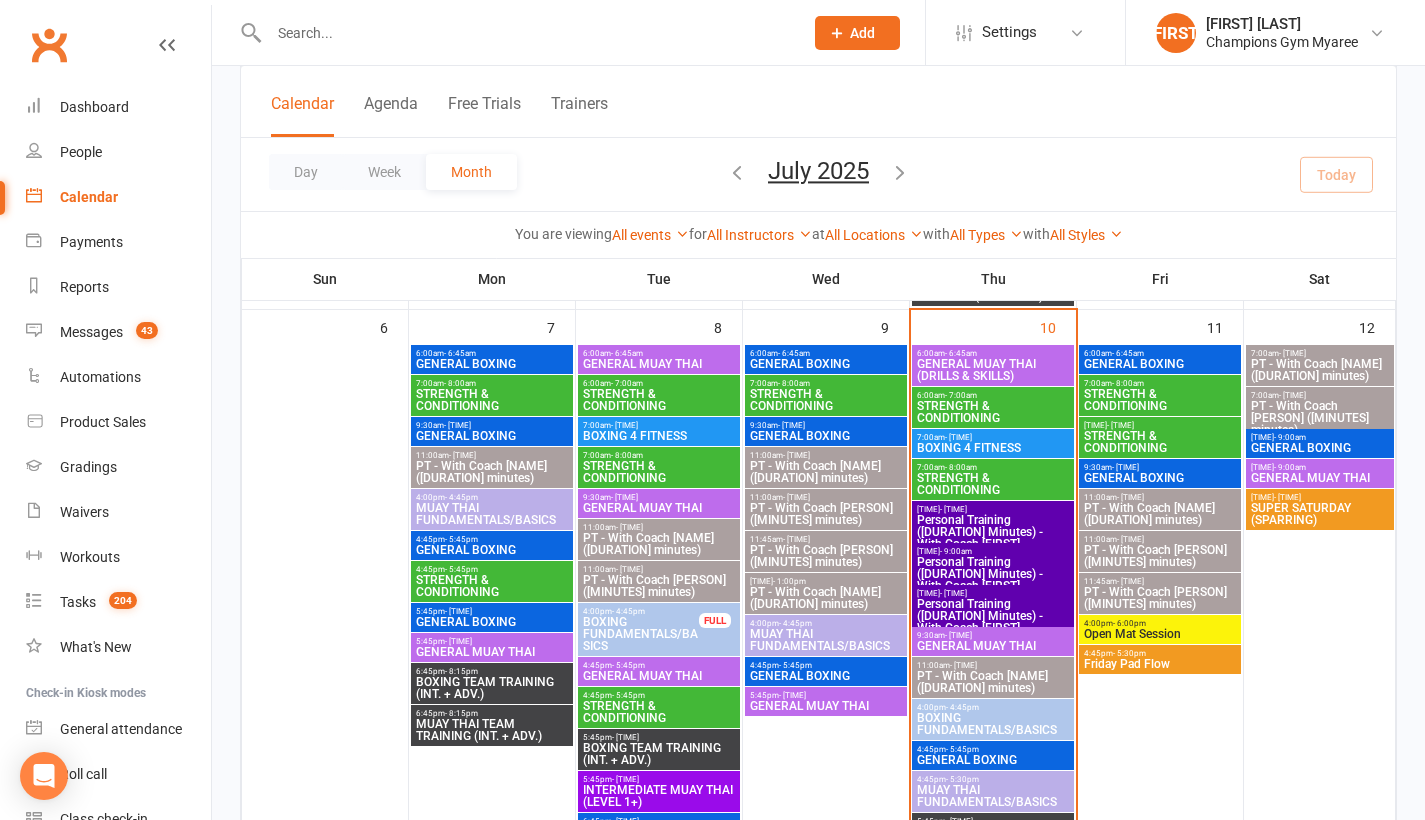 scroll, scrollTop: 659, scrollLeft: 0, axis: vertical 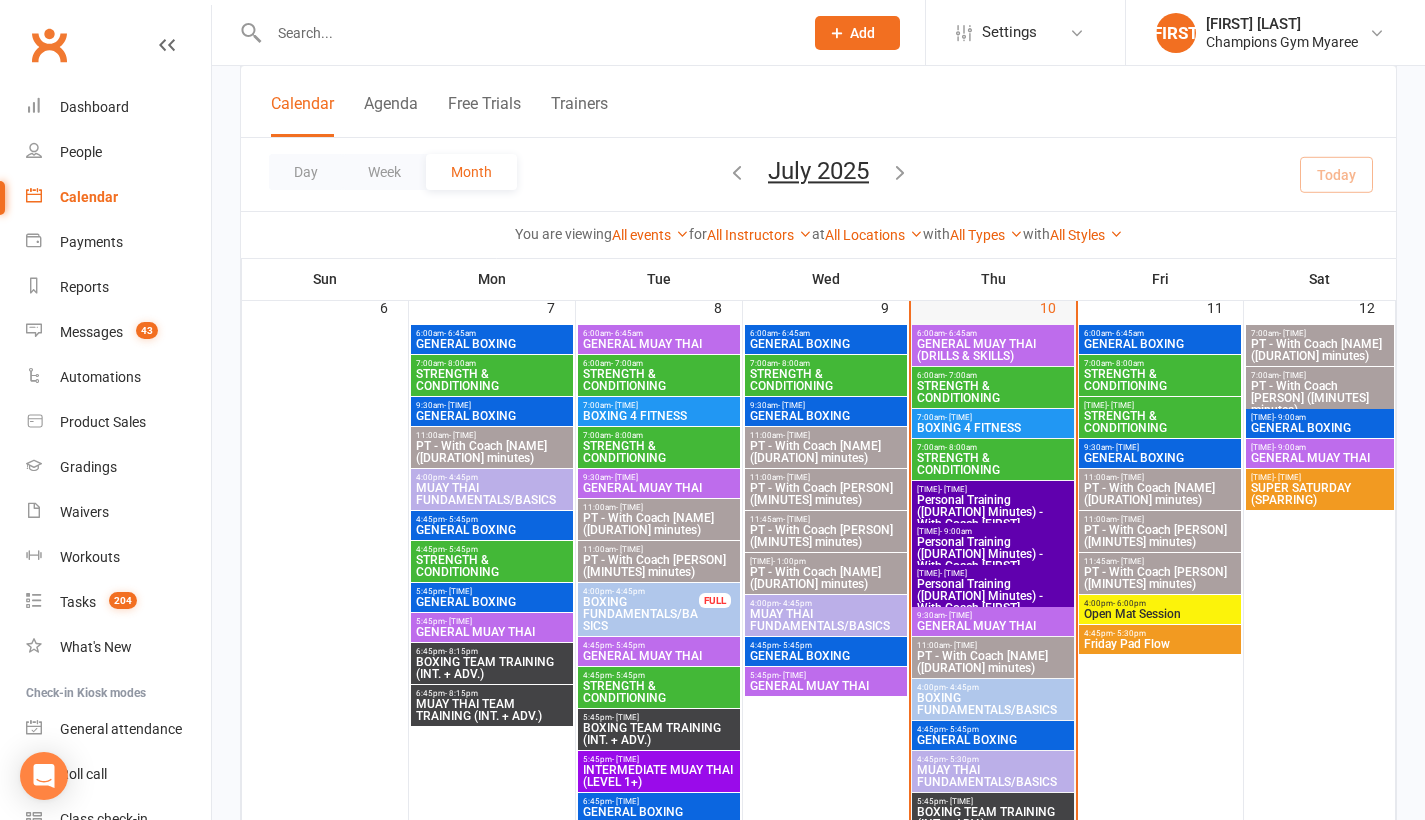 click on "10" at bounding box center [993, 614] 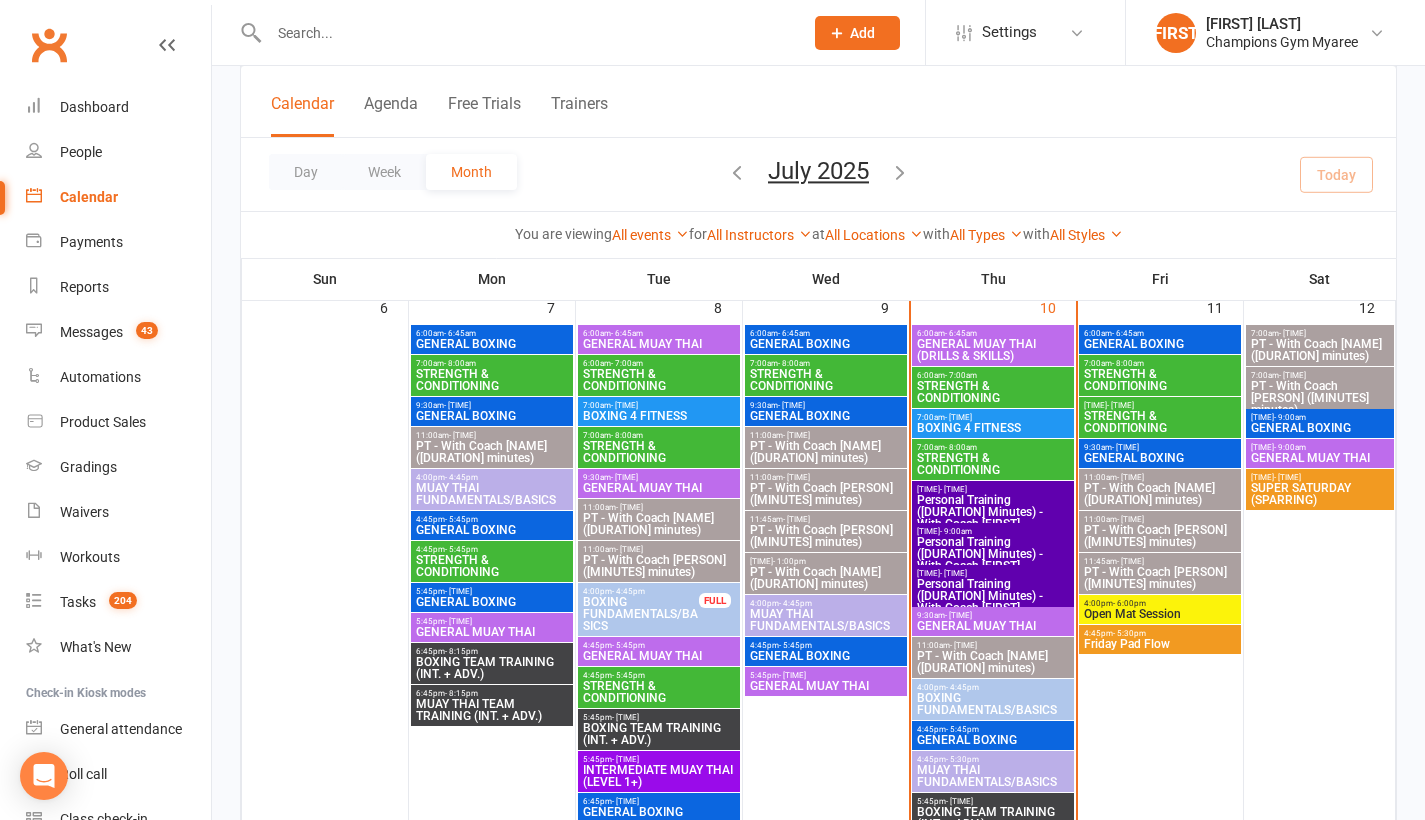 scroll, scrollTop: 491, scrollLeft: 0, axis: vertical 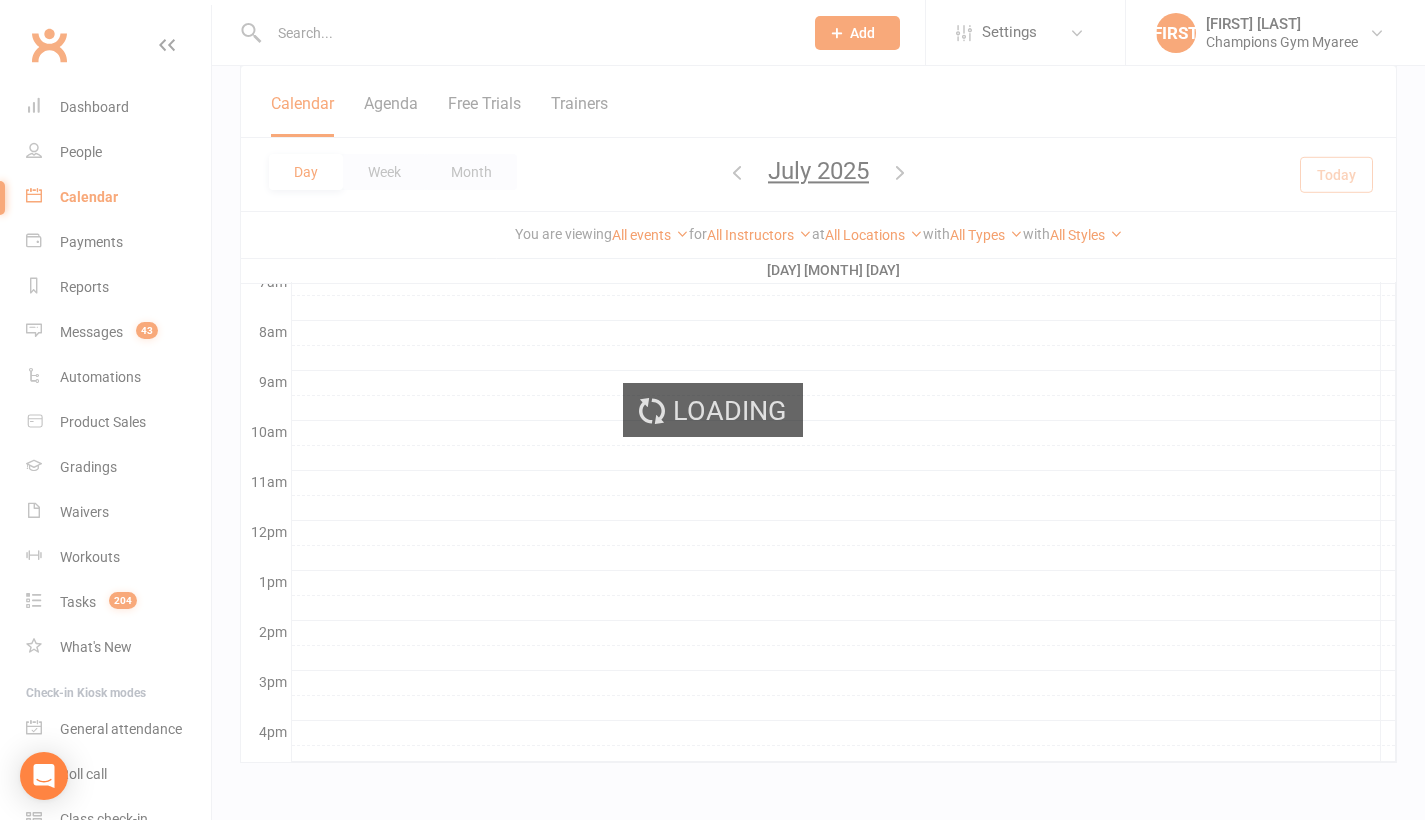 click on "Loading" at bounding box center (712, 410) 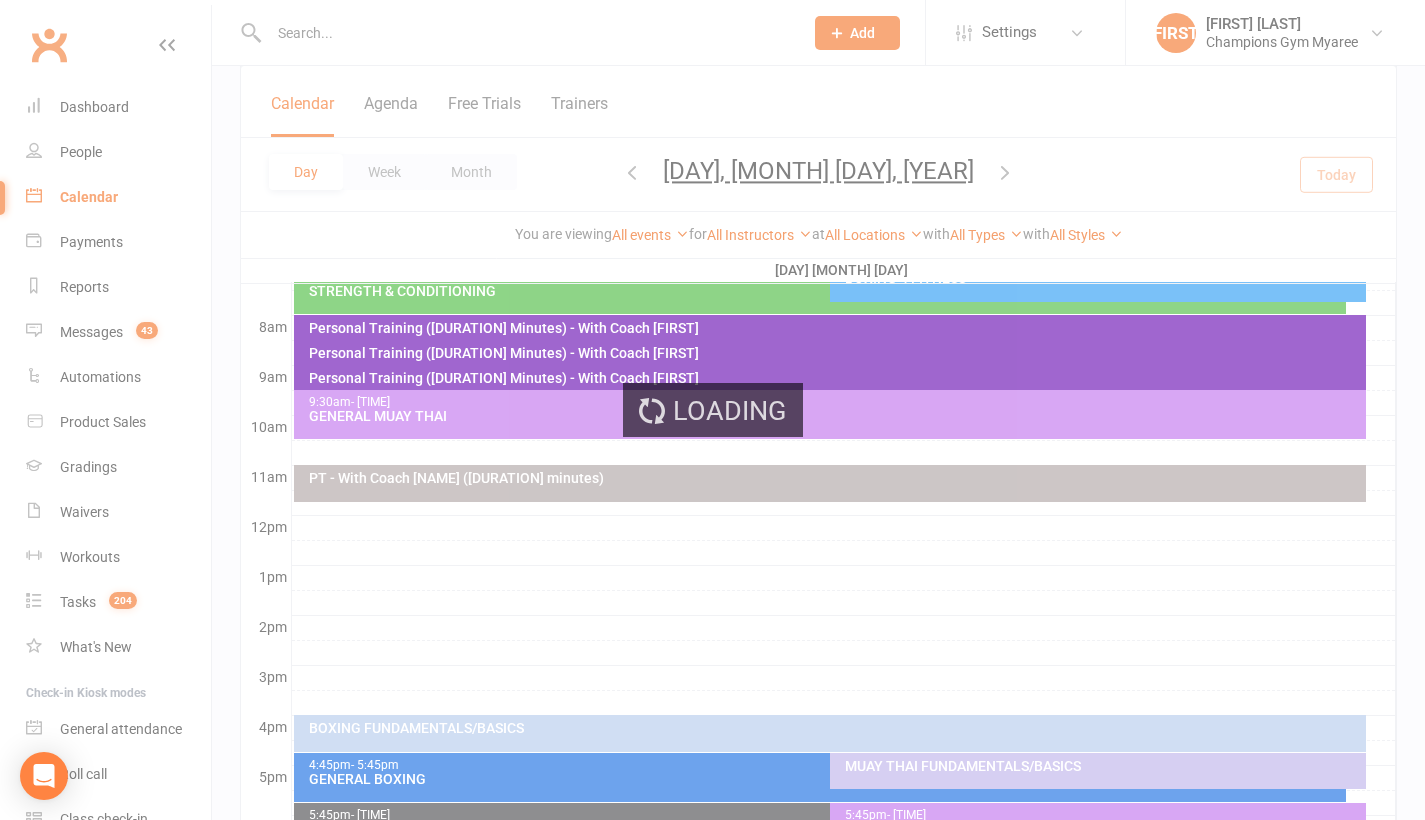 scroll, scrollTop: 0, scrollLeft: 0, axis: both 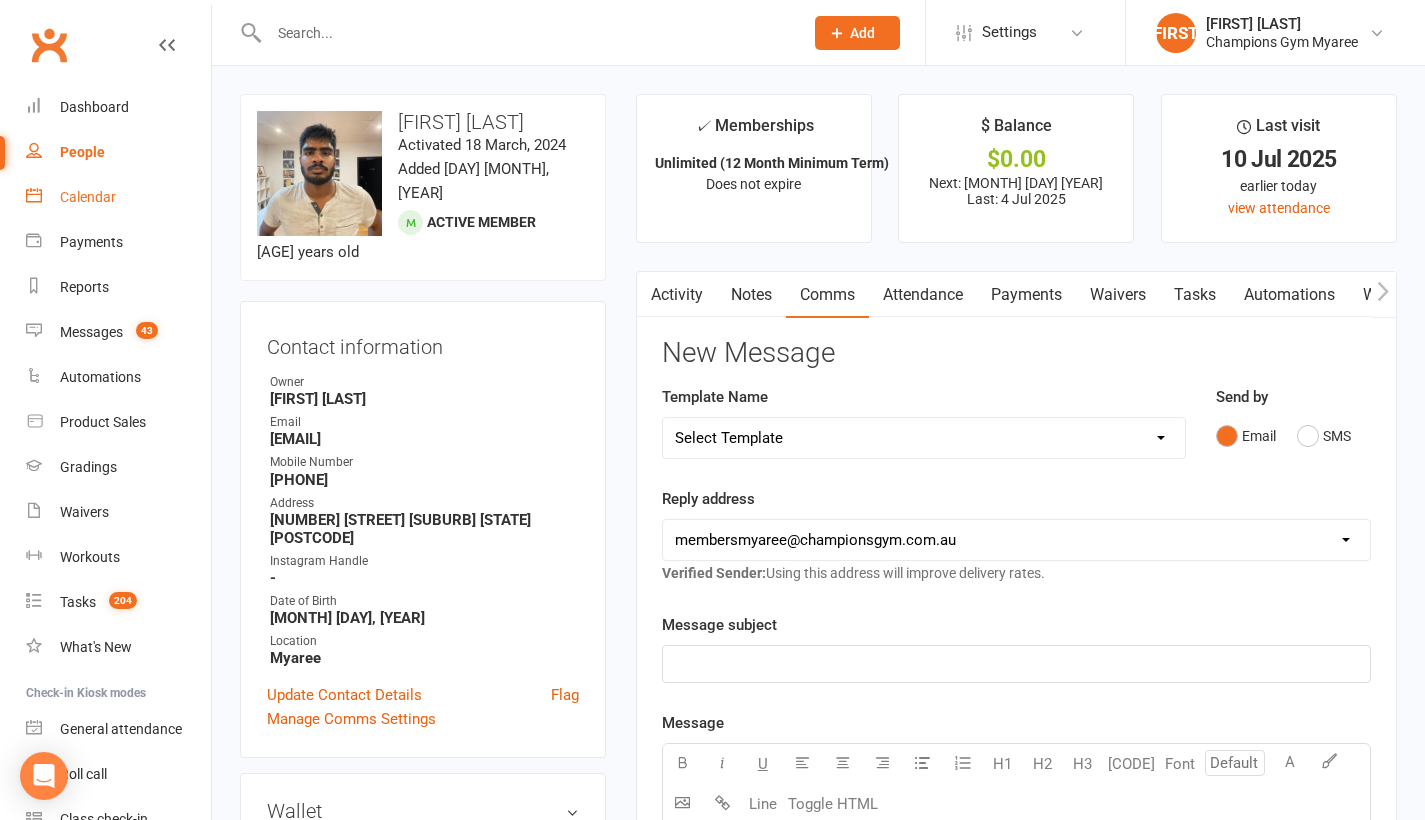 click on "Calendar" at bounding box center (88, 197) 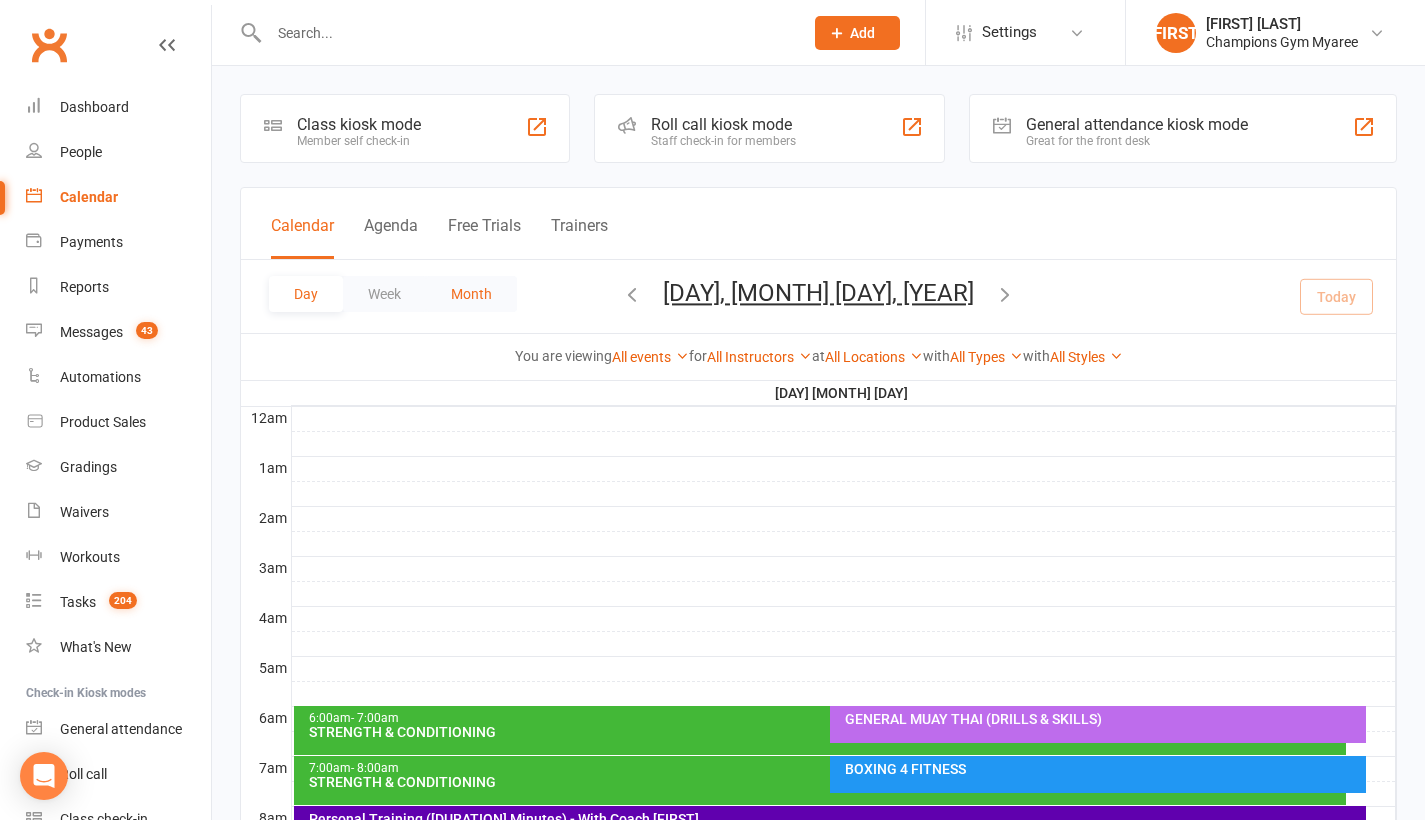 click on "Month" at bounding box center [471, 294] 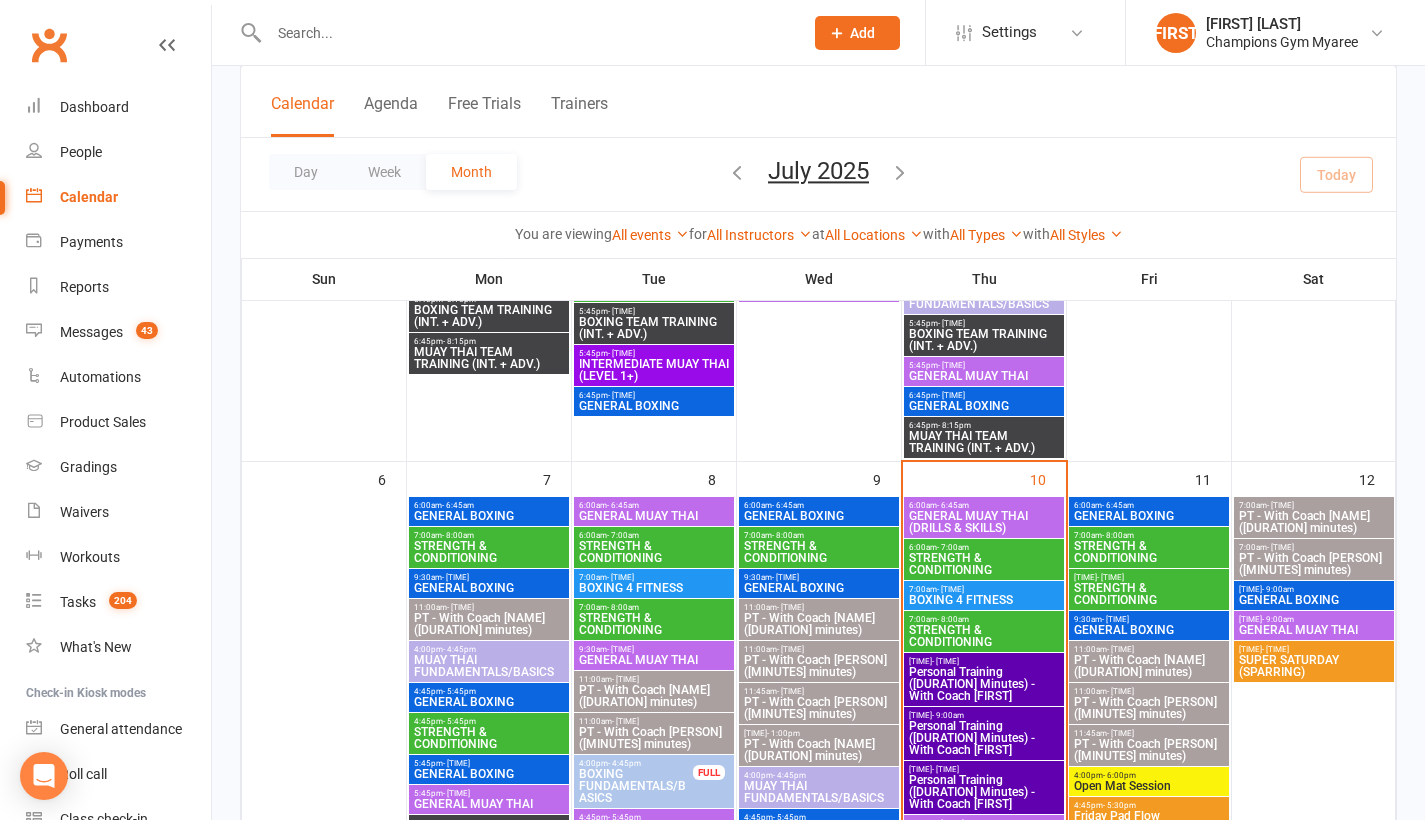 scroll, scrollTop: 495, scrollLeft: 0, axis: vertical 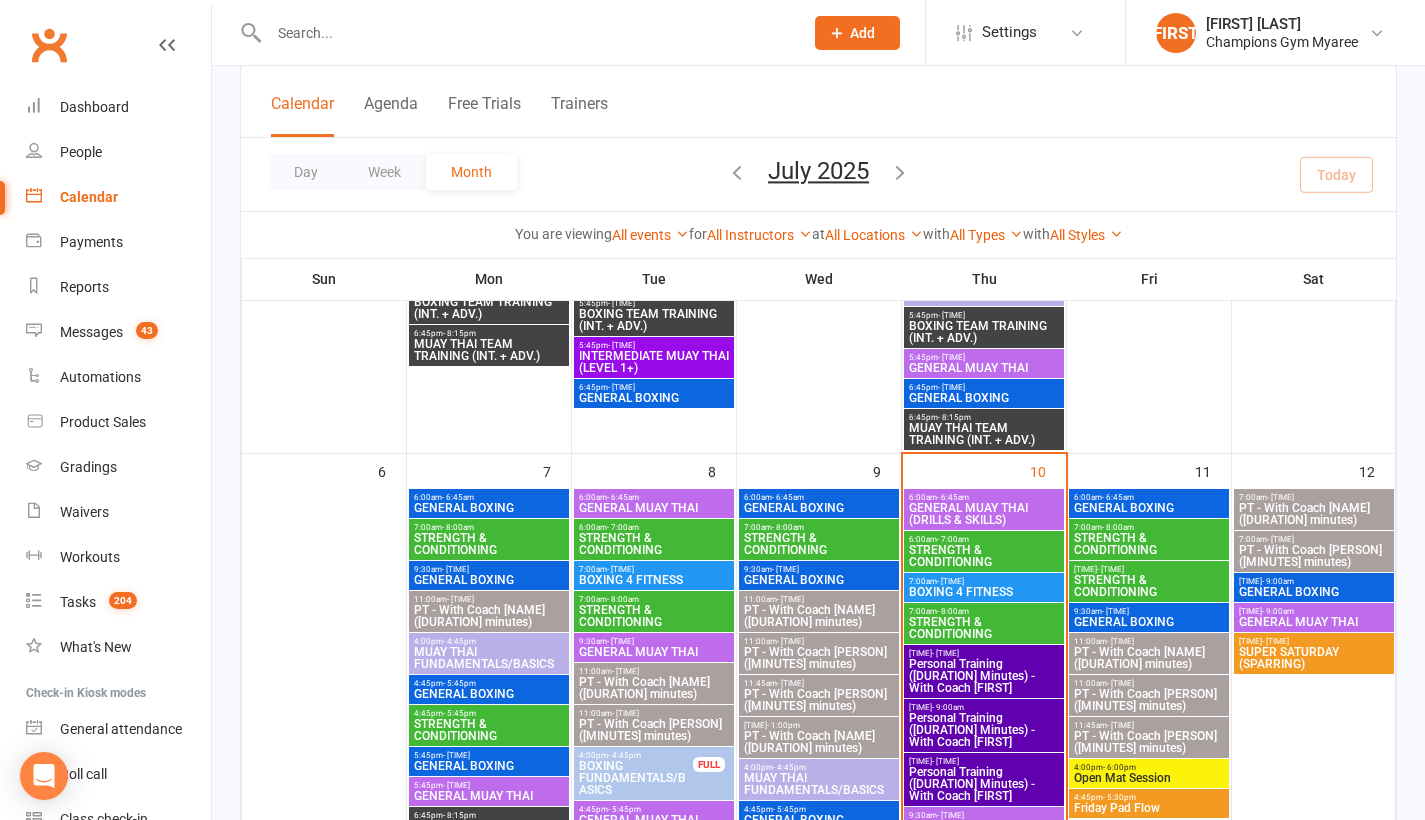 click on "GENERAL MUAY THAI (DRILLS & SKILLS)" at bounding box center (984, 514) 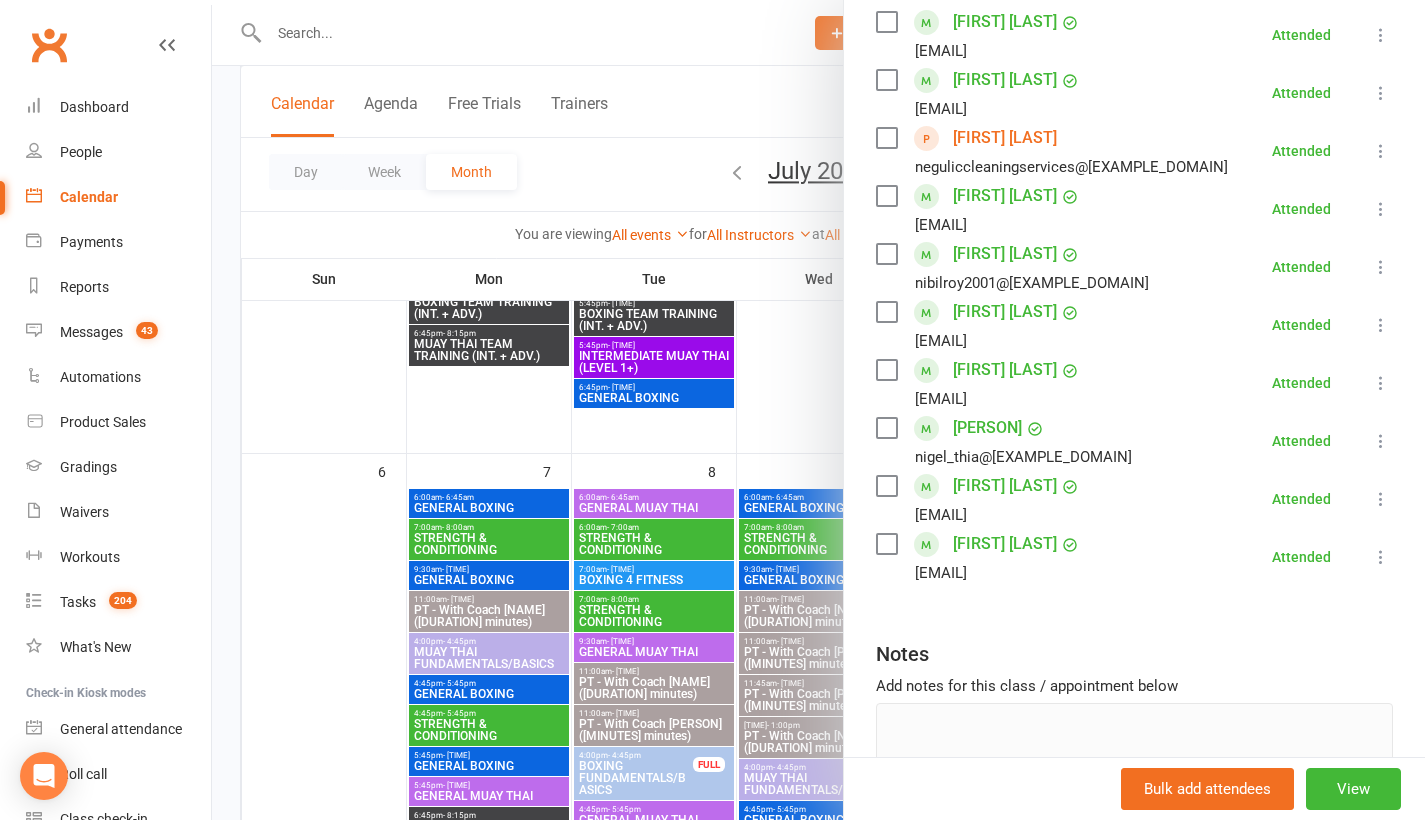 scroll, scrollTop: 426, scrollLeft: 0, axis: vertical 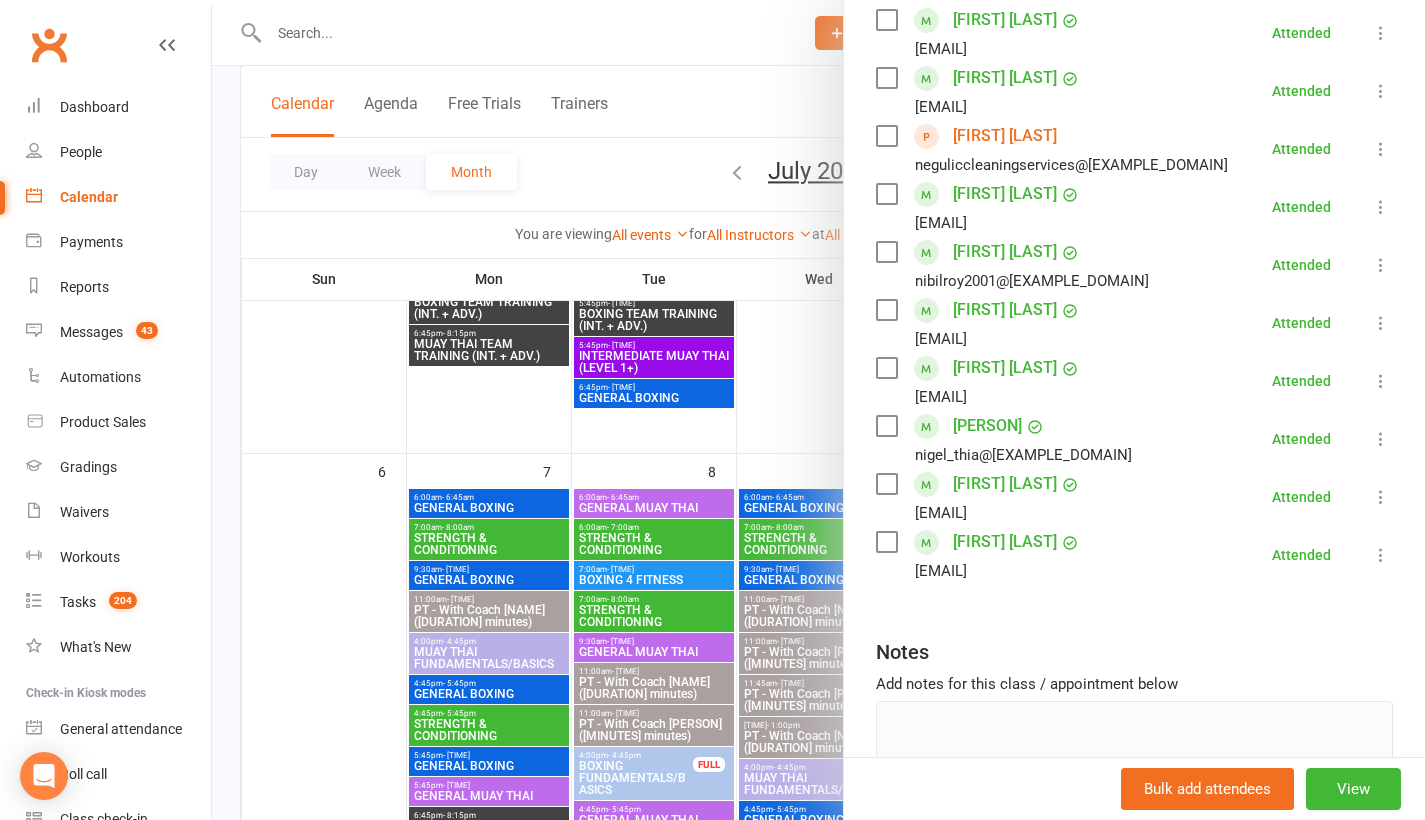 click on "[PERSON]" at bounding box center [987, 426] 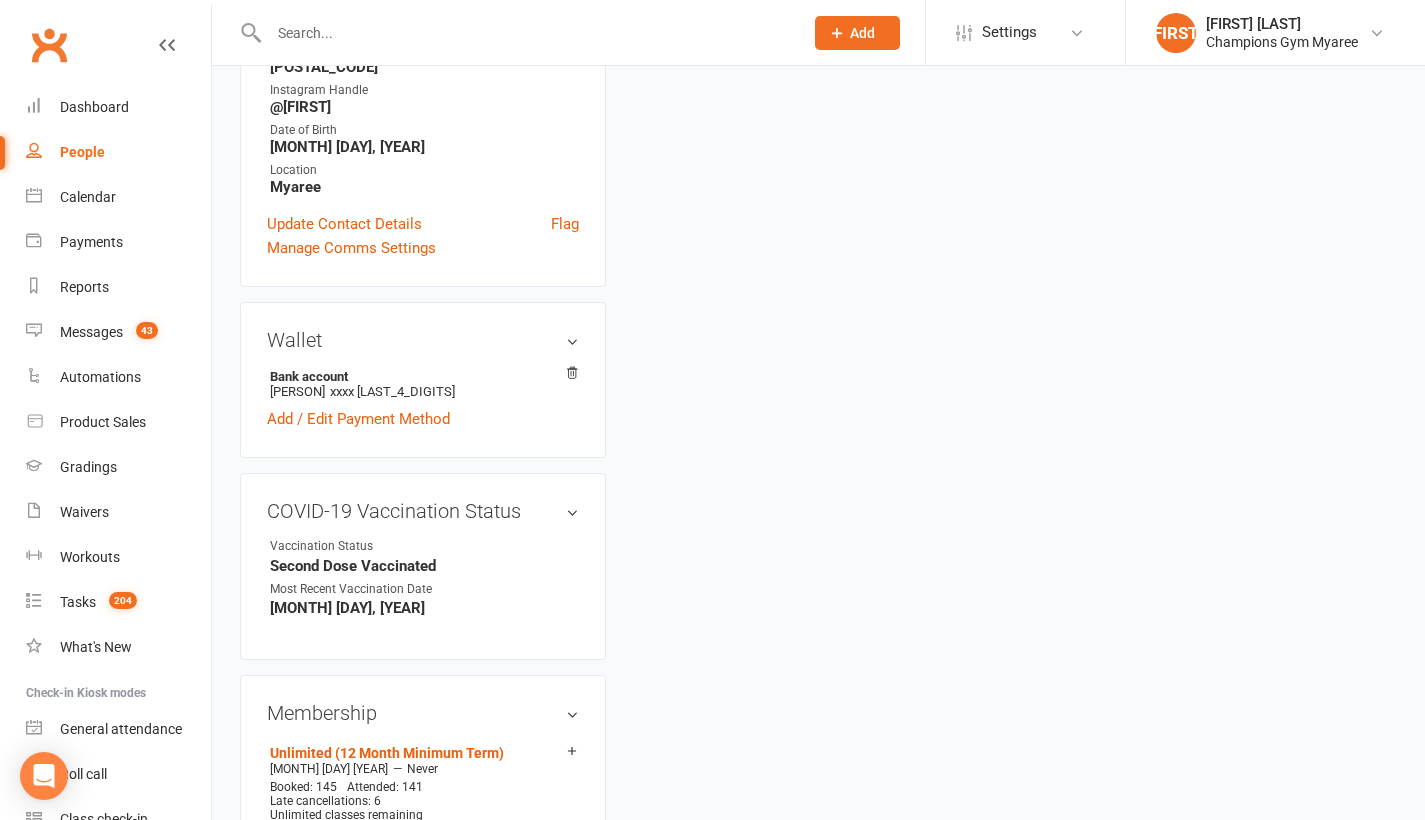 scroll, scrollTop: 0, scrollLeft: 0, axis: both 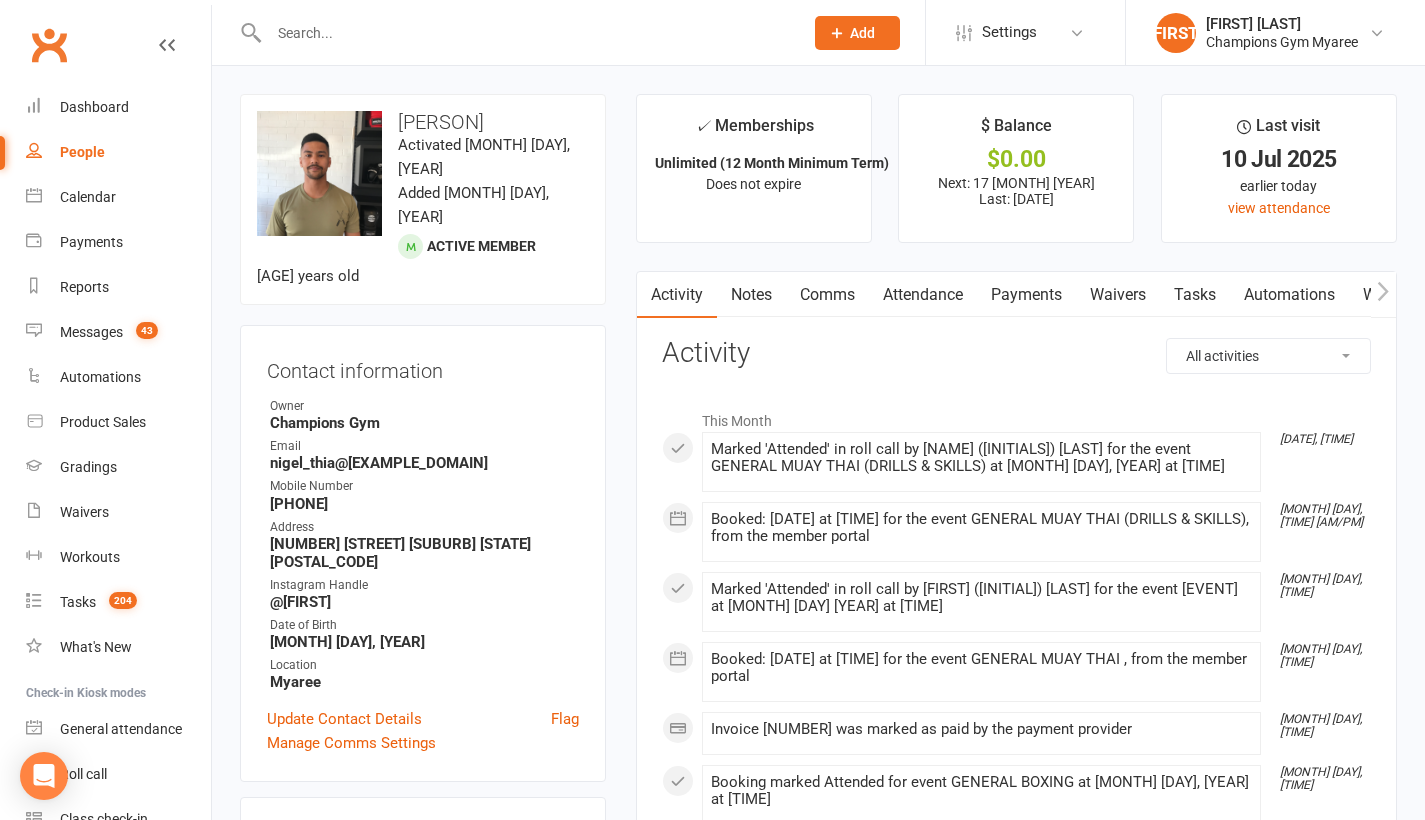 click on "Comms" at bounding box center [827, 295] 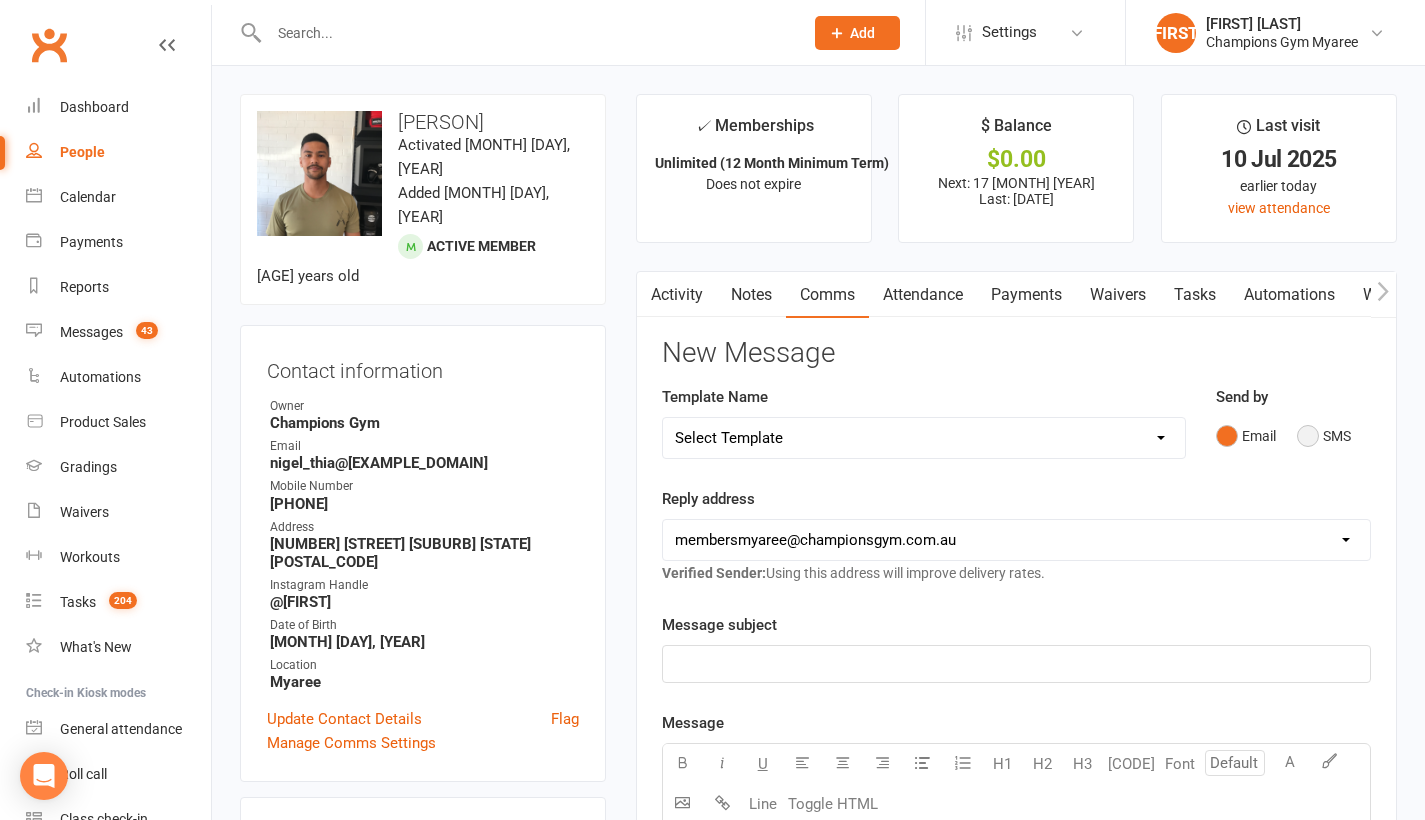 click on "SMS" at bounding box center (1324, 436) 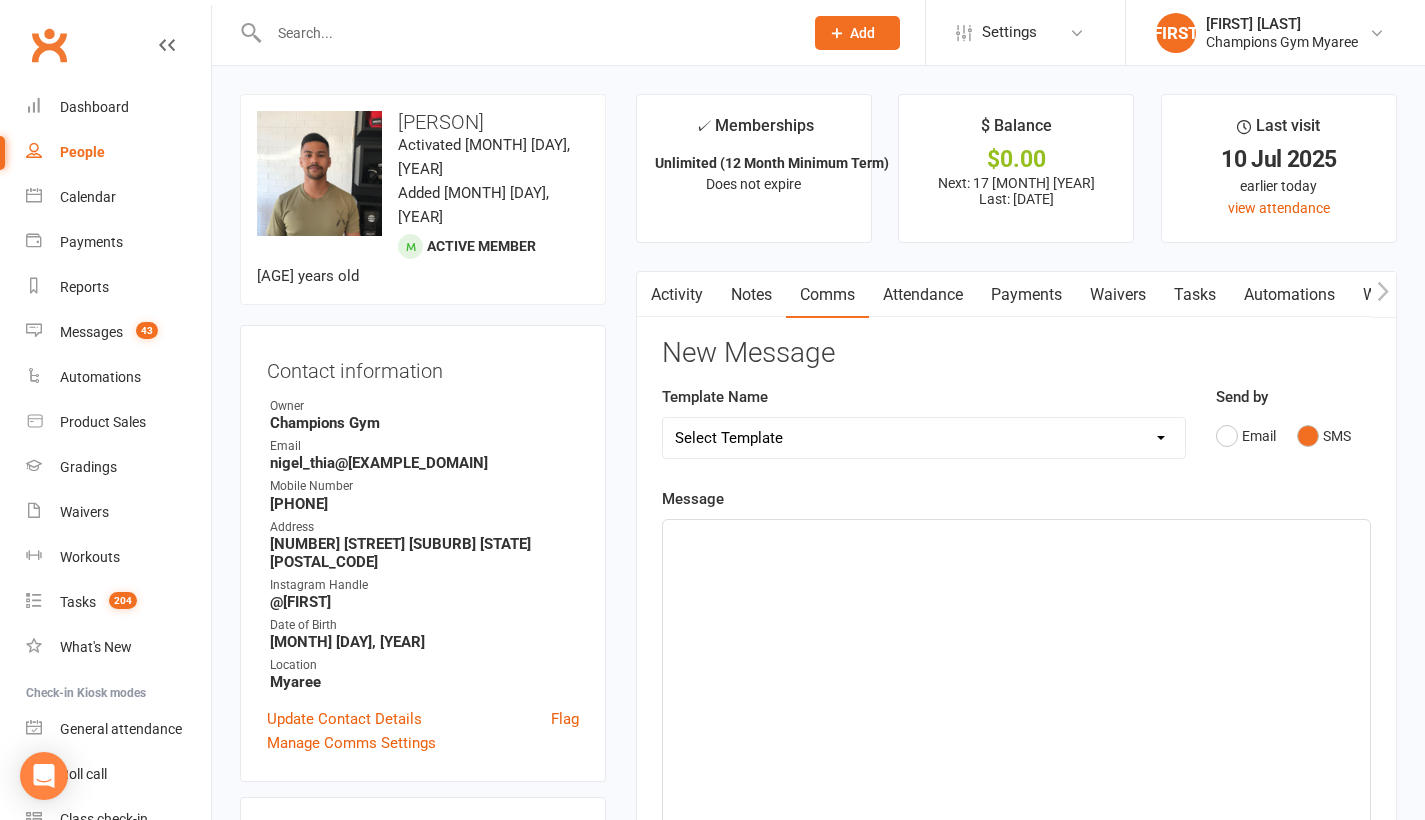 click on "﻿" at bounding box center (1016, 670) 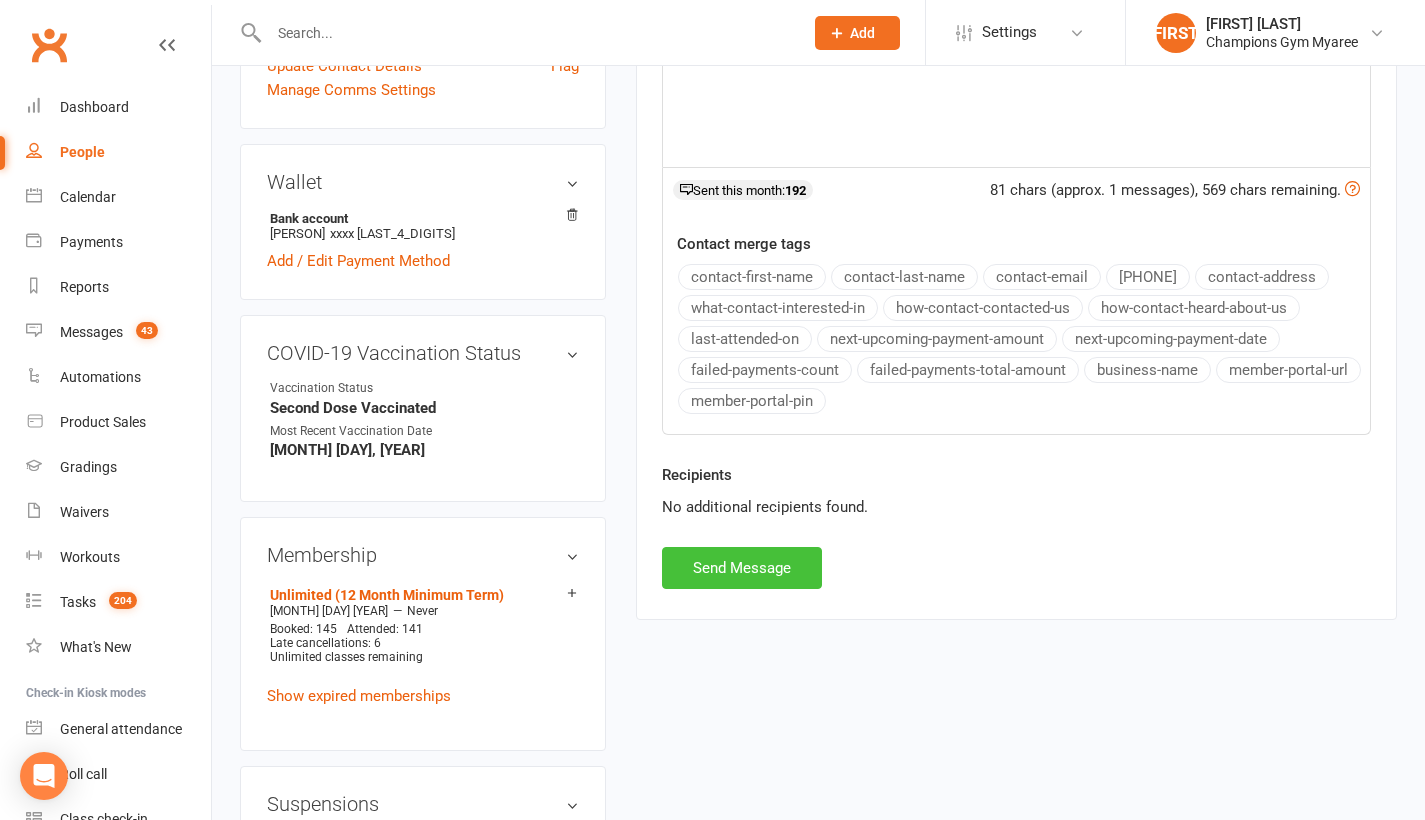 scroll, scrollTop: 653, scrollLeft: 0, axis: vertical 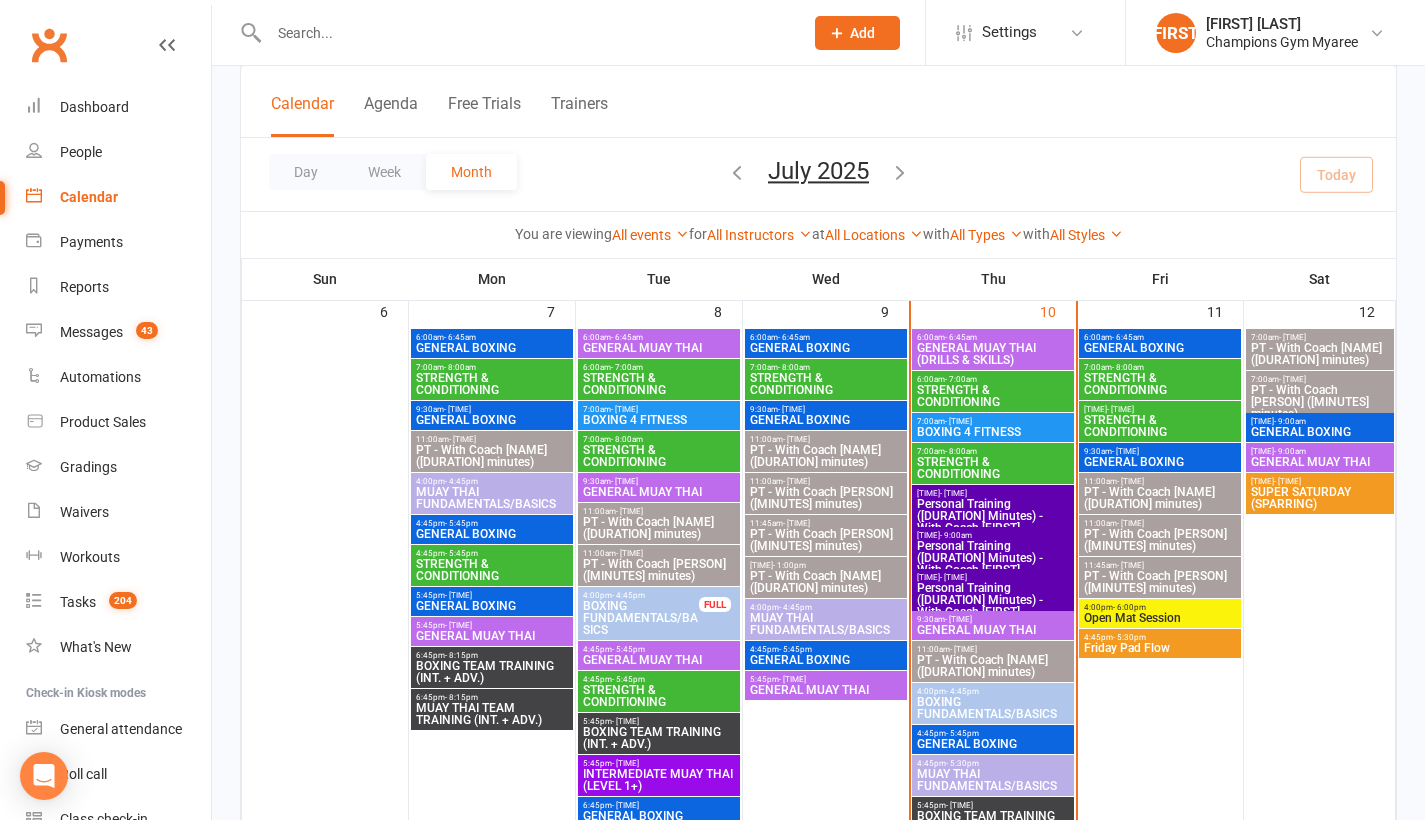 click on "GENERAL MUAY THAI (DRILLS & SKILLS)" at bounding box center (993, 354) 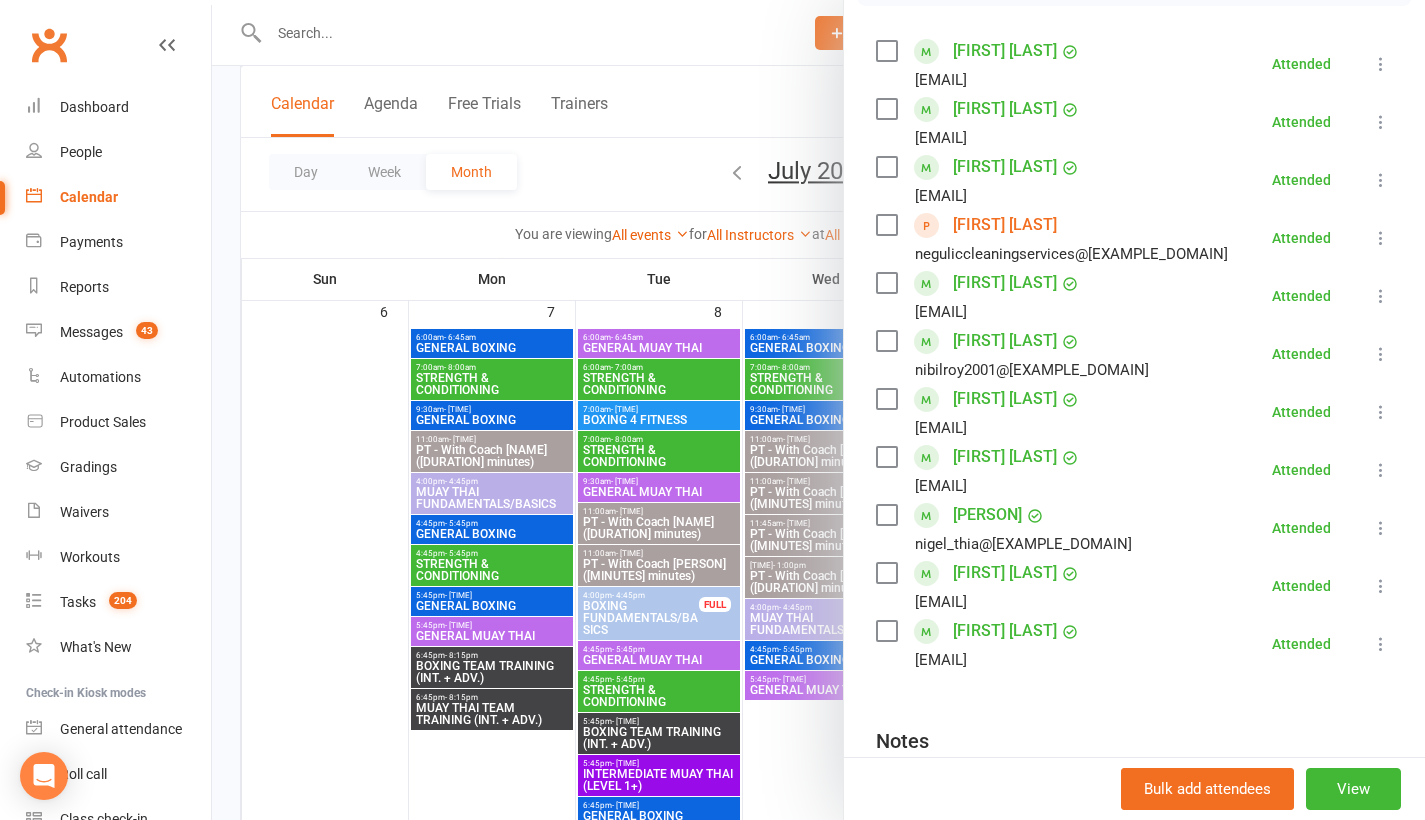 scroll, scrollTop: 542, scrollLeft: 0, axis: vertical 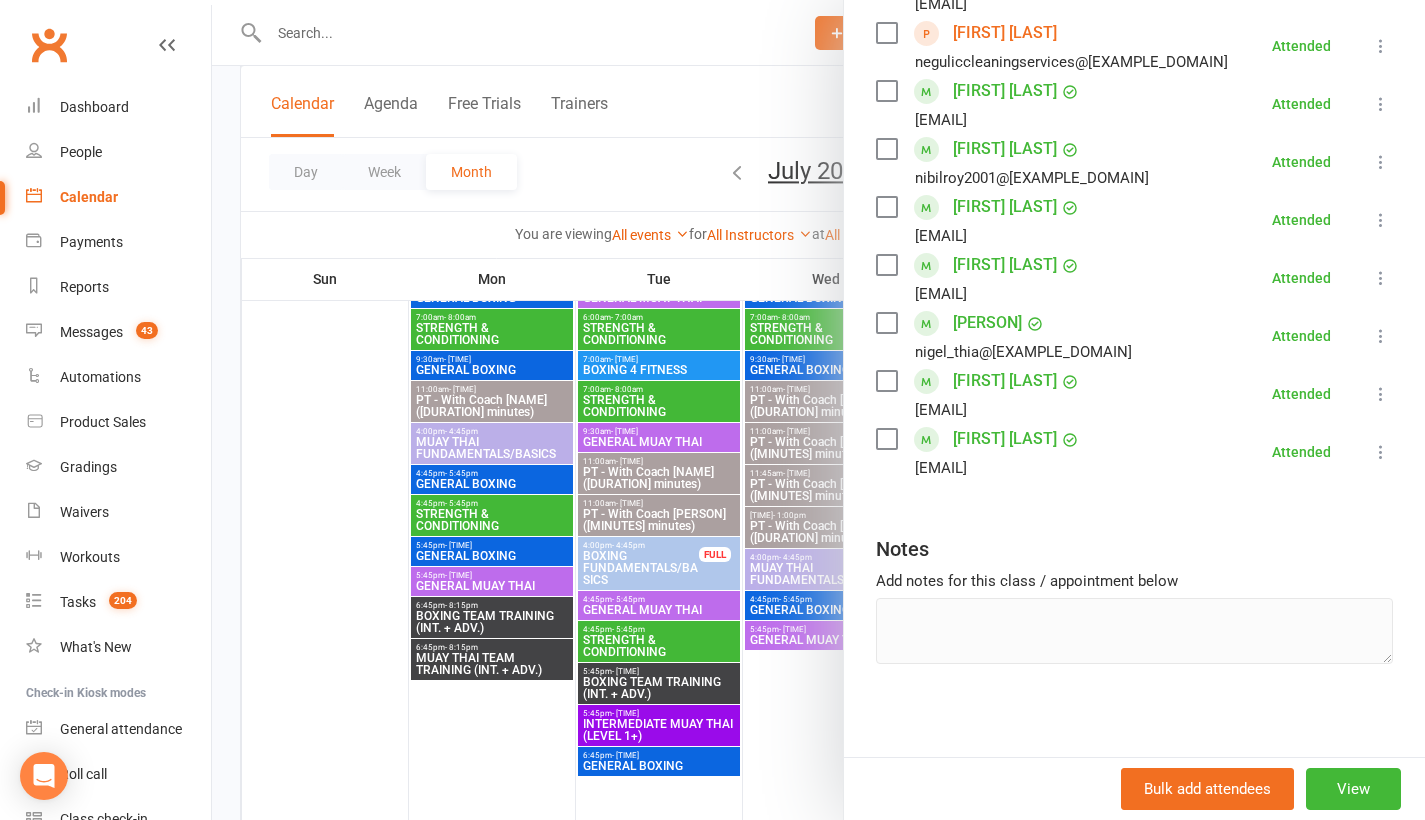click on "[FIRST] [LAST]" at bounding box center [1005, 381] 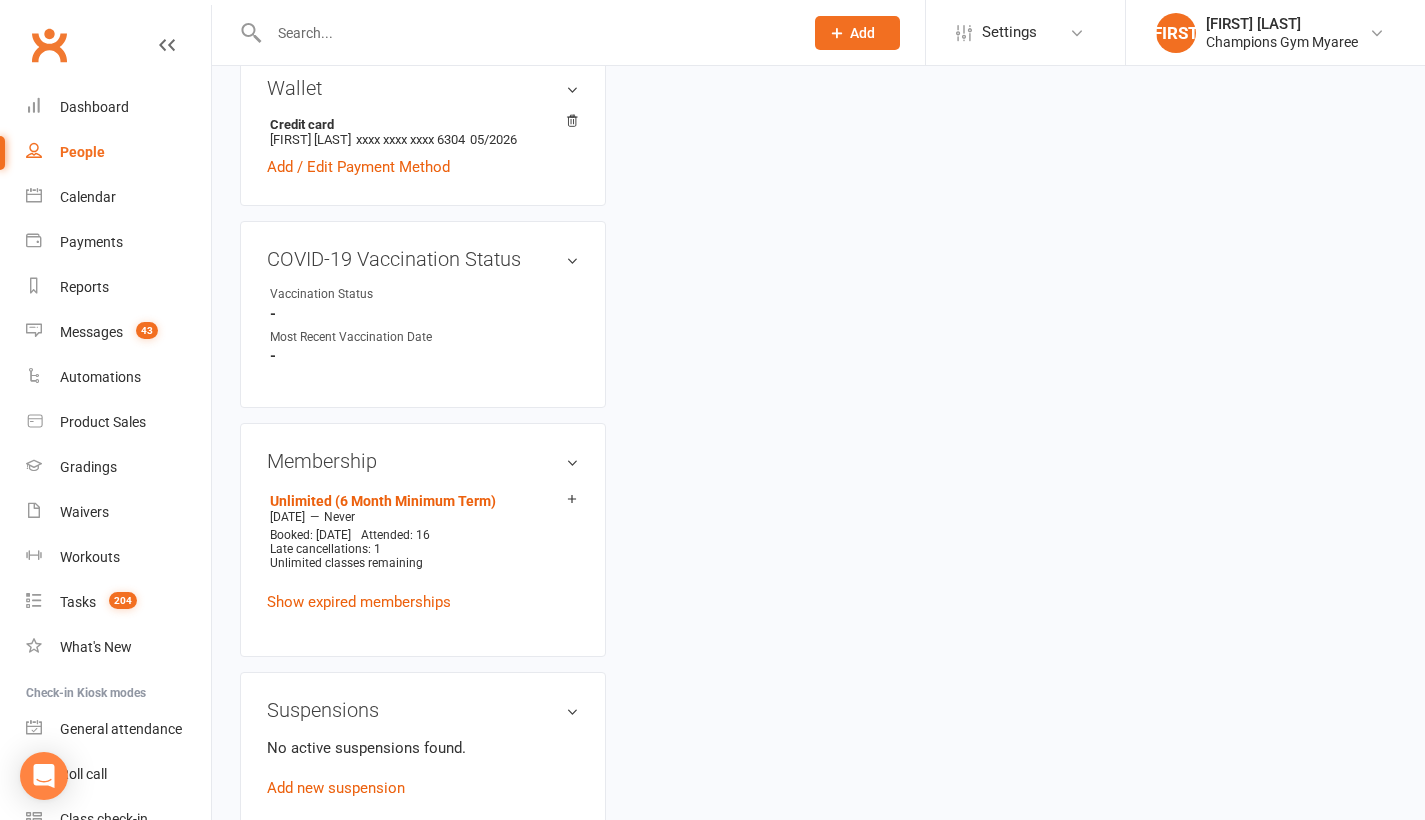 scroll, scrollTop: 0, scrollLeft: 0, axis: both 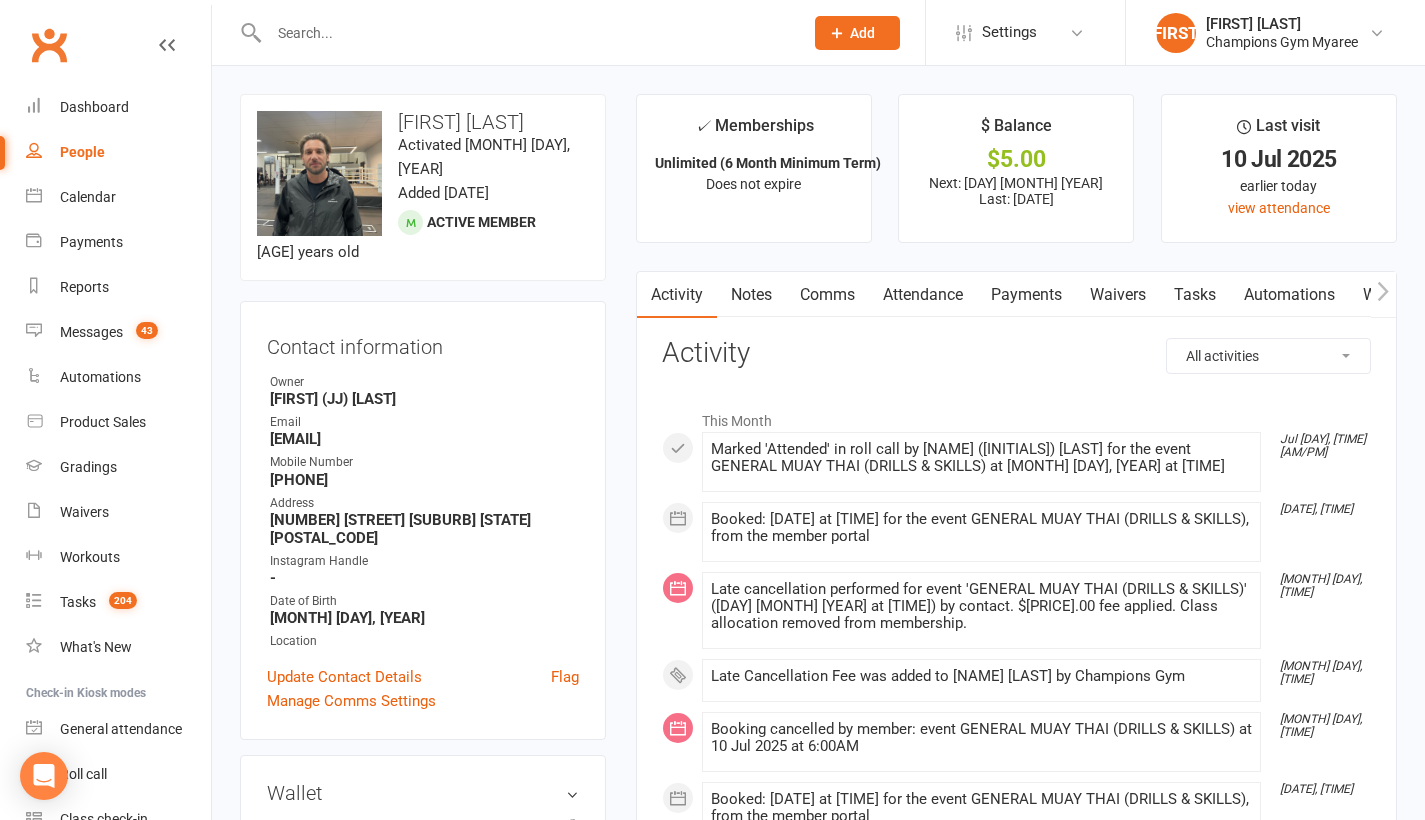 click on "Comms" at bounding box center (827, 295) 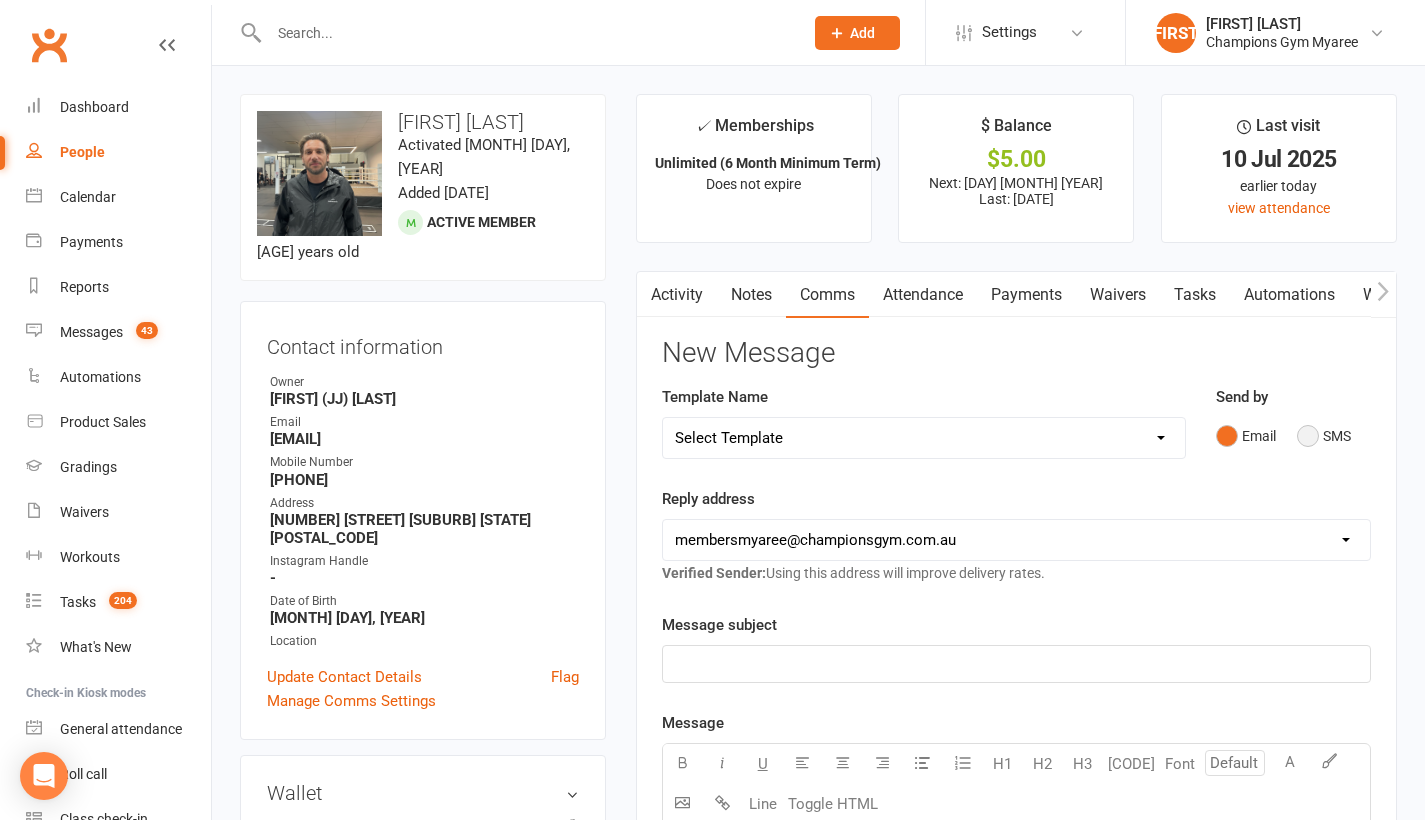 click on "SMS" at bounding box center (1324, 436) 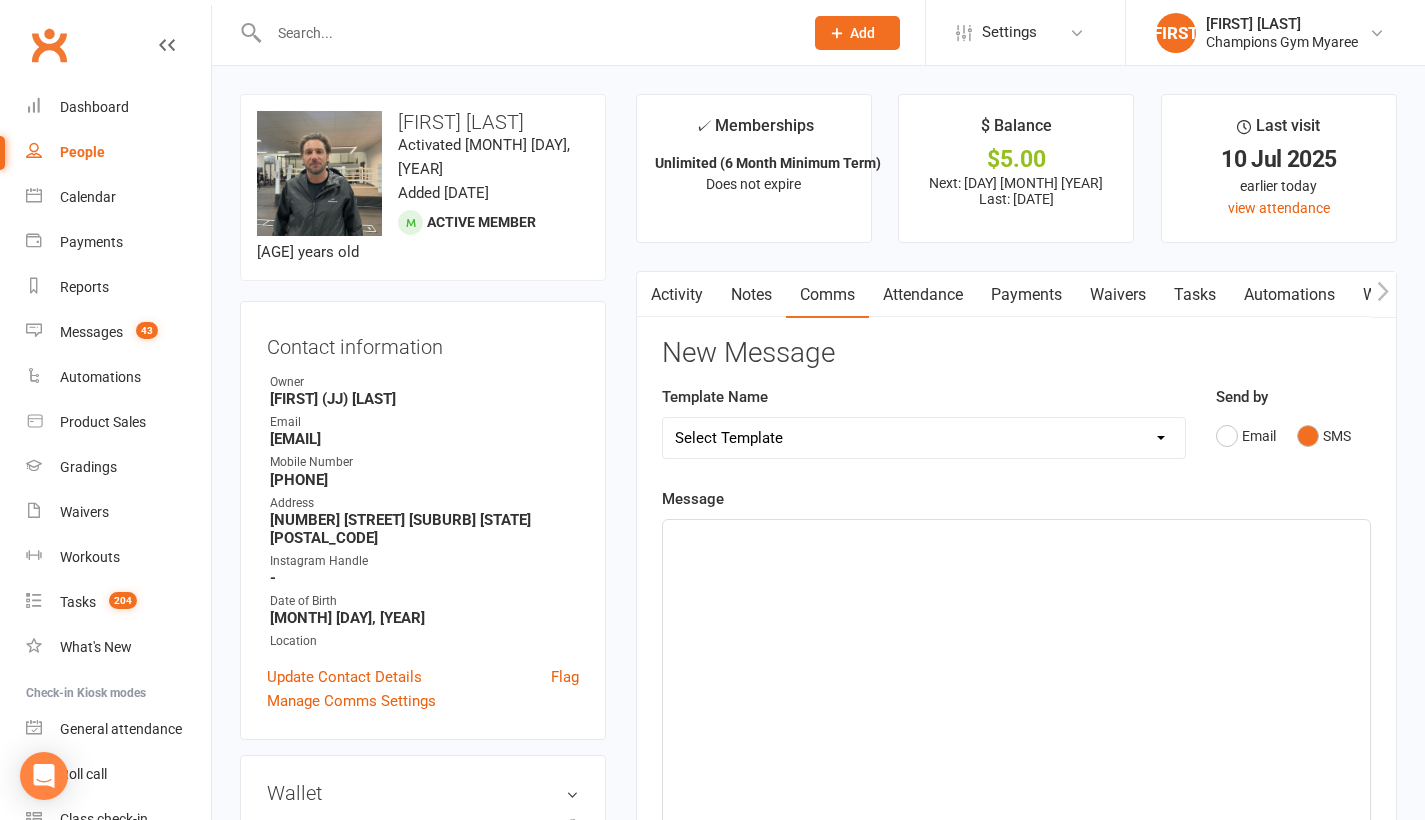 click on "﻿" at bounding box center (1016, 670) 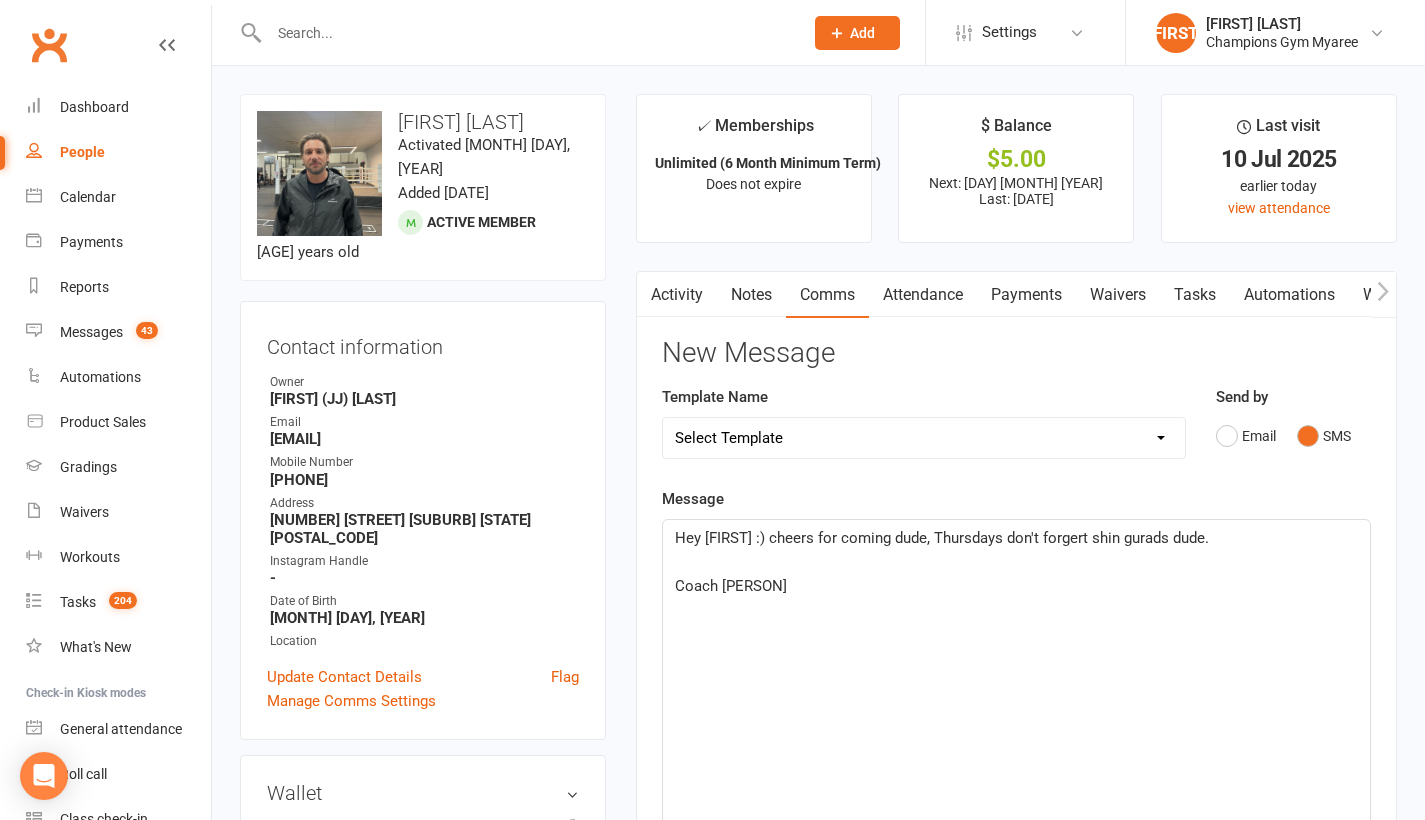 click on "Hey [FIRST] :) cheers for coming dude, Thursdays don't forgert shin gurads dude." at bounding box center [942, 538] 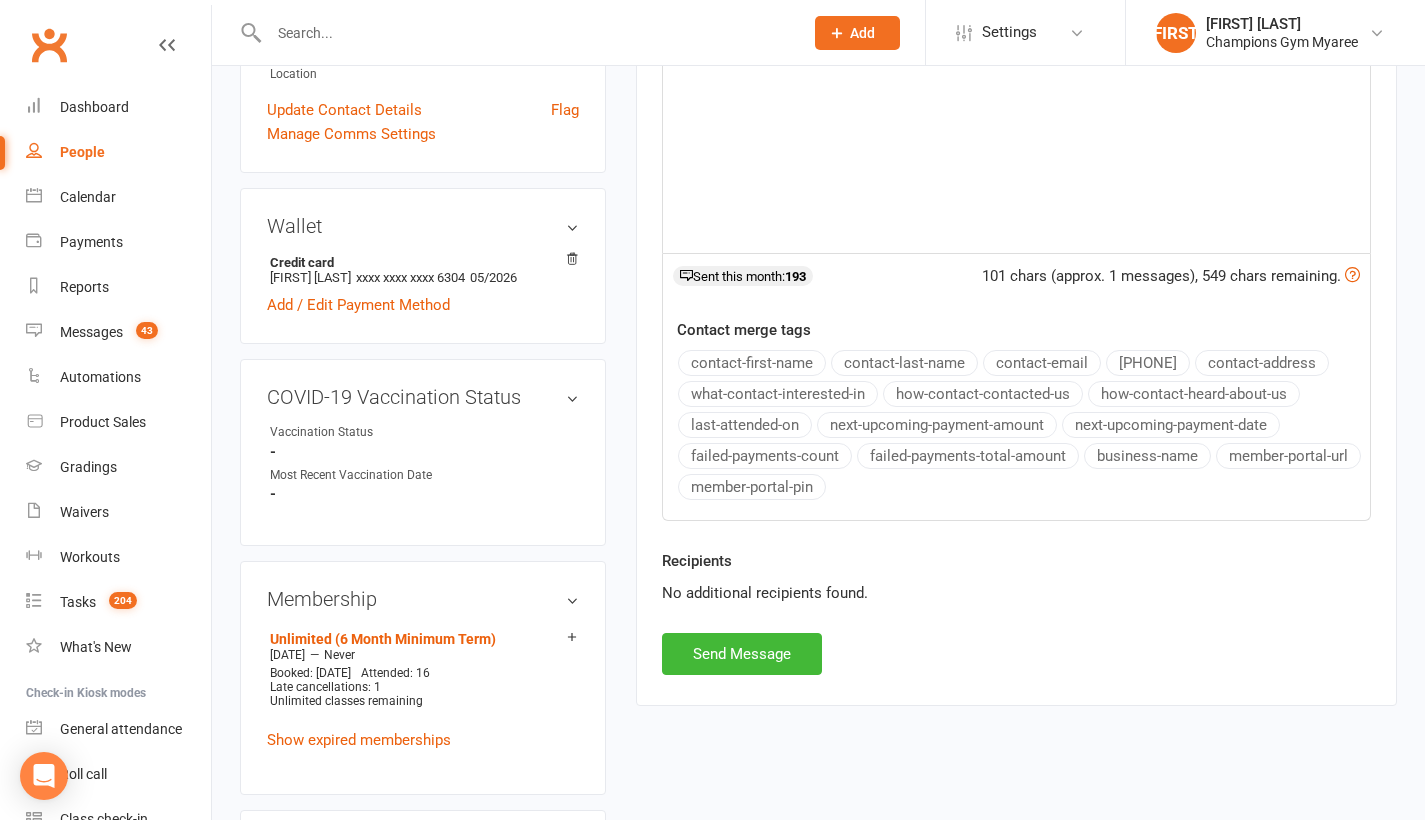 scroll, scrollTop: 607, scrollLeft: 0, axis: vertical 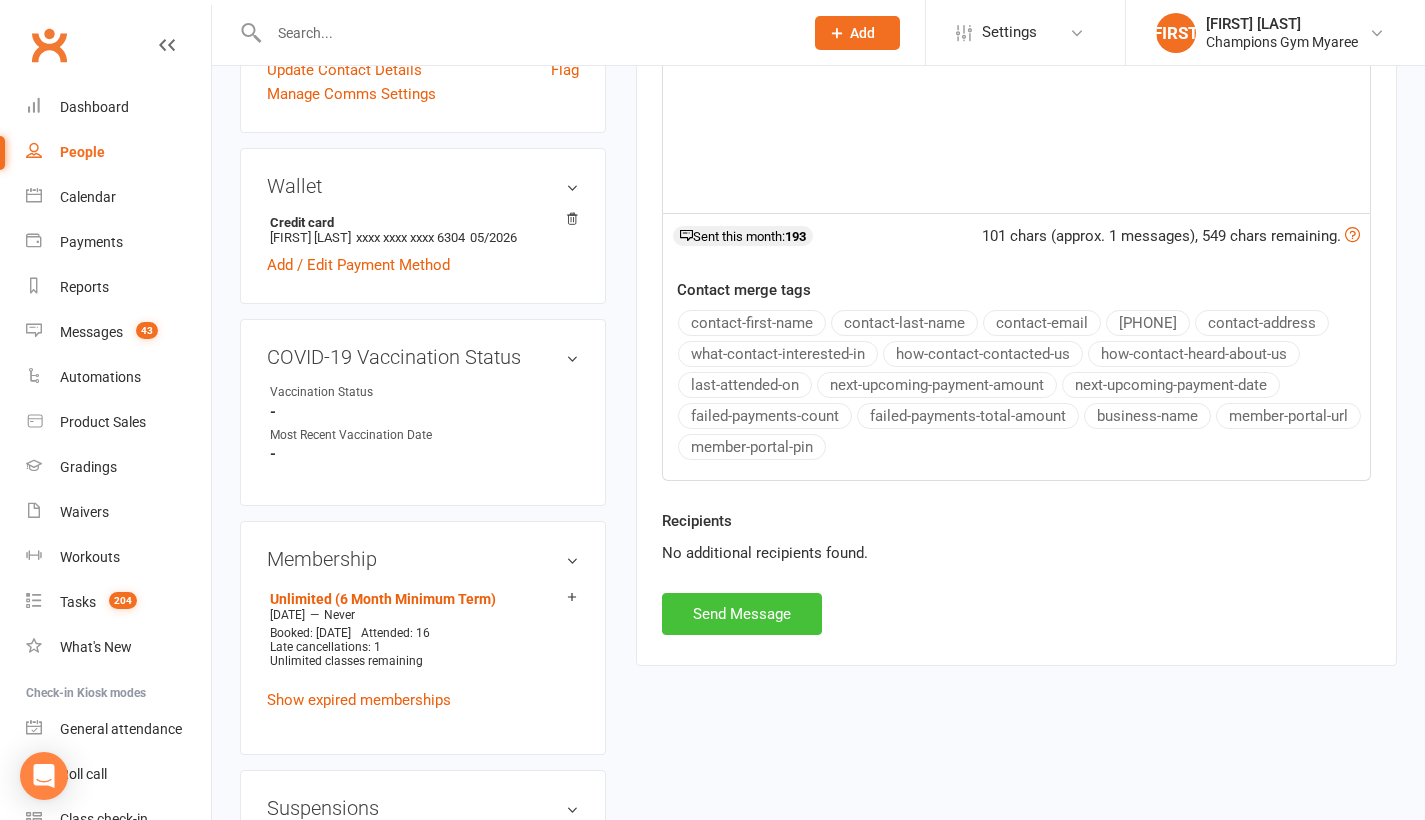 click on "Send Message" at bounding box center (742, 614) 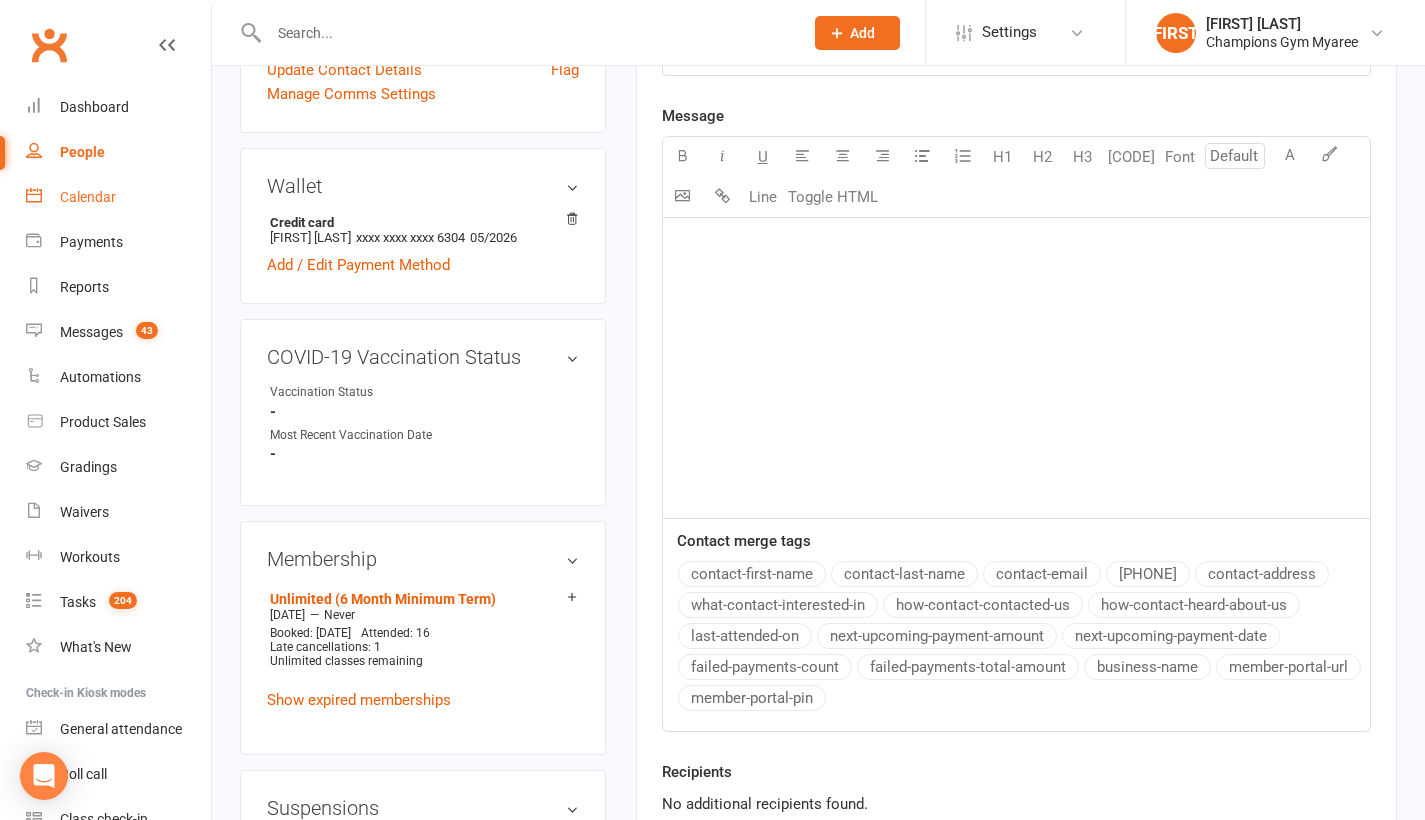 click on "Calendar" at bounding box center [88, 197] 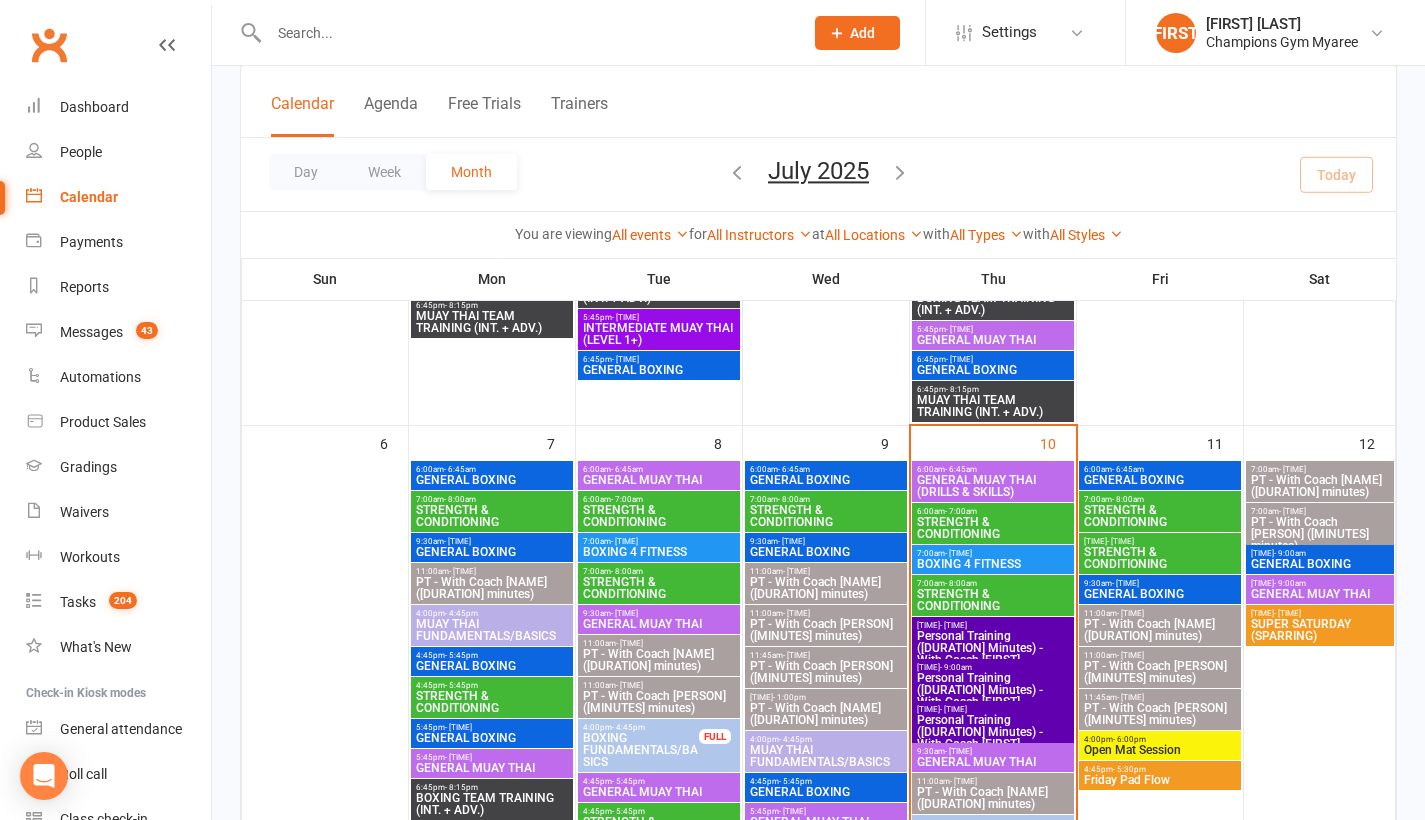scroll, scrollTop: 525, scrollLeft: 0, axis: vertical 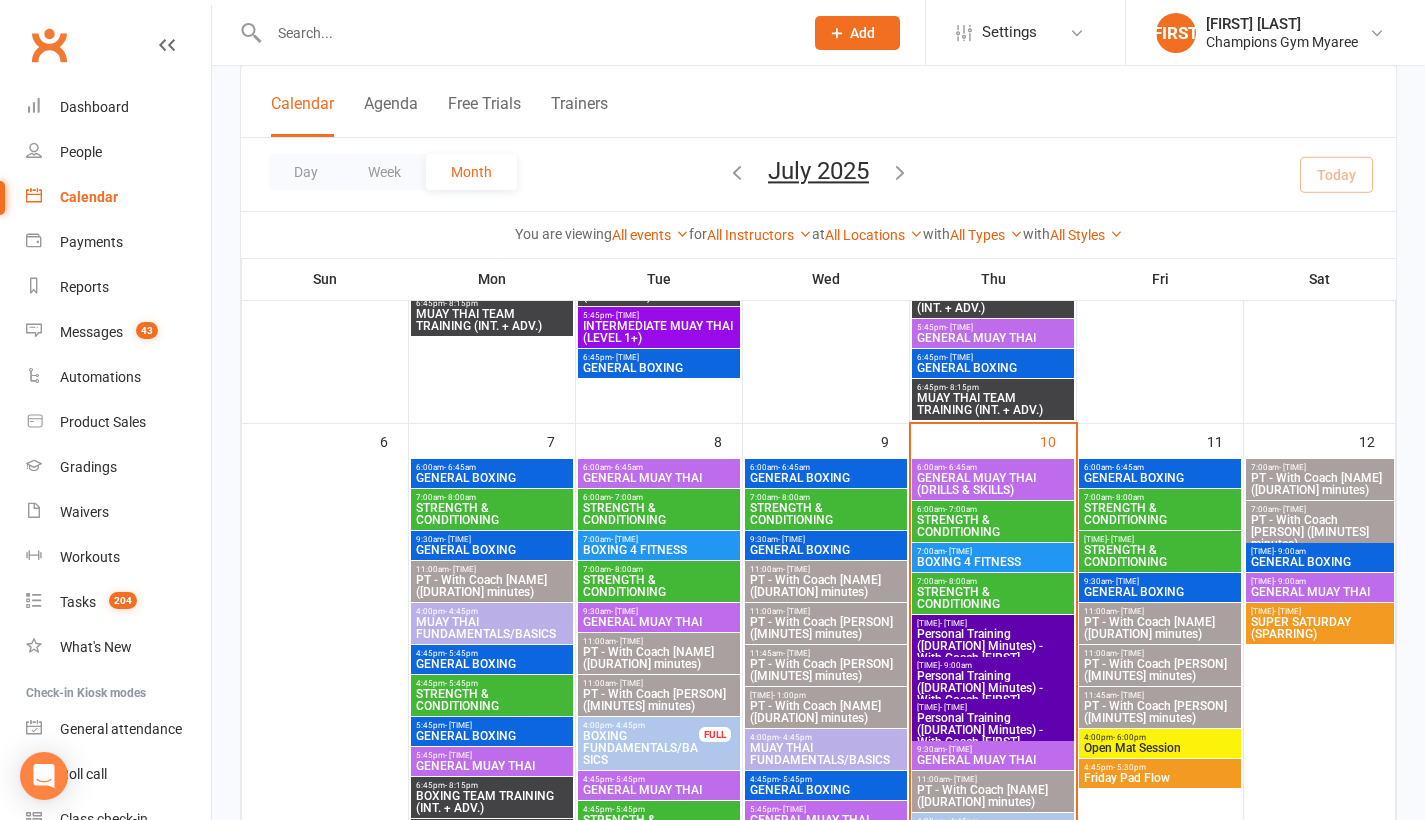 click on "STRENGTH & CONDITIONING" at bounding box center (993, 484) 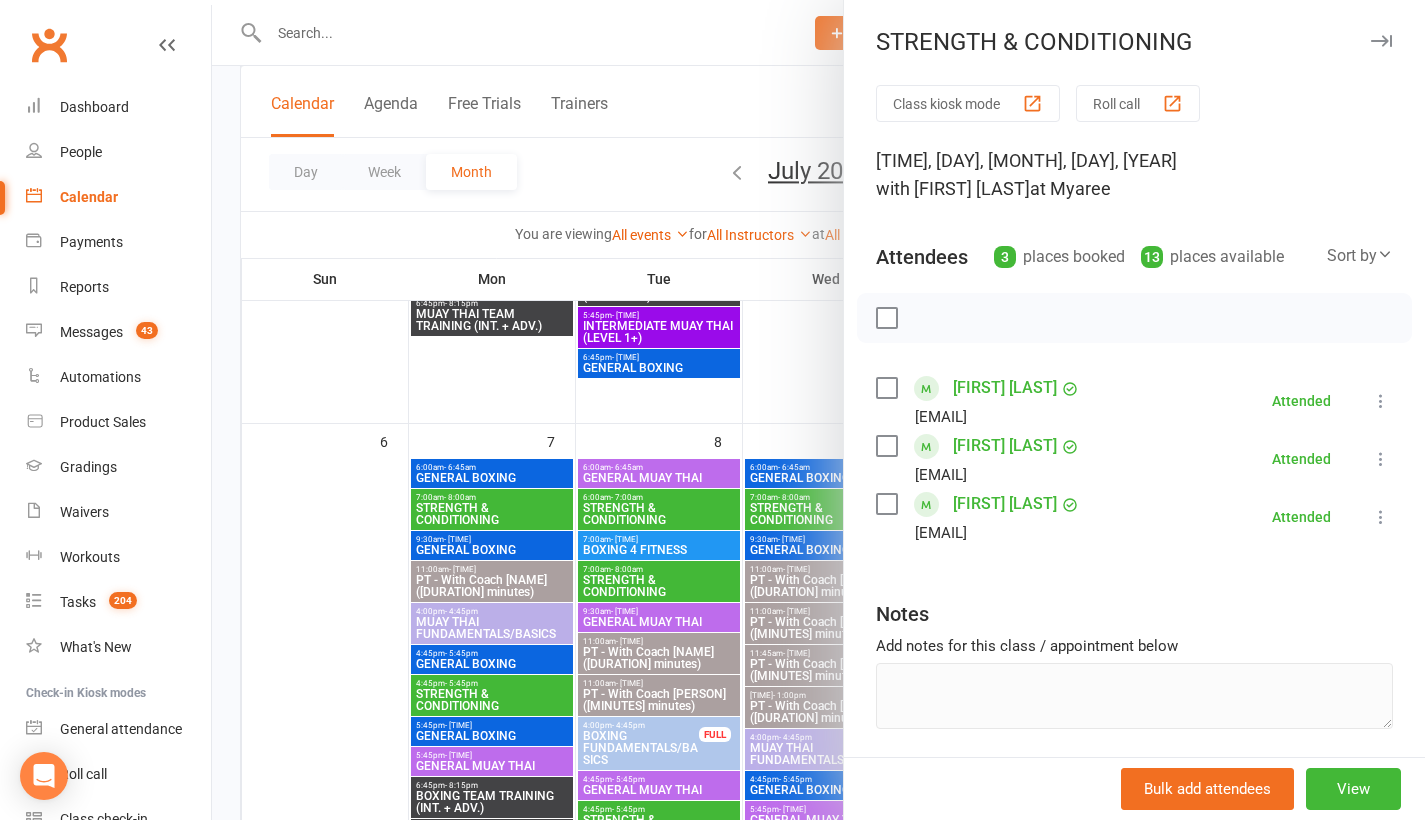 click at bounding box center (818, 410) 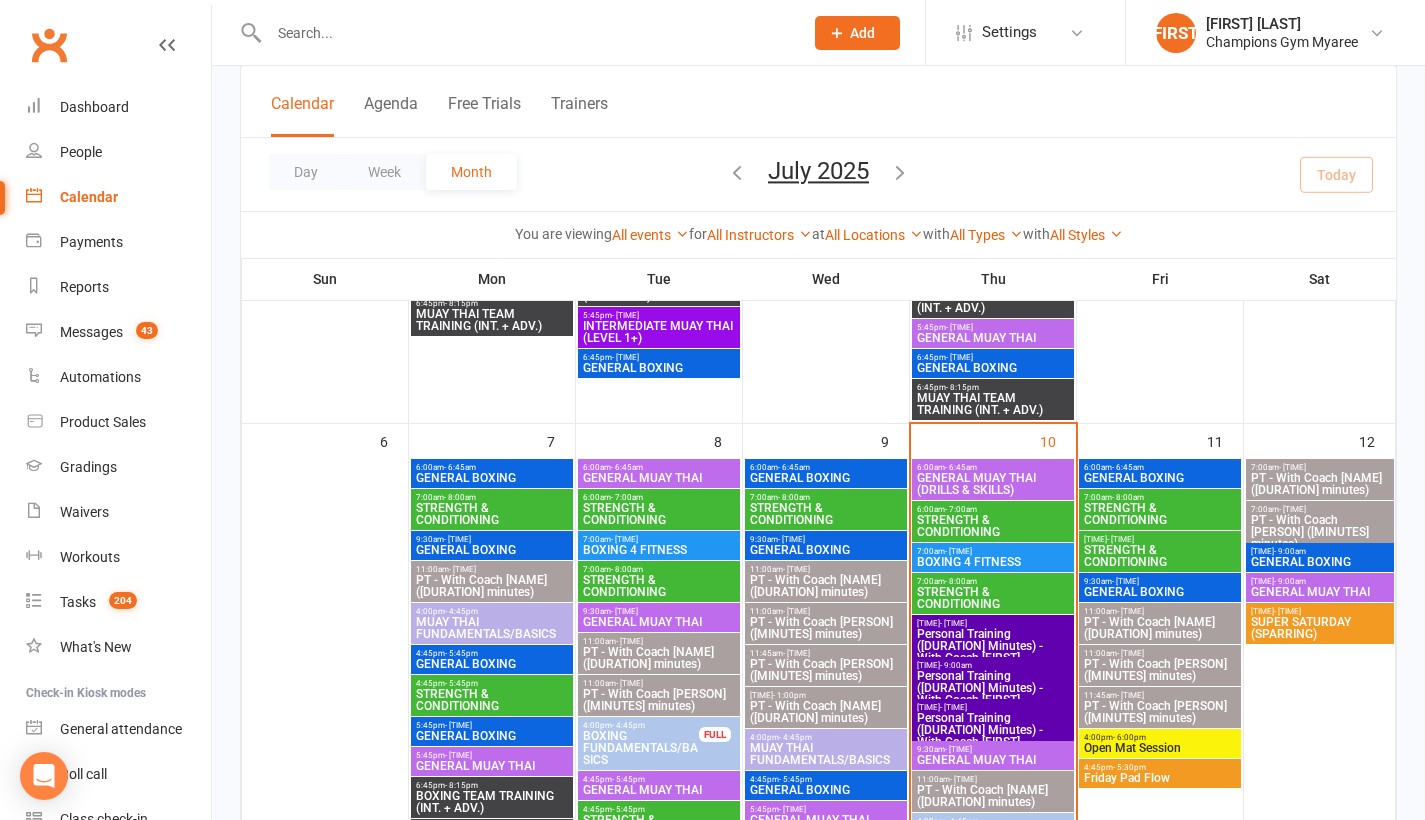 click on "STRENGTH & CONDITIONING" at bounding box center [993, 484] 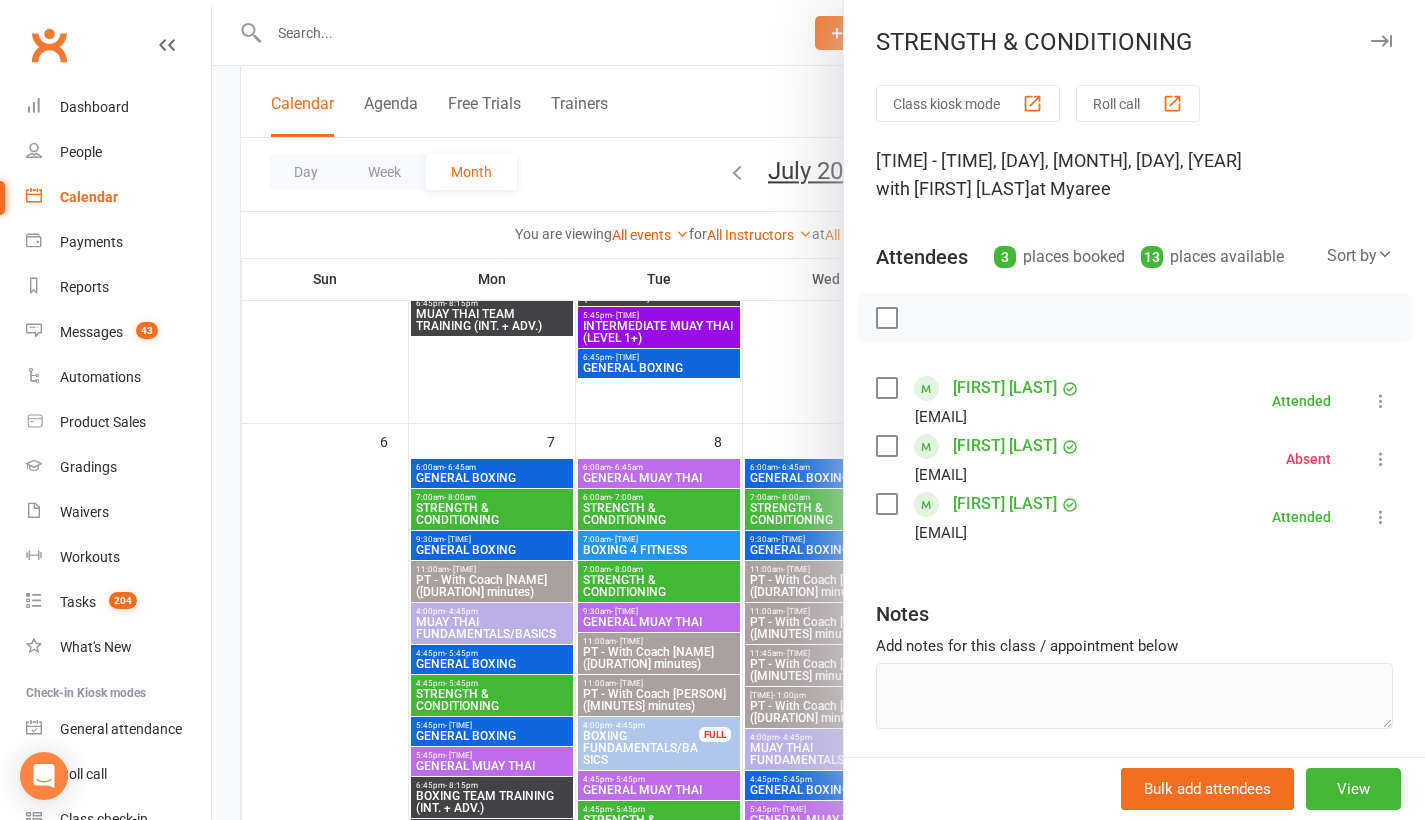 click at bounding box center [818, 410] 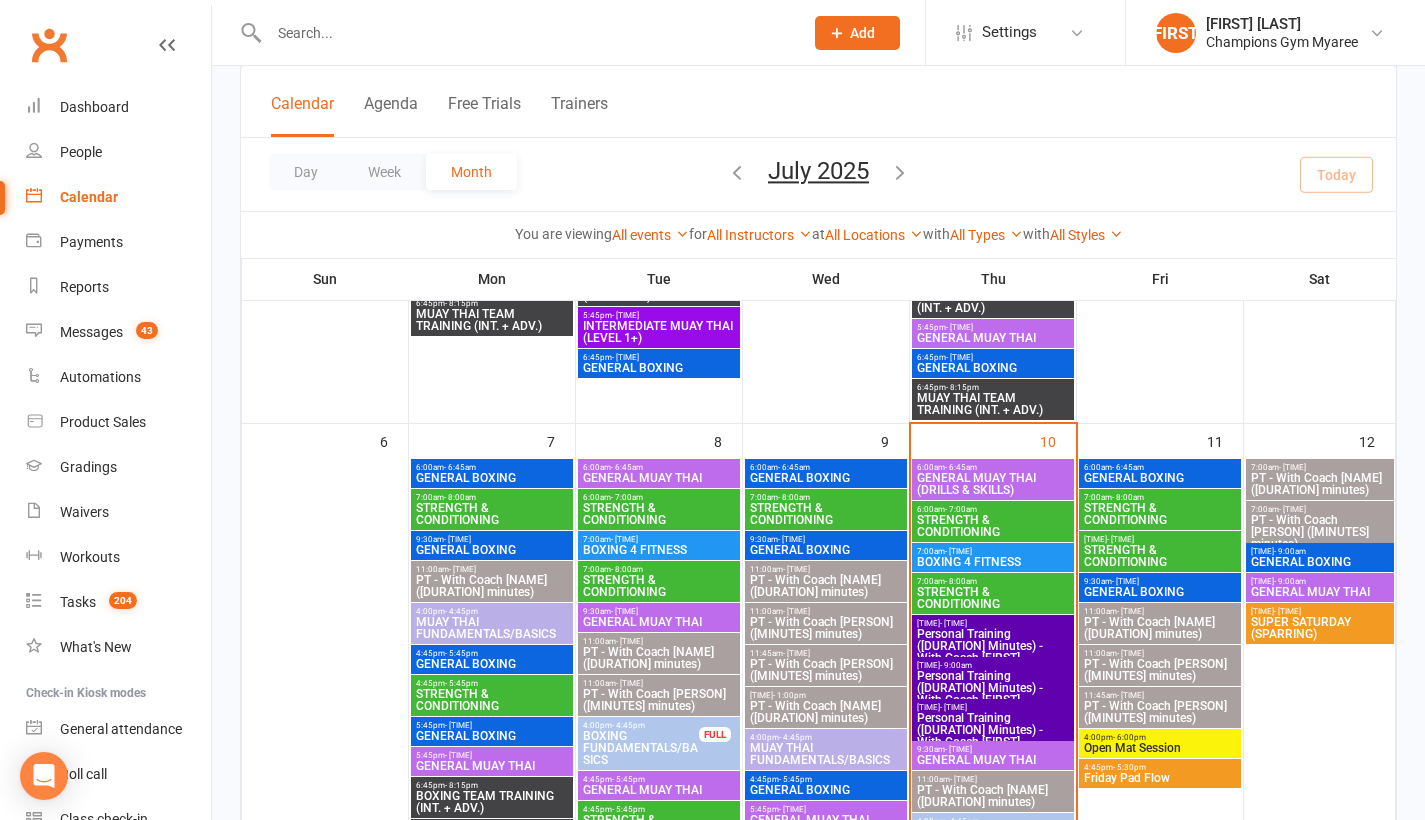click on "STRENGTH & CONDITIONING" at bounding box center (993, 484) 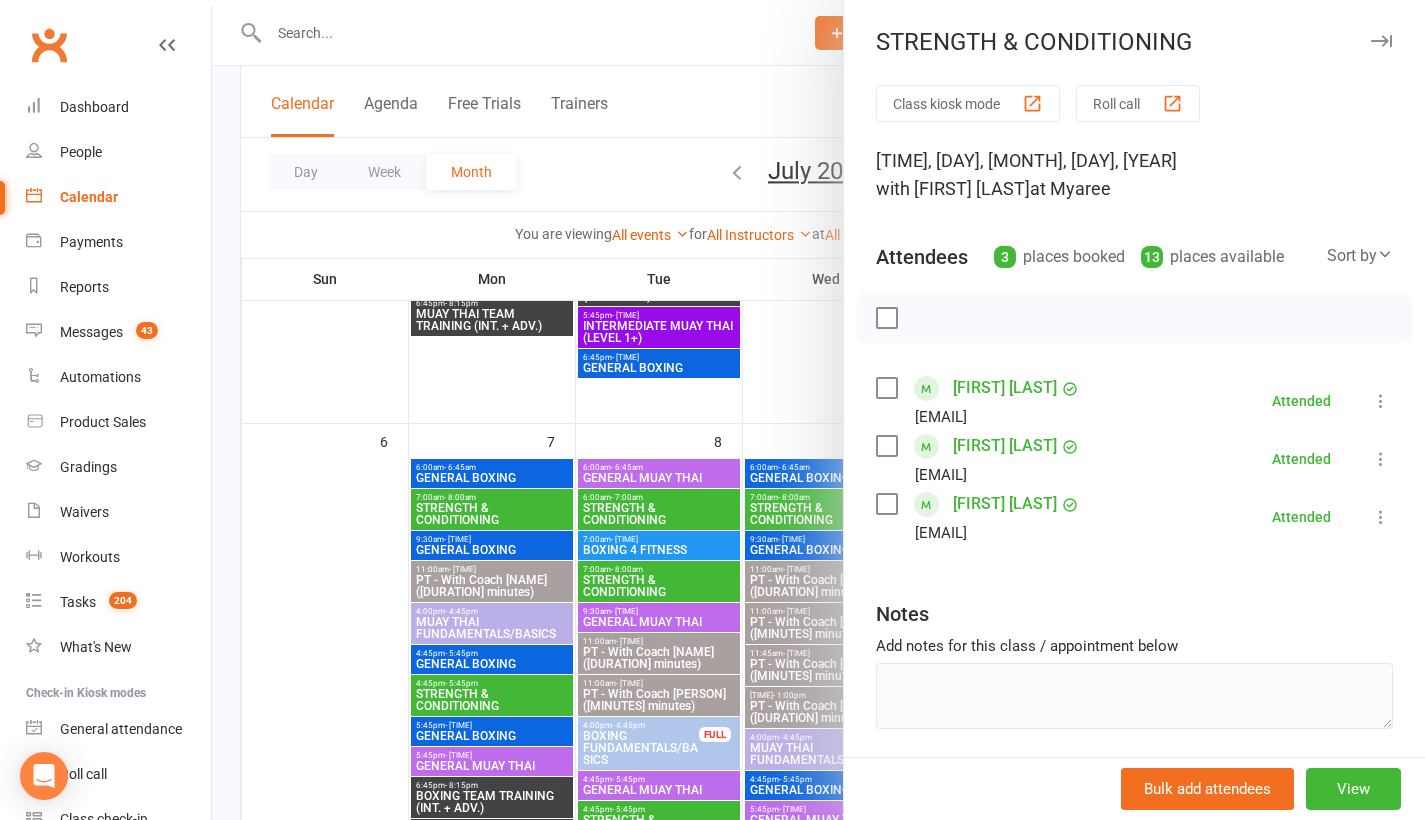 click at bounding box center [818, 410] 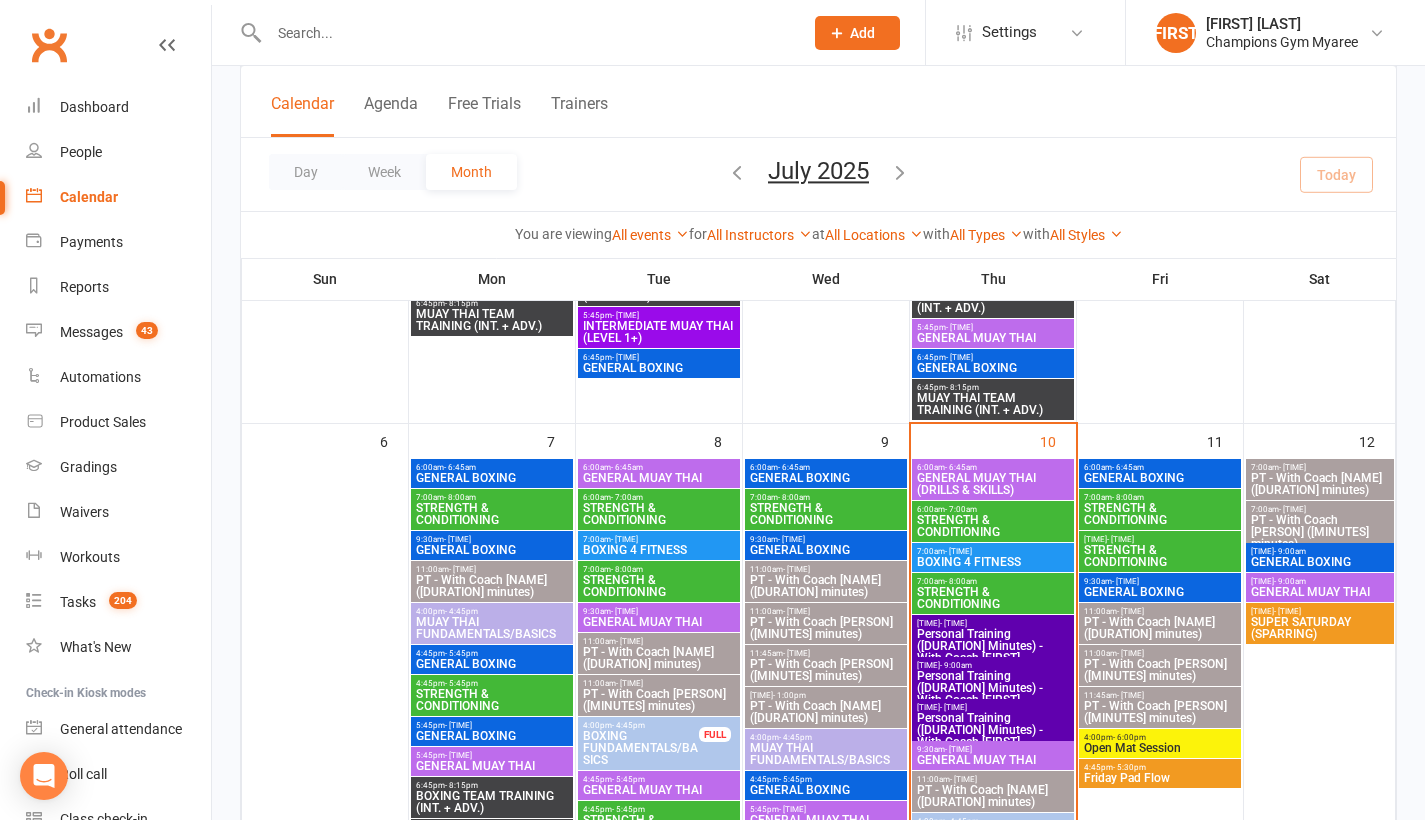 click on "BOXING 4 FITNESS" at bounding box center (993, 484) 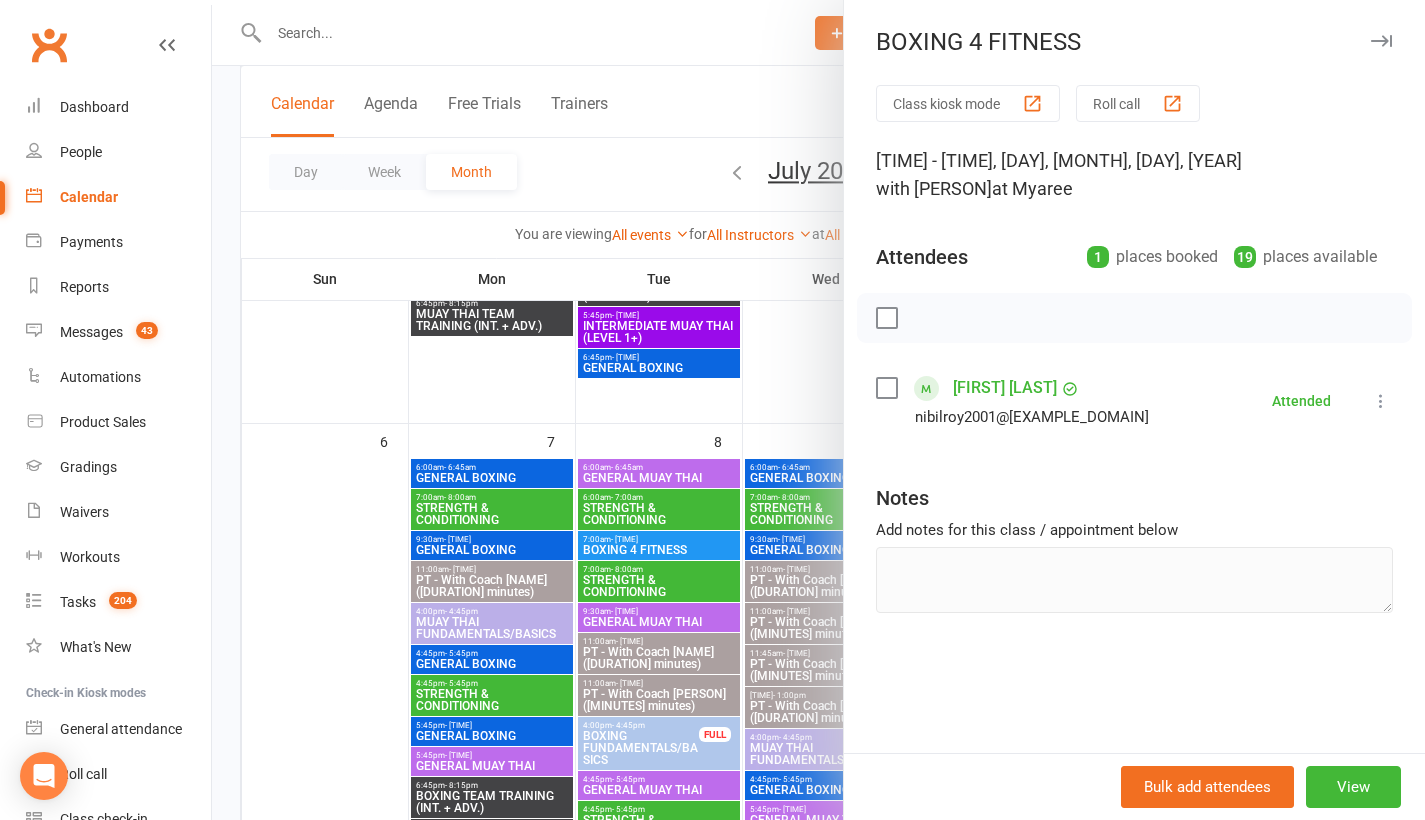 click at bounding box center (818, 410) 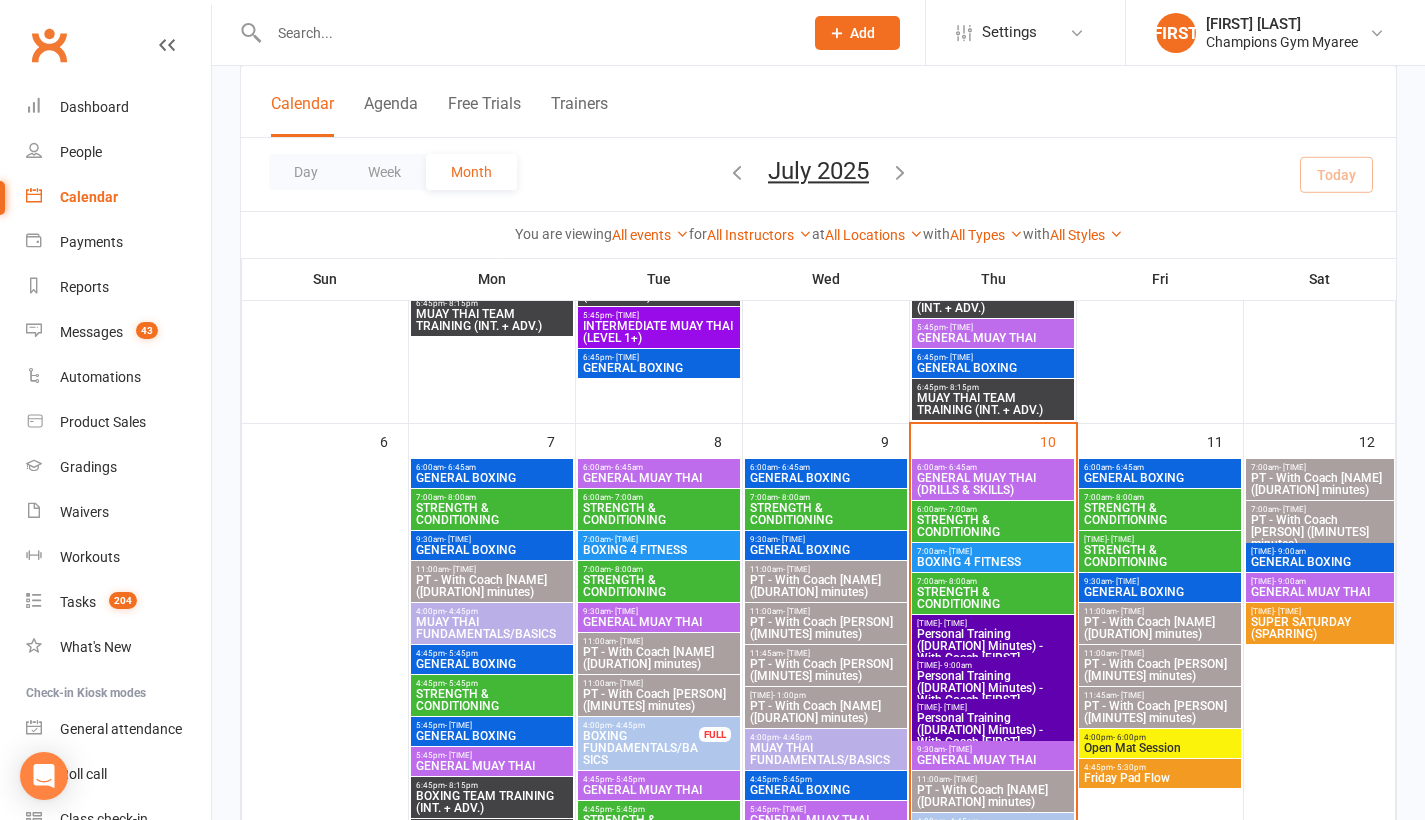 click on "STRENGTH & CONDITIONING" at bounding box center [993, 484] 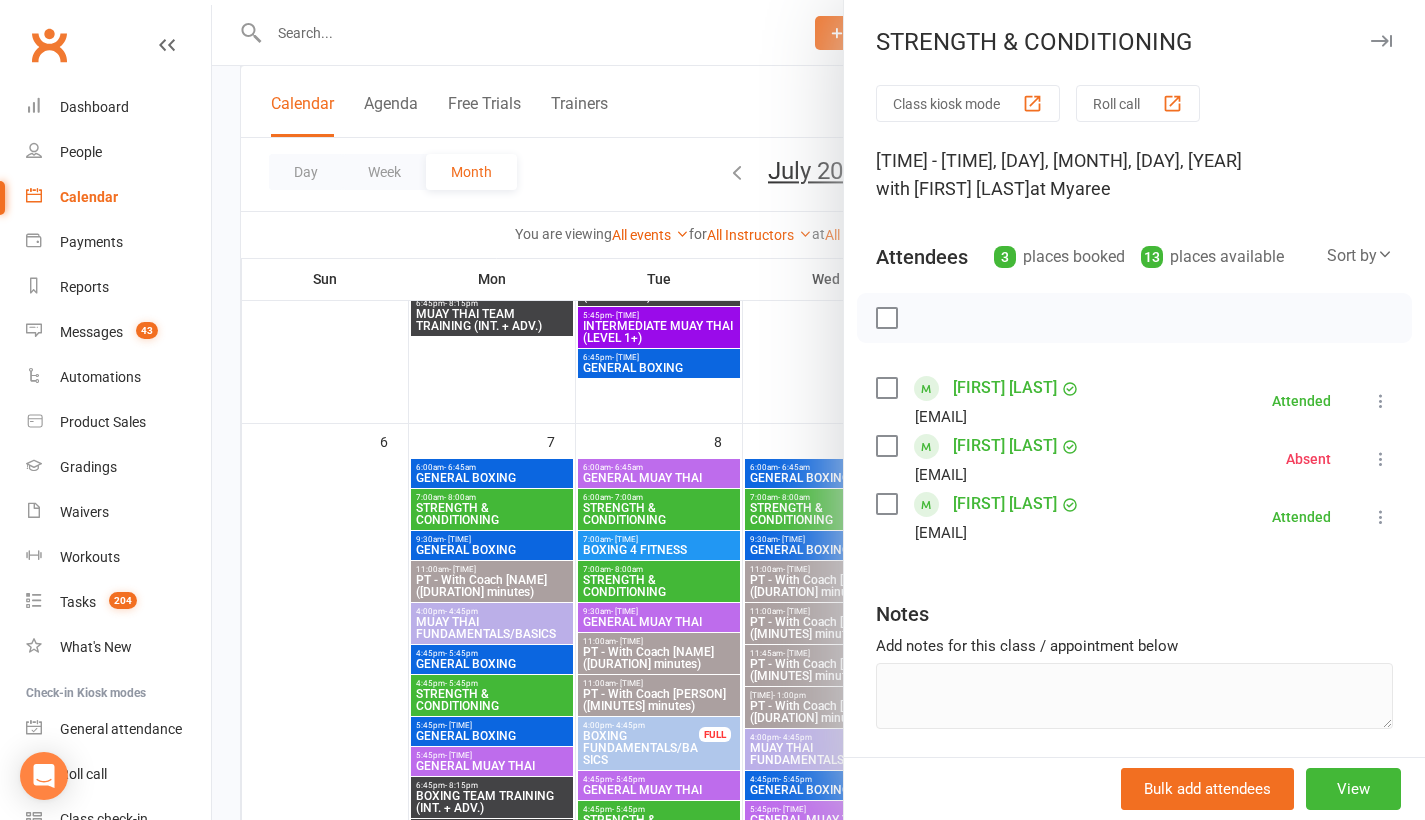 click at bounding box center (818, 410) 